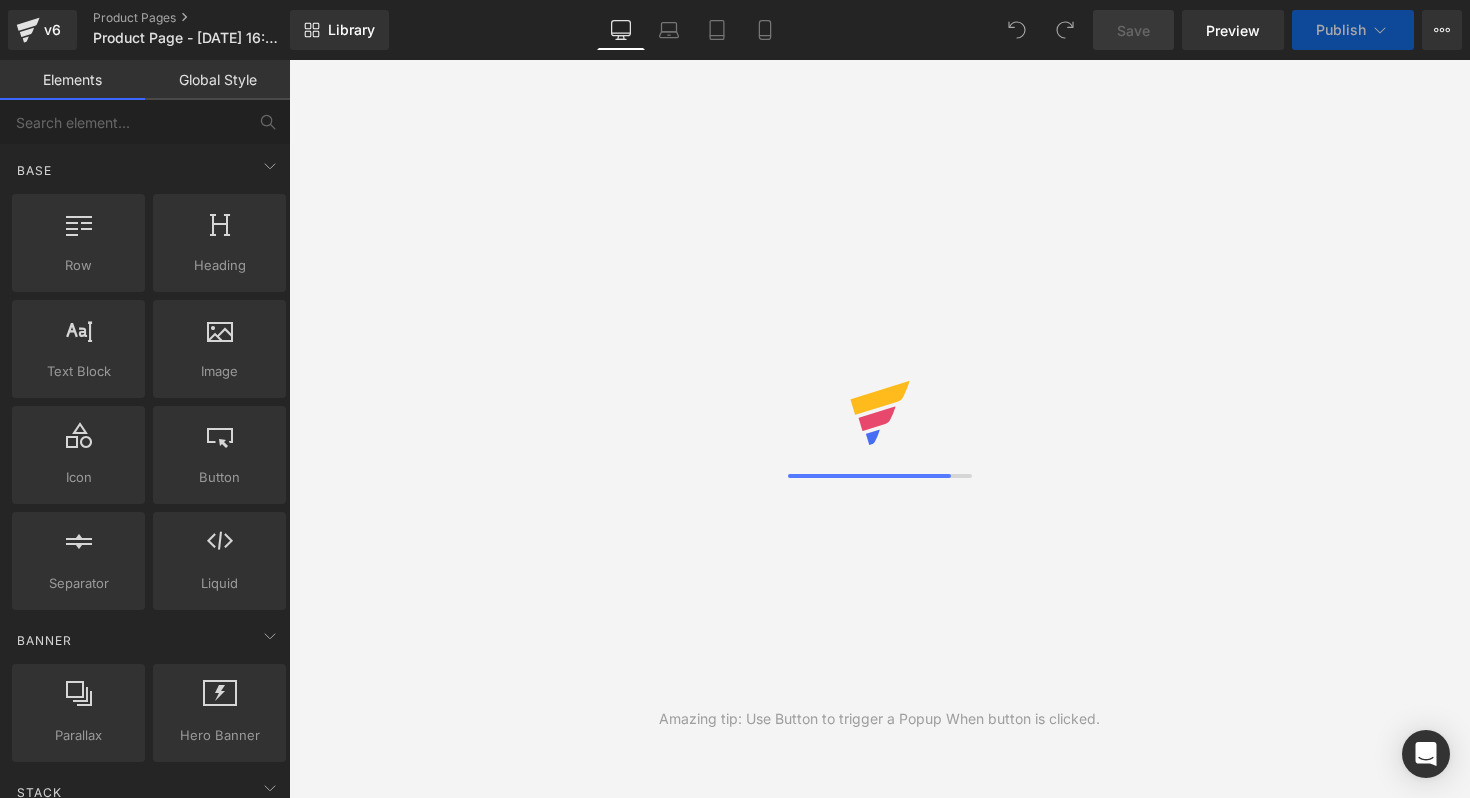 scroll, scrollTop: 0, scrollLeft: 0, axis: both 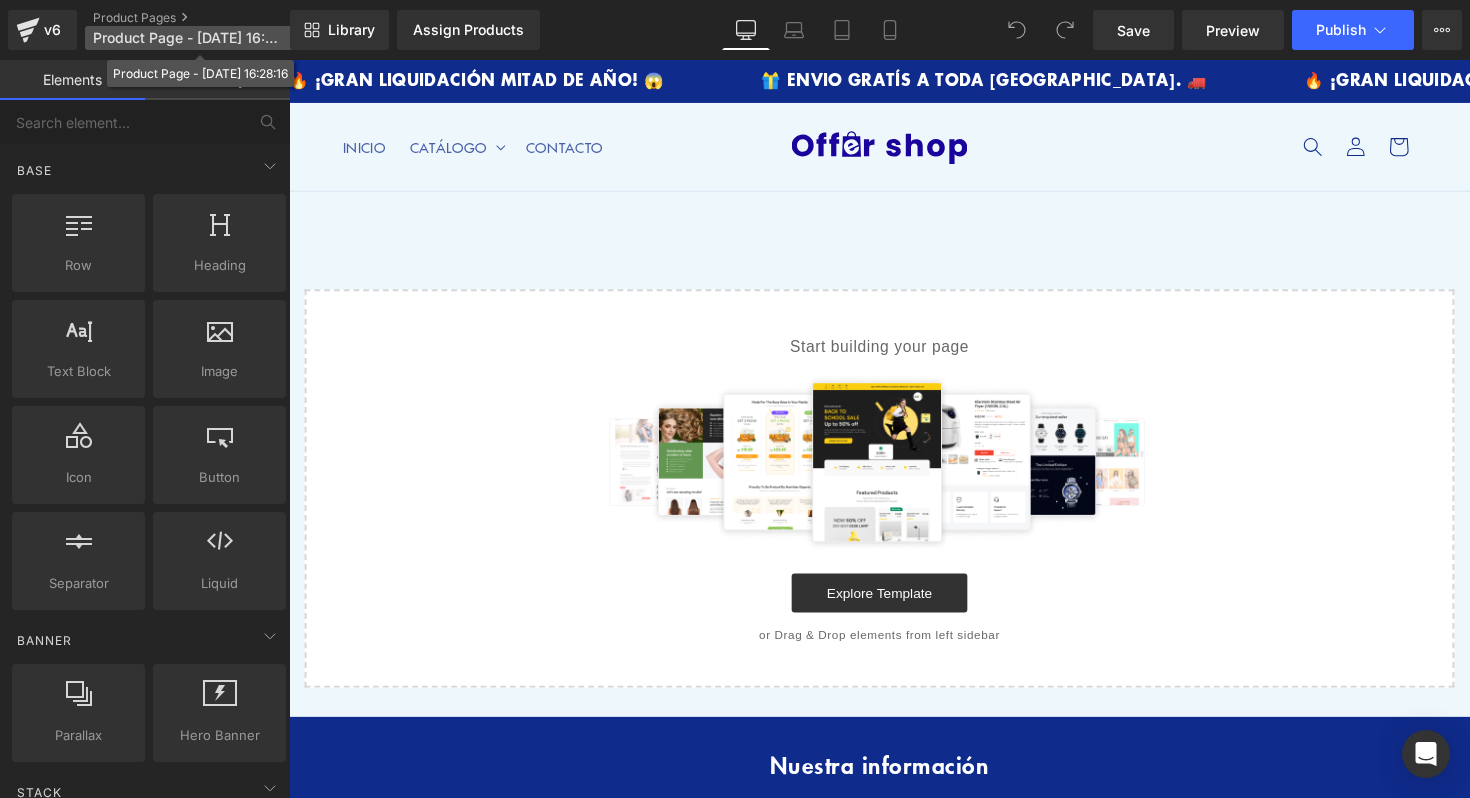 click on "Product Page - [DATE] 16:28:16" at bounding box center (189, 38) 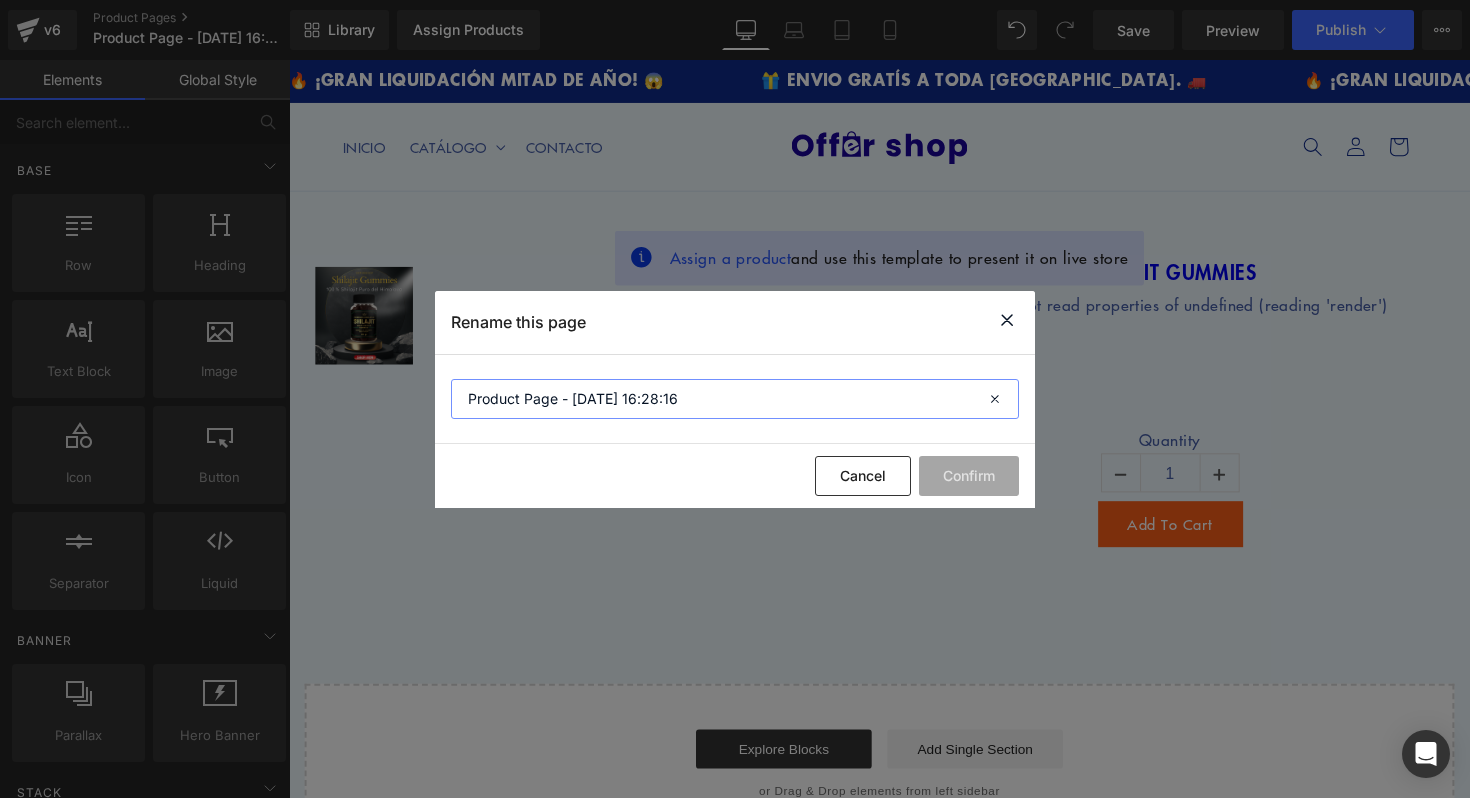 click on "Product Page - [DATE] 16:28:16" at bounding box center [735, 399] 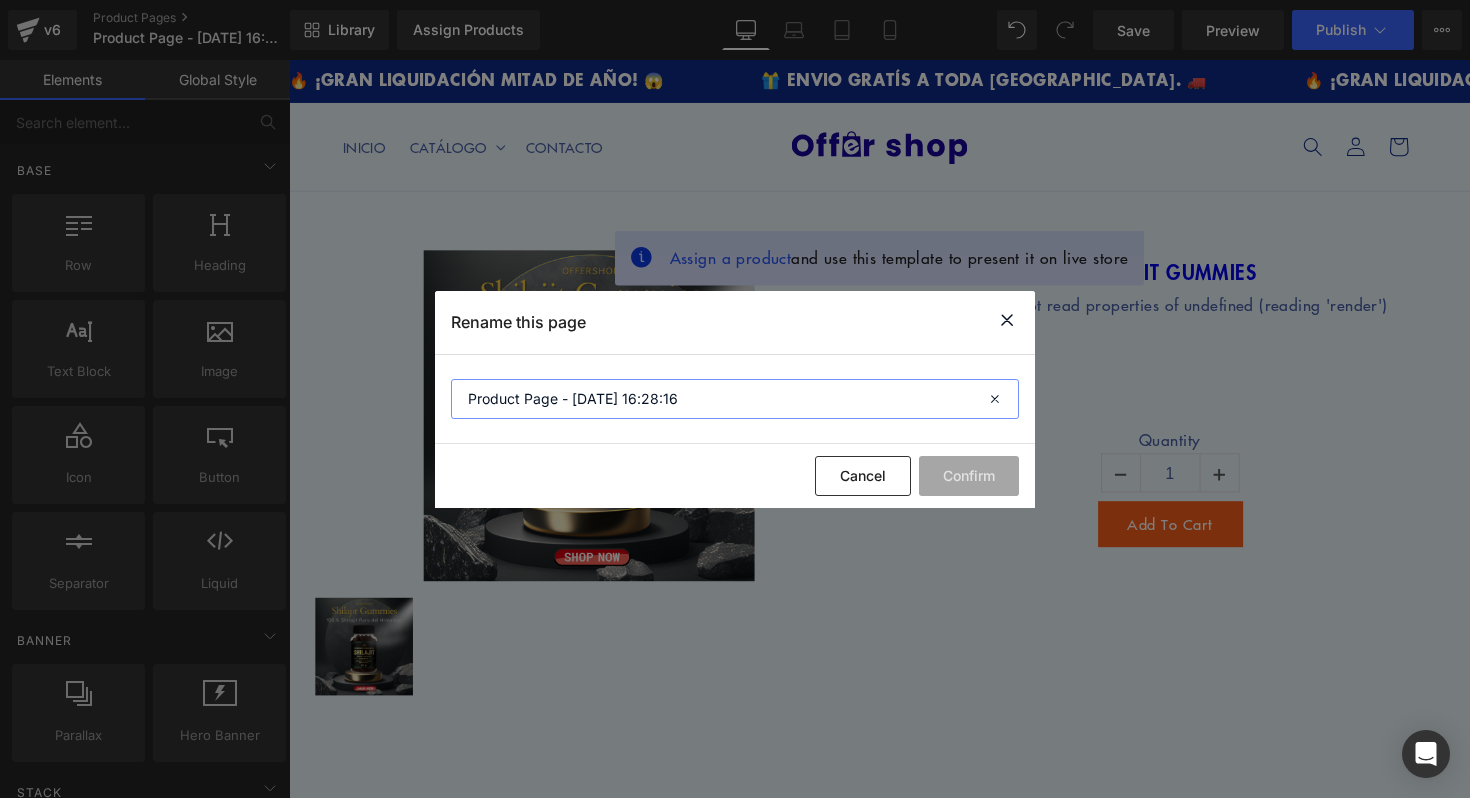 click on "Product Page - [DATE] 16:28:16" at bounding box center (735, 399) 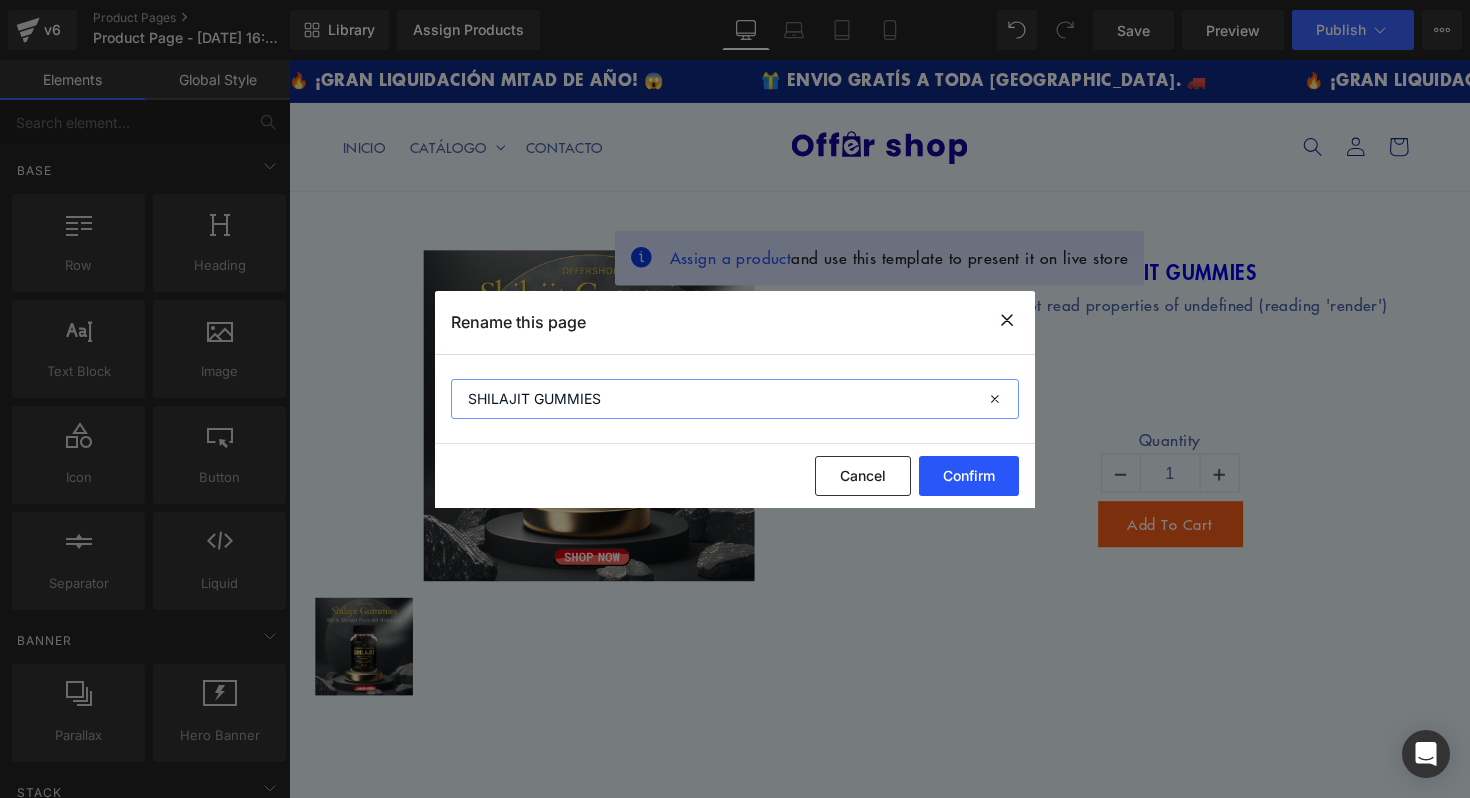 type on "SHILAJIT GUMMIES" 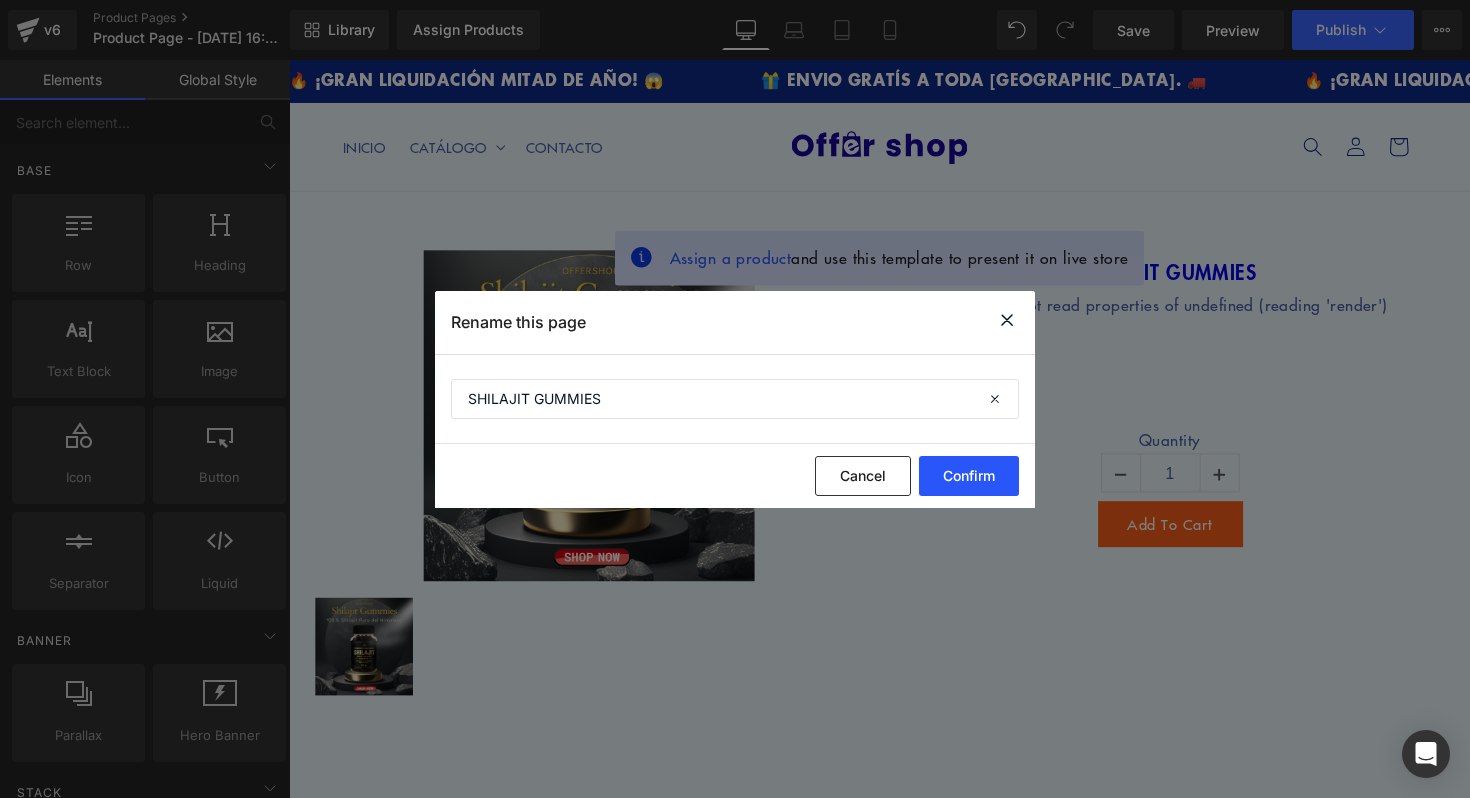 click on "Confirm" at bounding box center [969, 476] 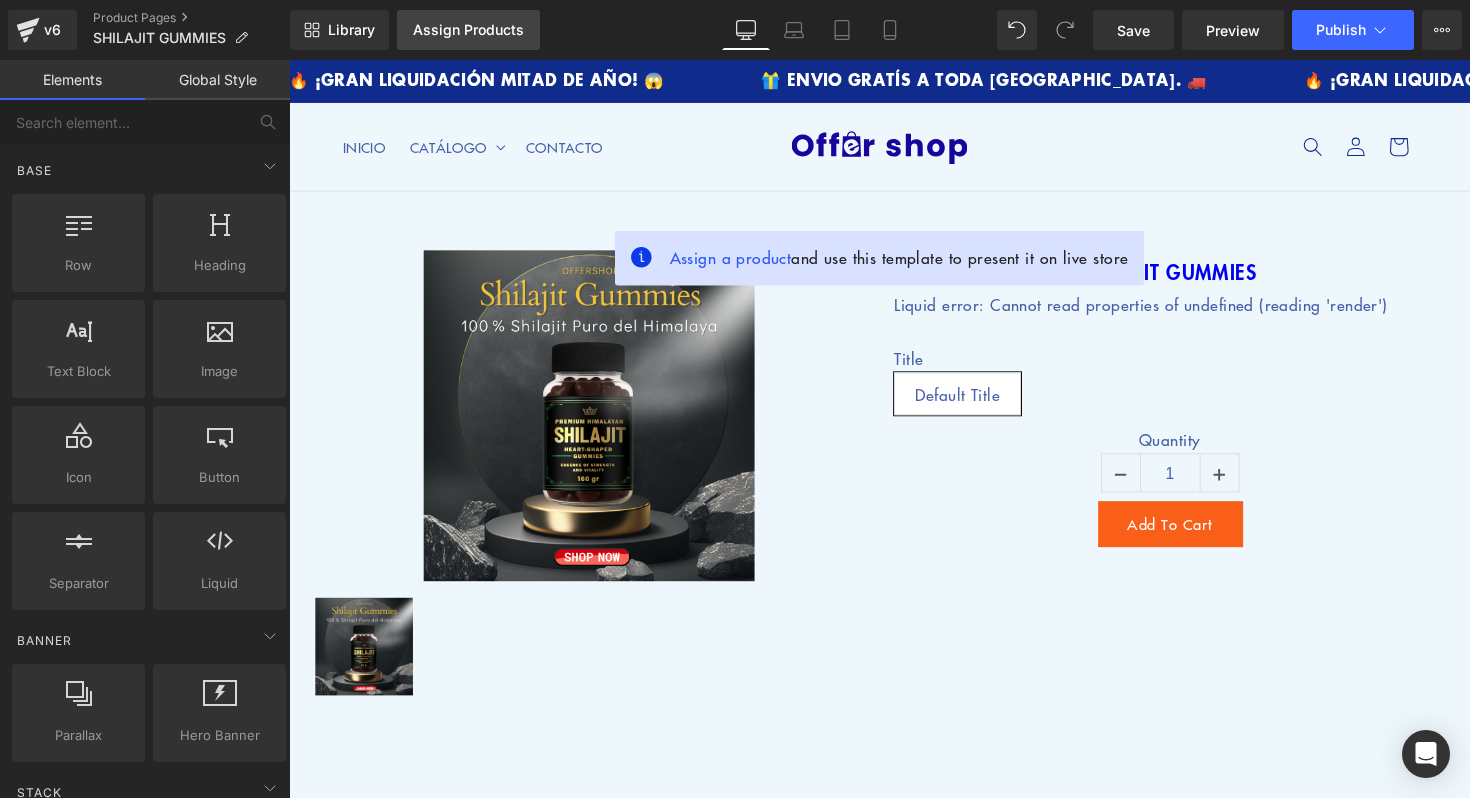click on "Assign Products" at bounding box center [468, 30] 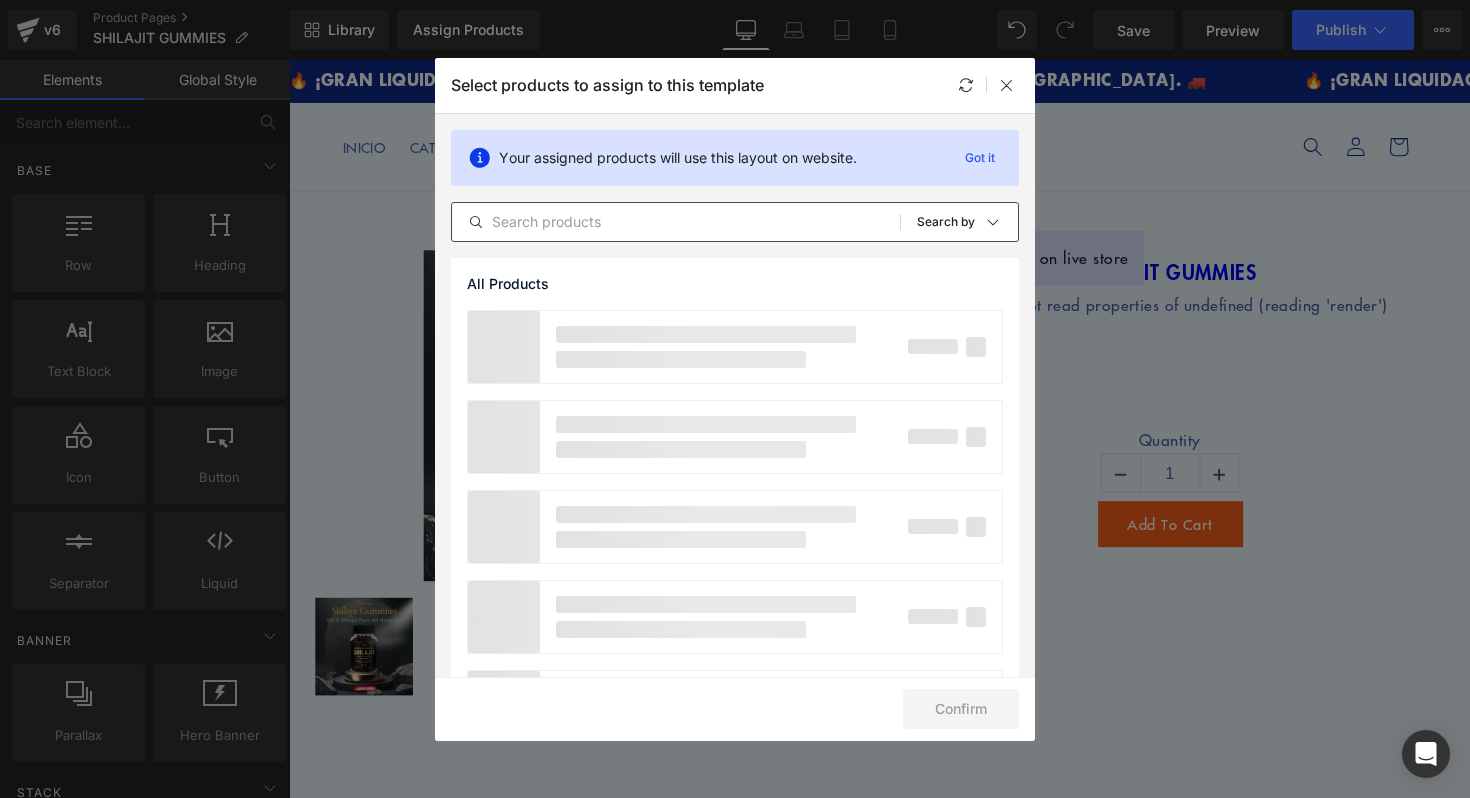 click at bounding box center [676, 222] 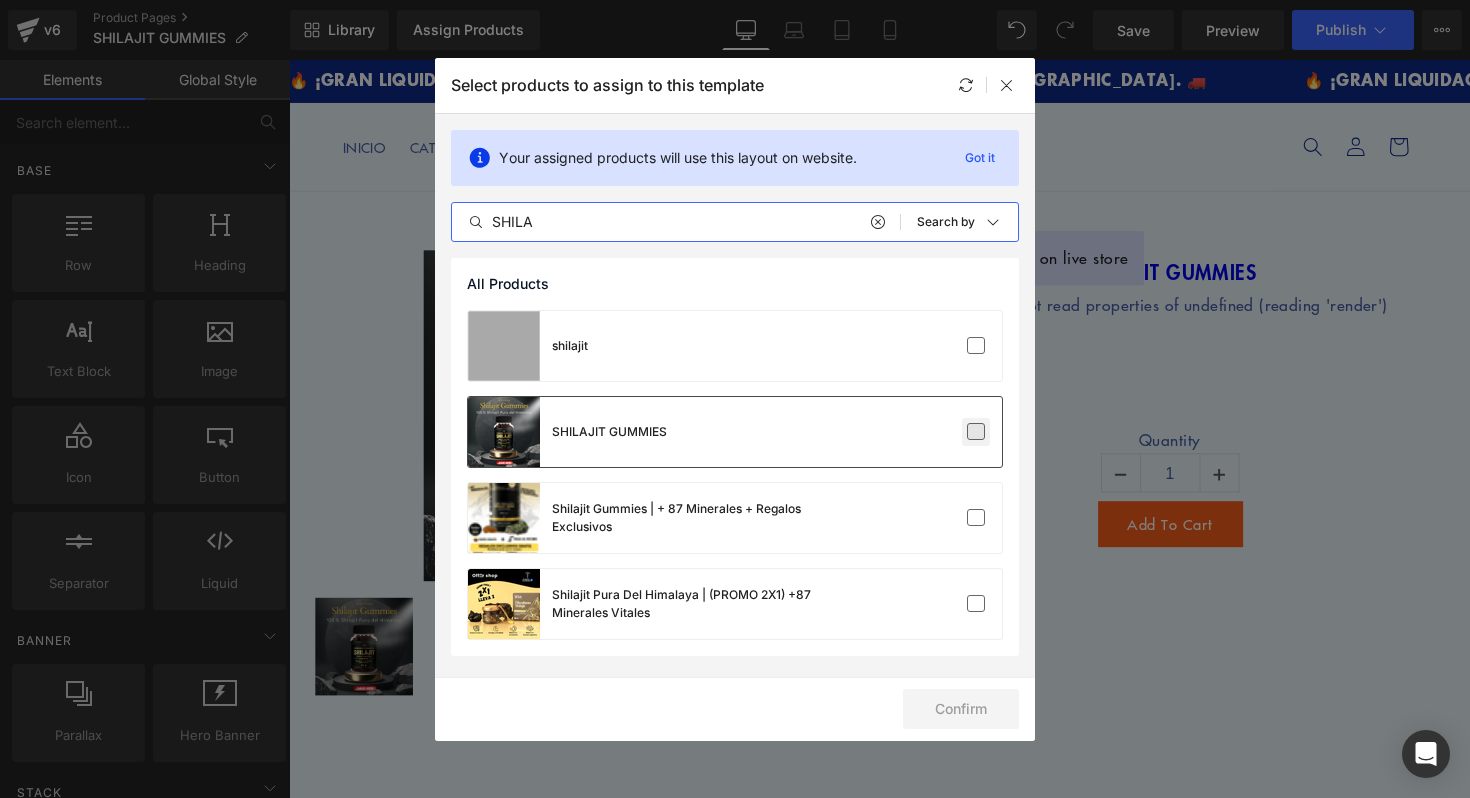 type on "SHILA" 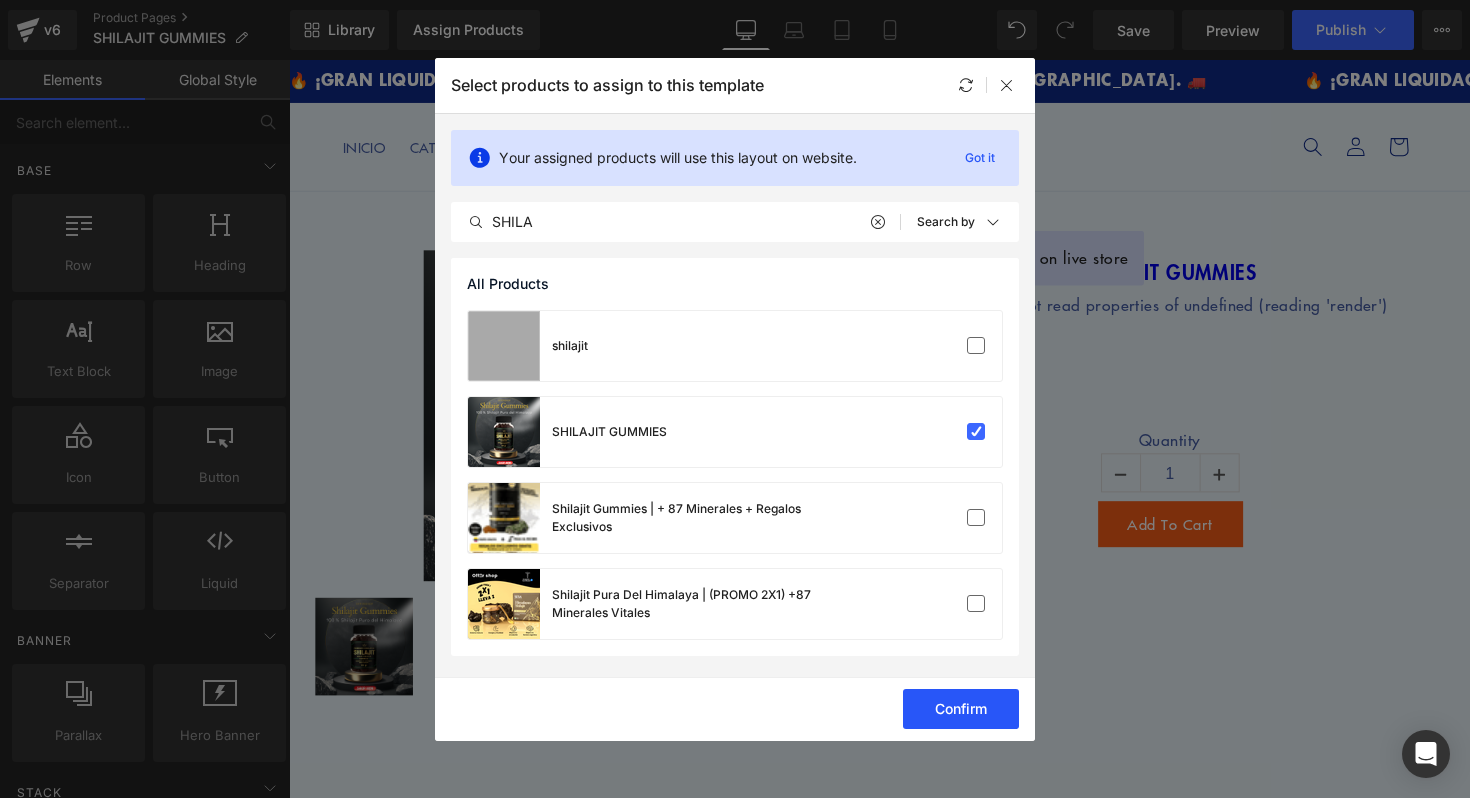 click on "Confirm" at bounding box center [961, 709] 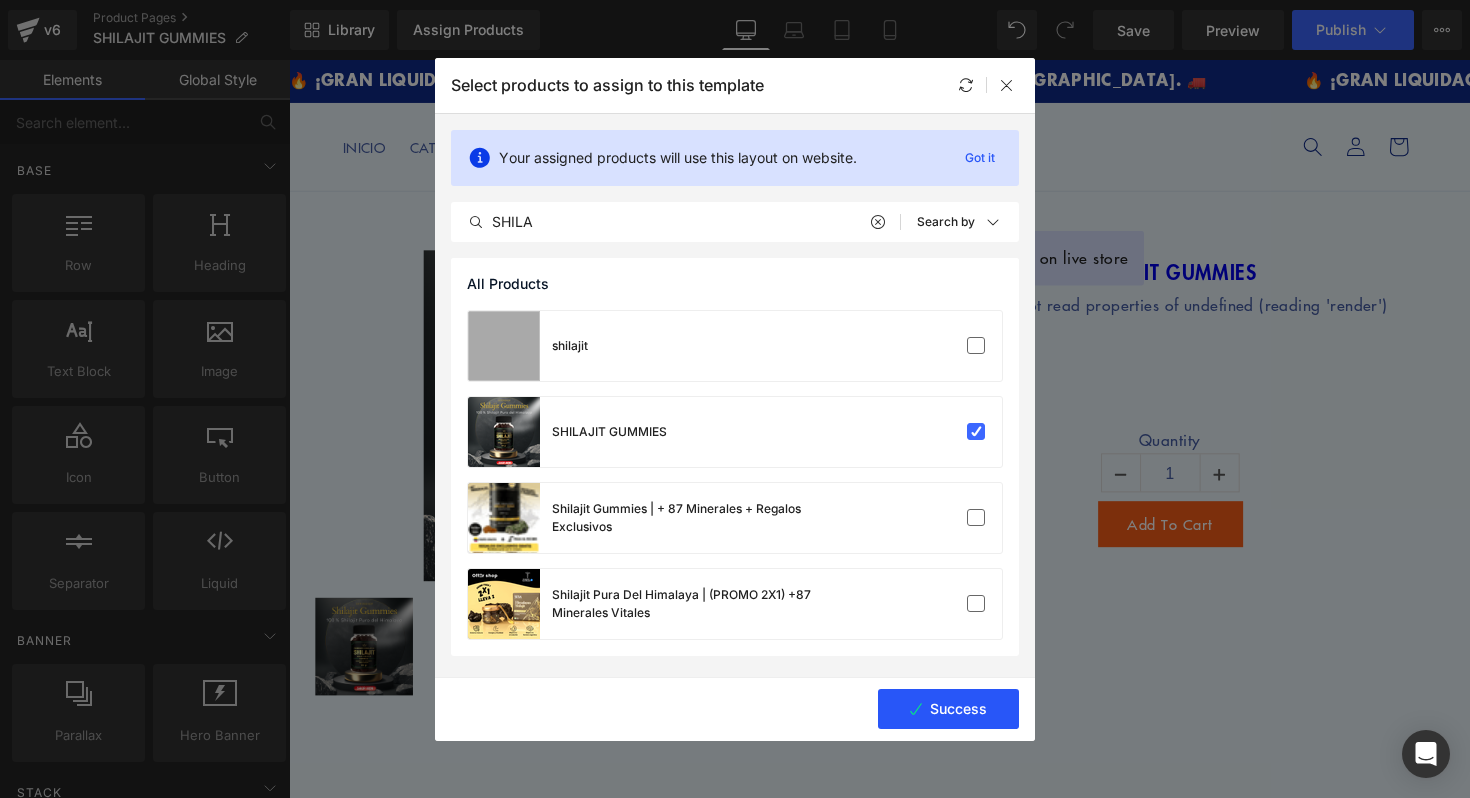 click on "Success" at bounding box center (948, 709) 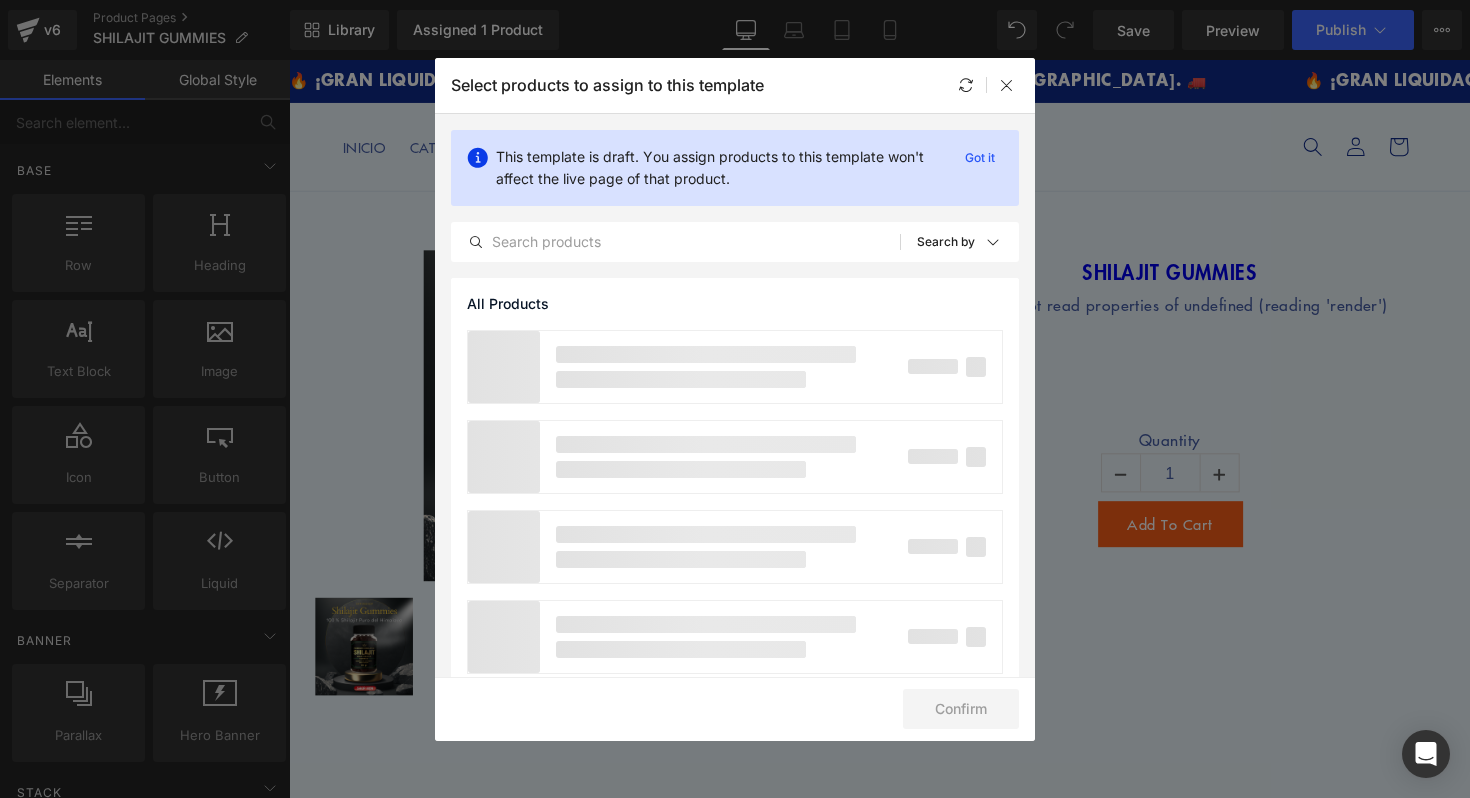 click on "This template is draft. You assign products to this template won't affect the live page of that product. Got it All Products Shopify Collections Product Templates Shopify Collections Sort:  Search by" 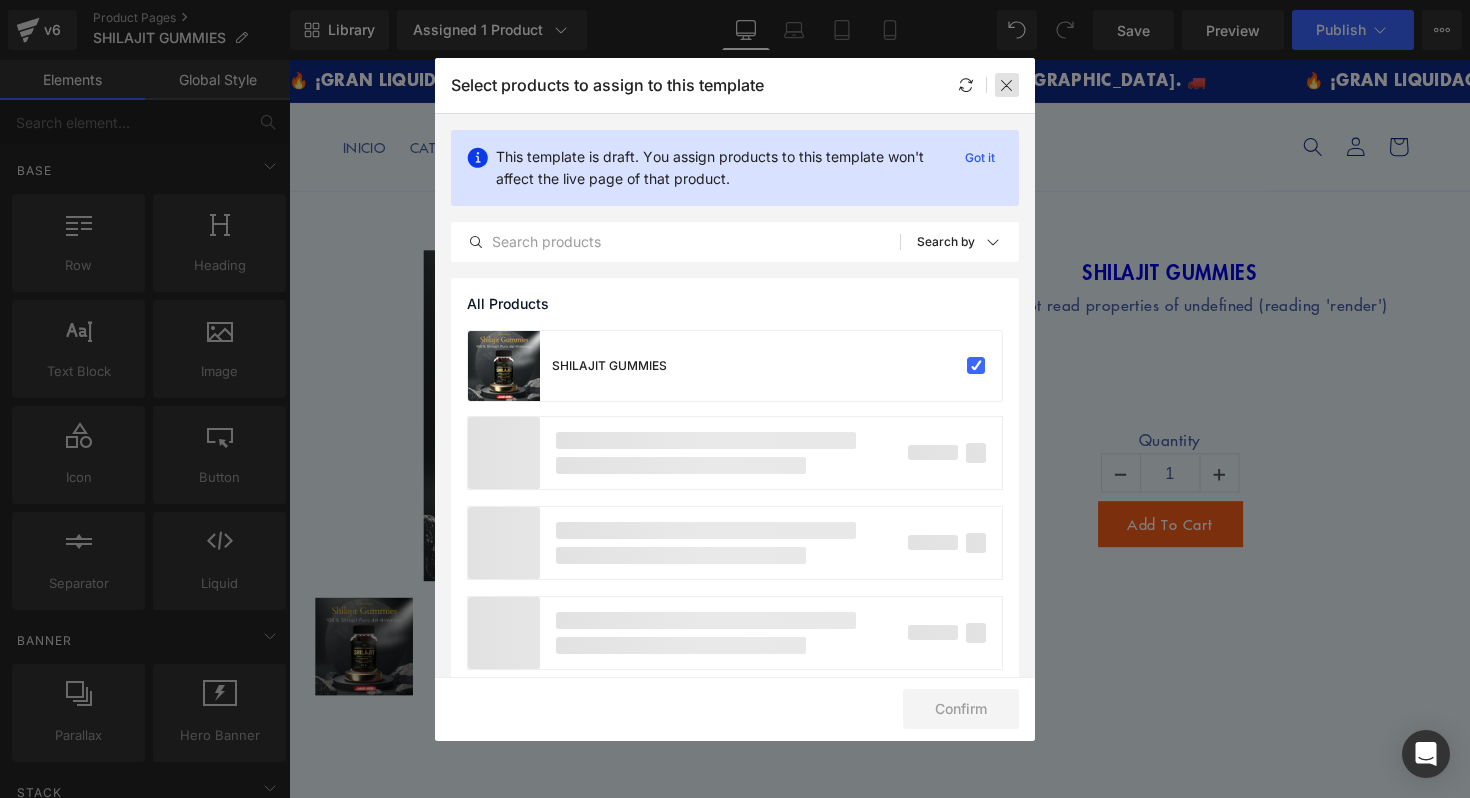 click at bounding box center [1007, 85] 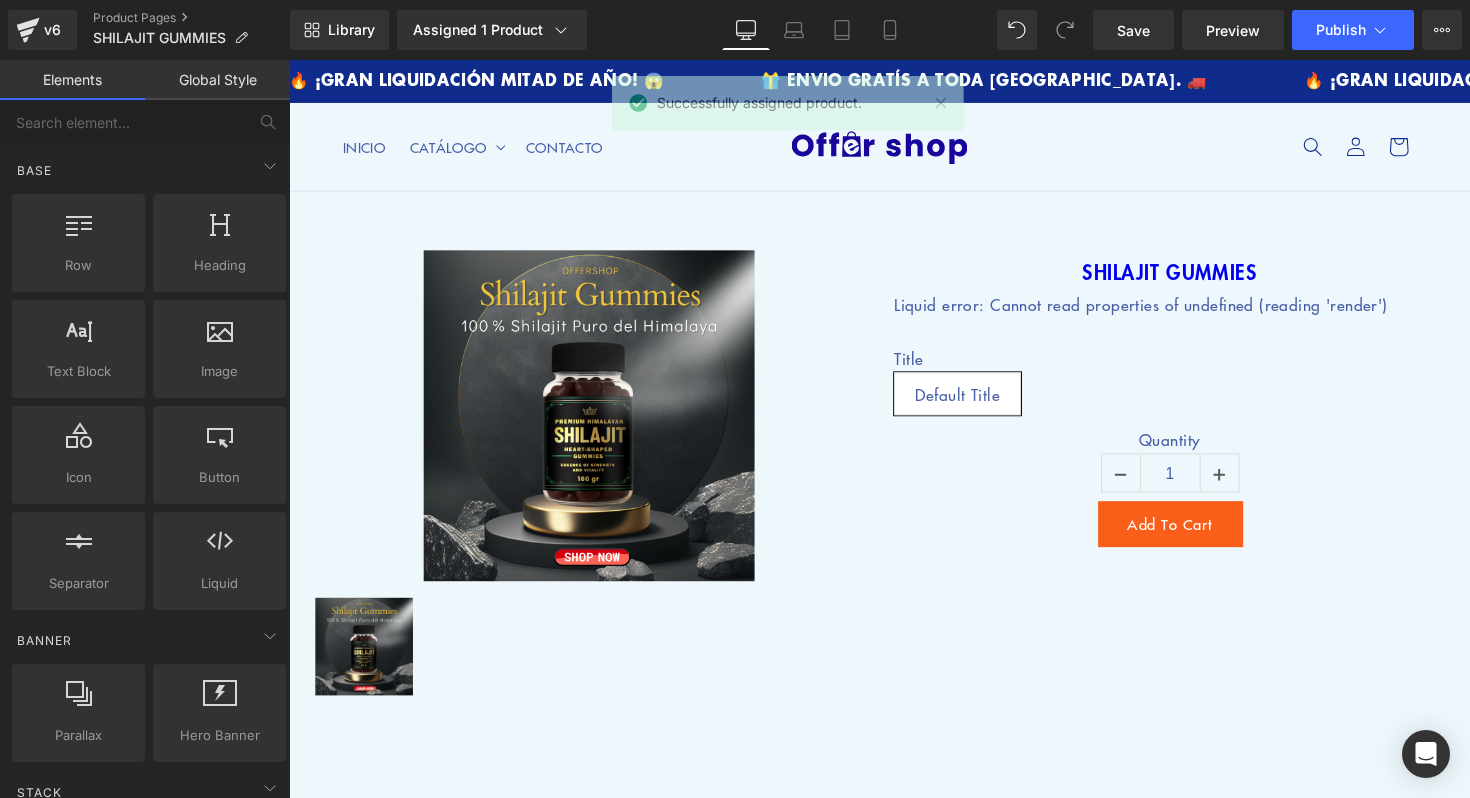 click 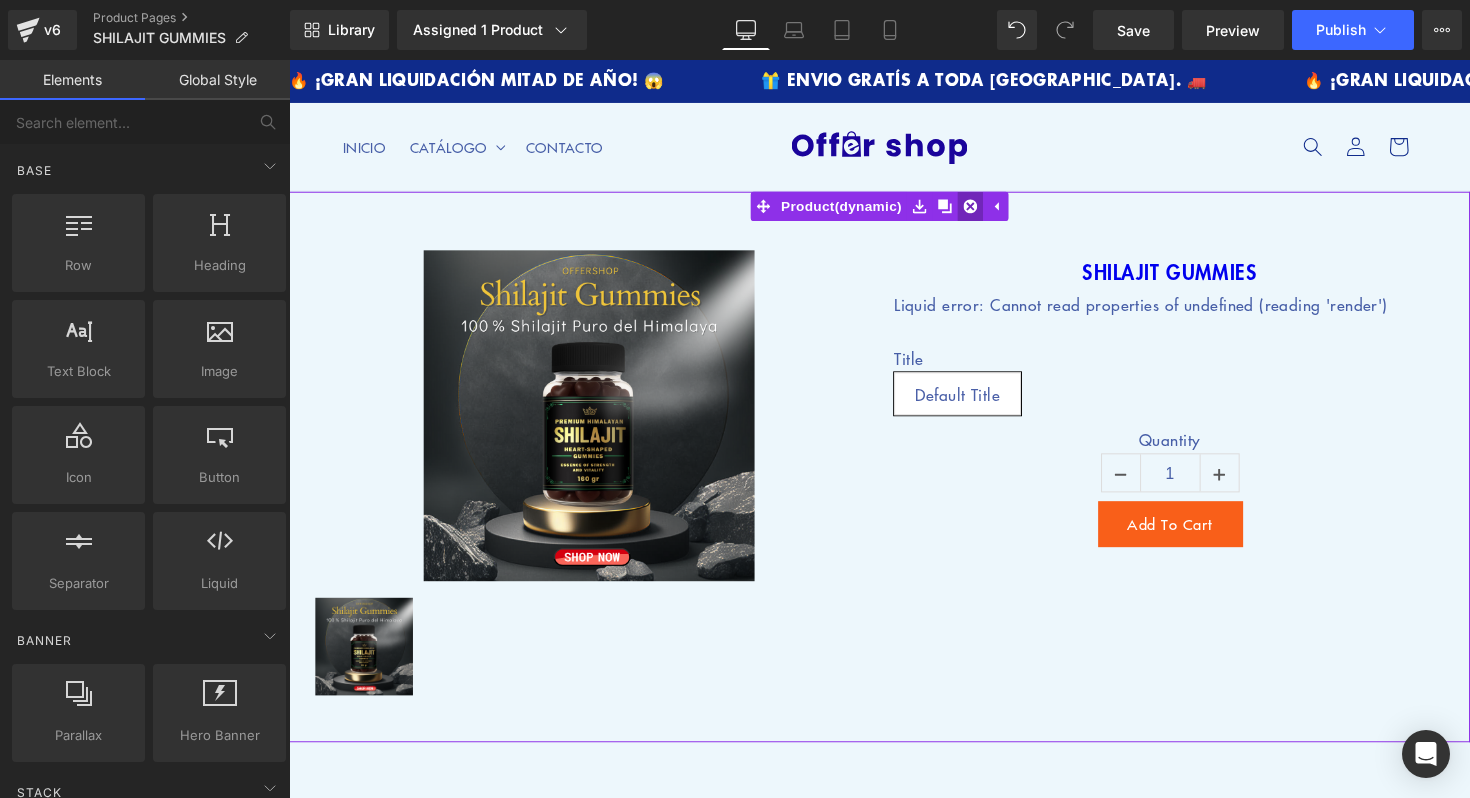 click 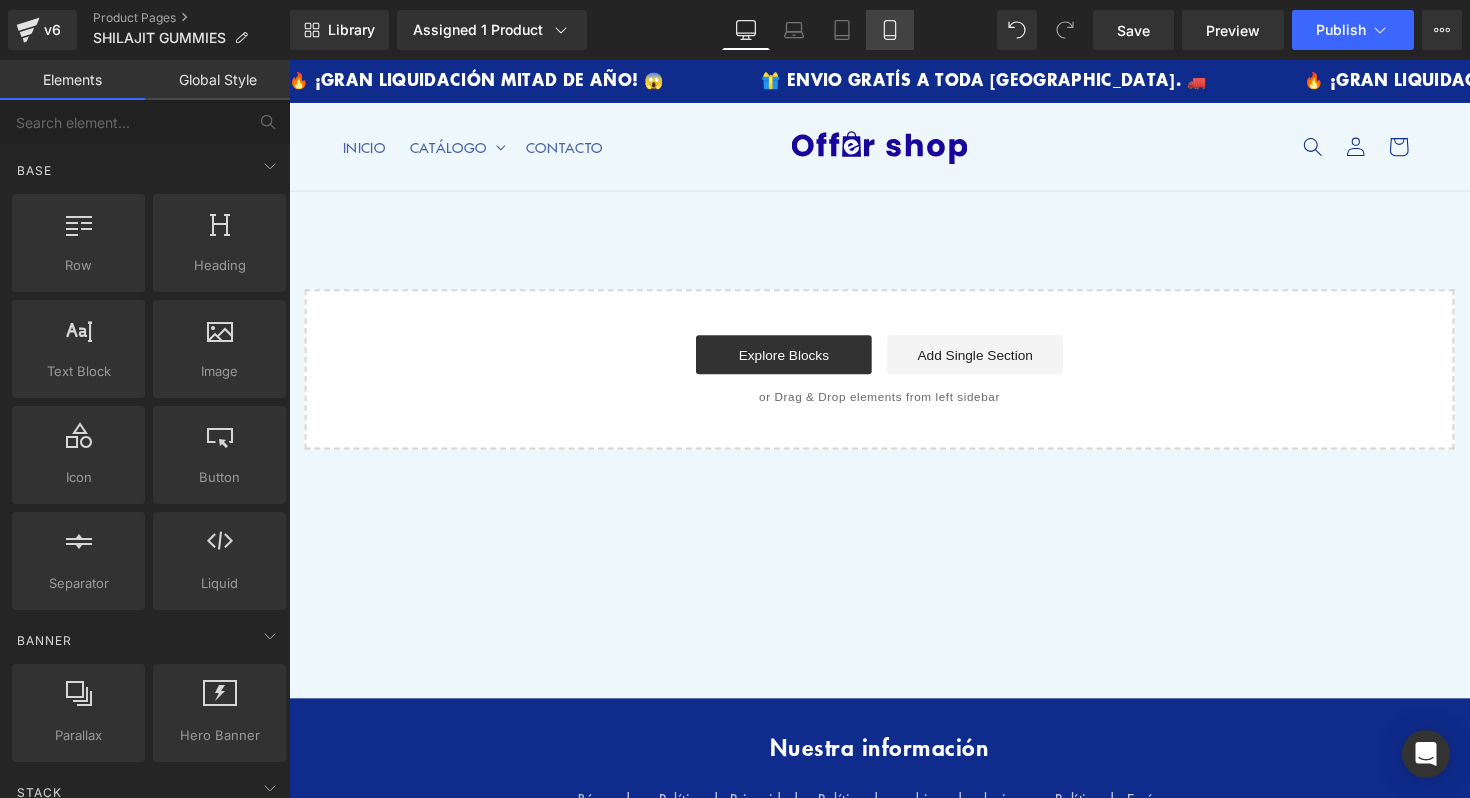 click on "Mobile" at bounding box center [890, 30] 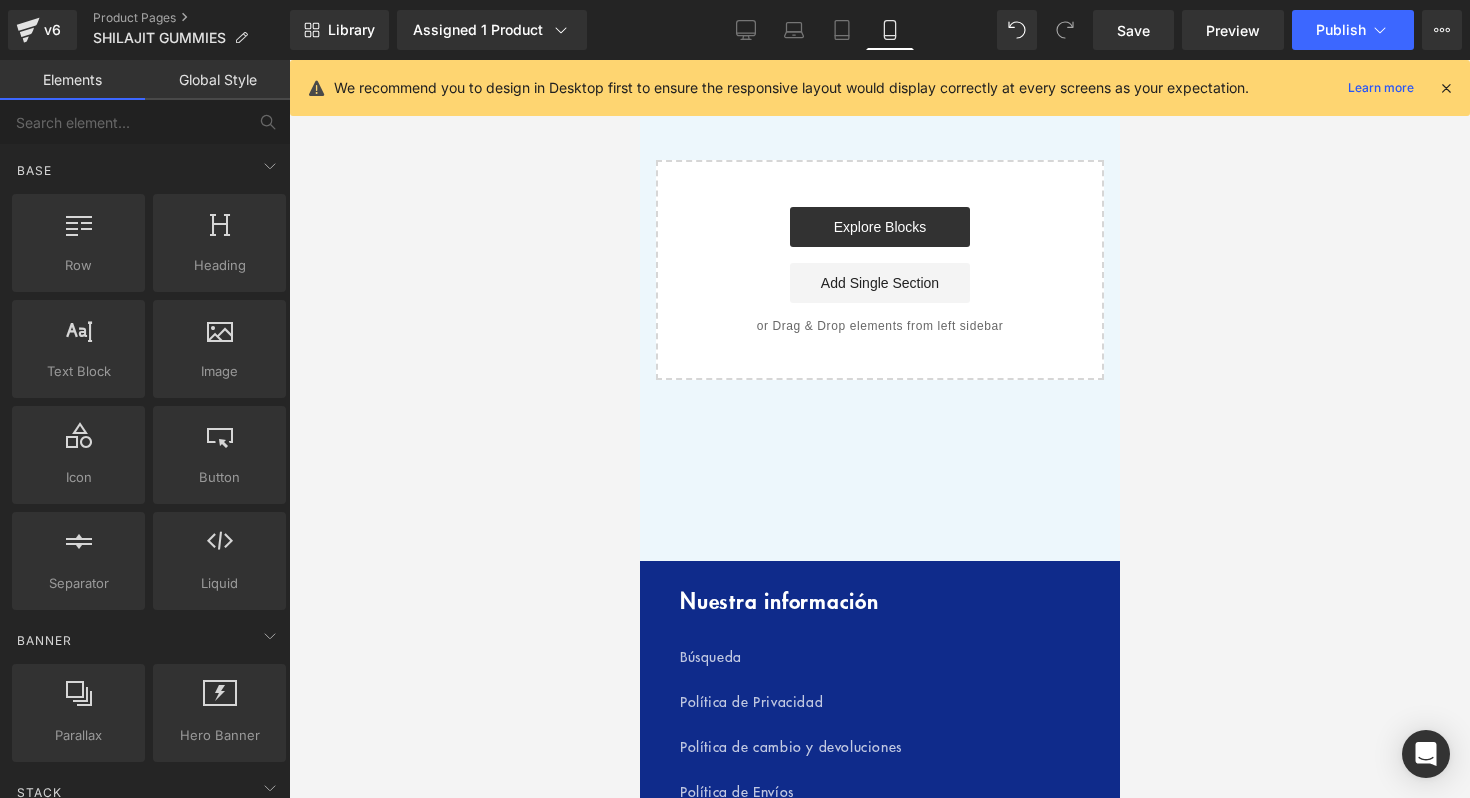 scroll, scrollTop: 0, scrollLeft: 0, axis: both 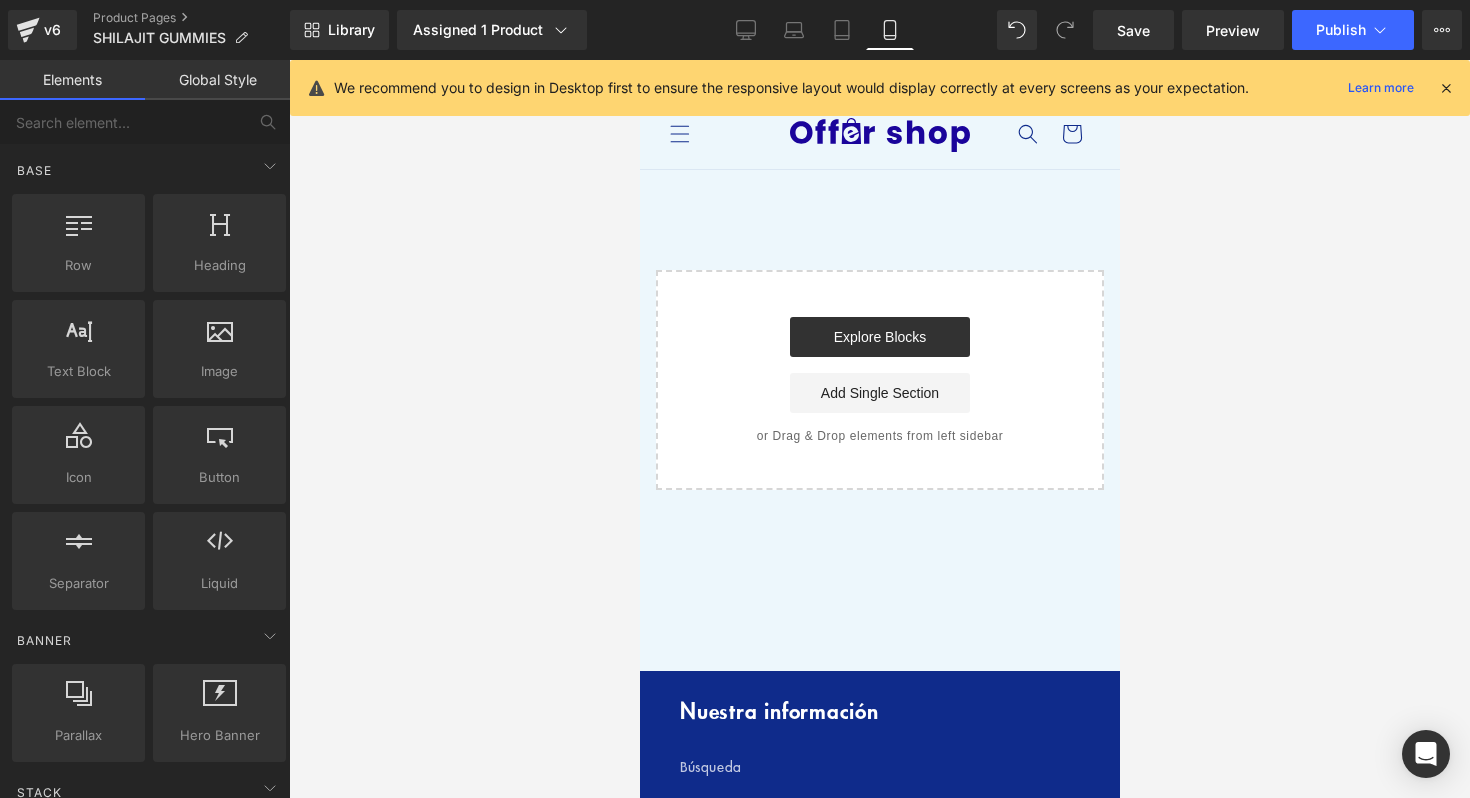 click at bounding box center [1446, 88] 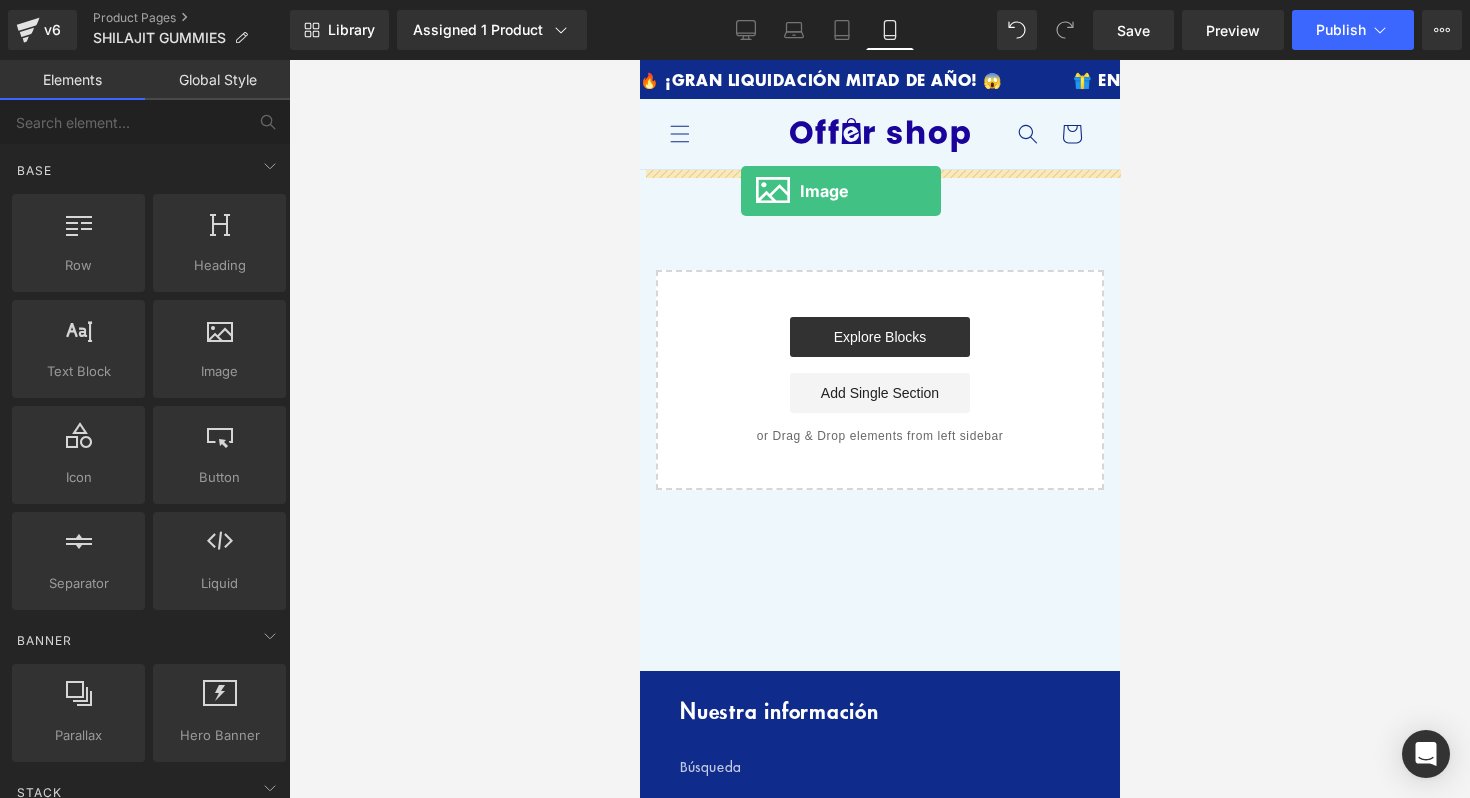drag, startPoint x: 862, startPoint y: 433, endPoint x: 748, endPoint y: 172, distance: 284.81046 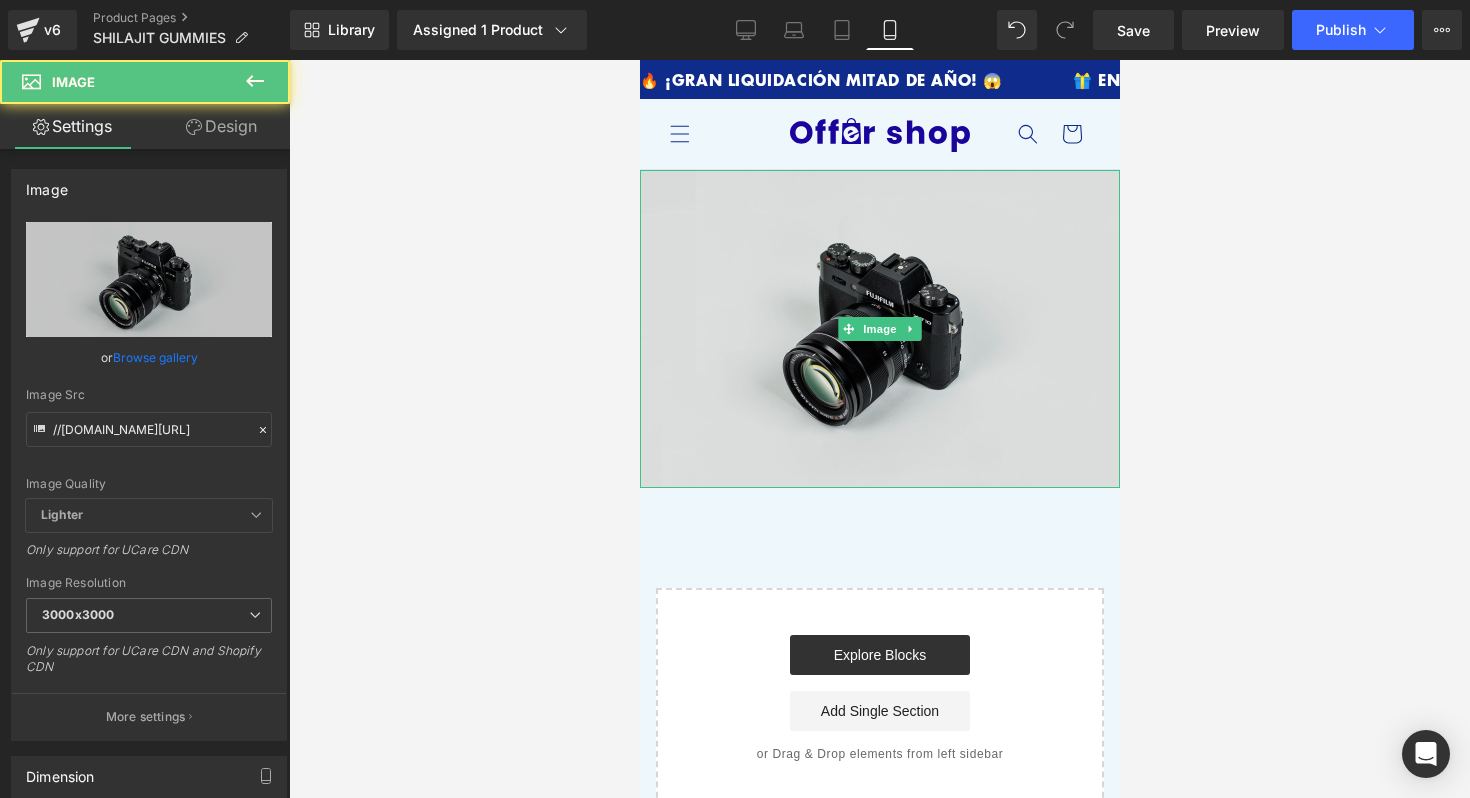 click at bounding box center [879, 329] 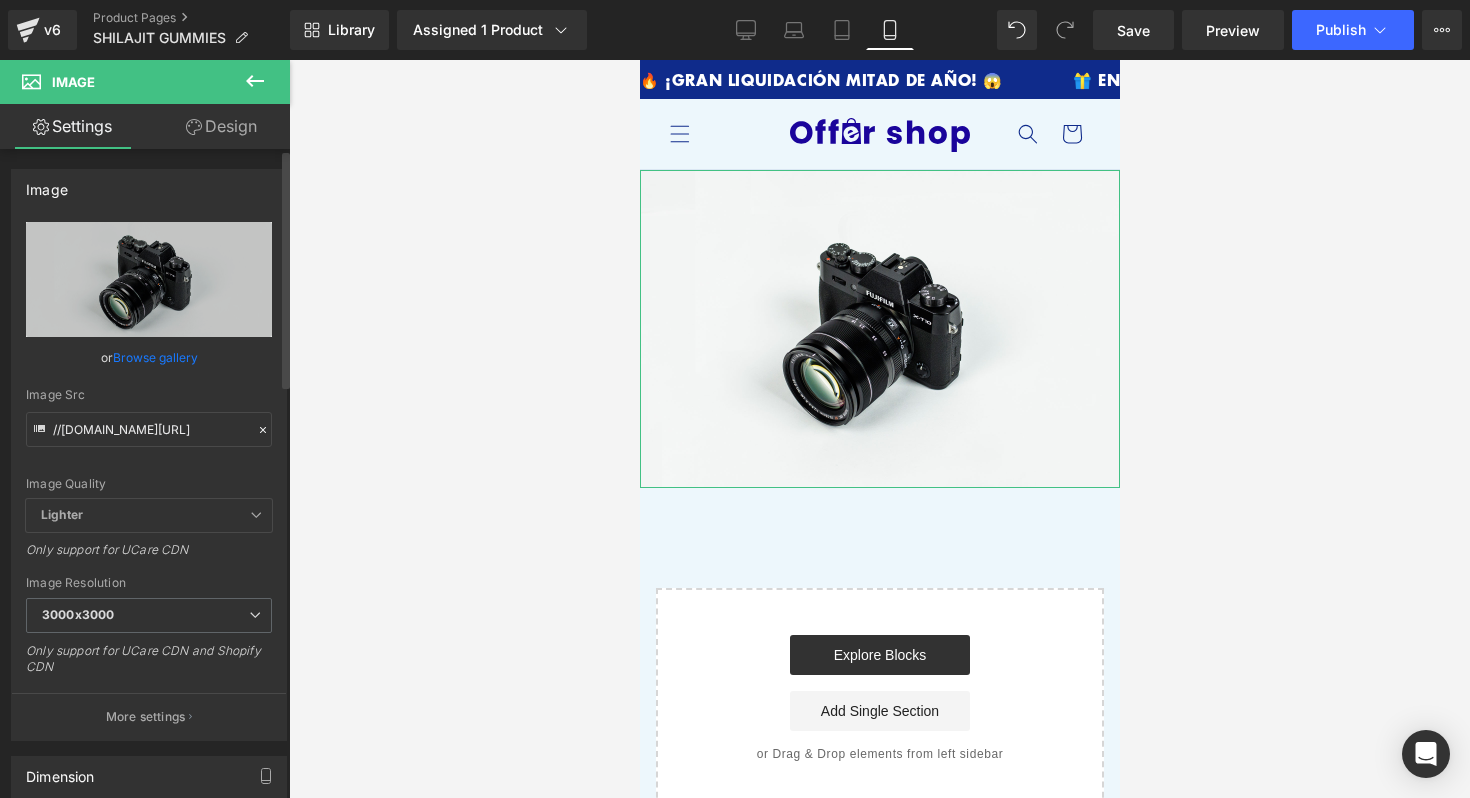 click on "Browse gallery" at bounding box center (155, 357) 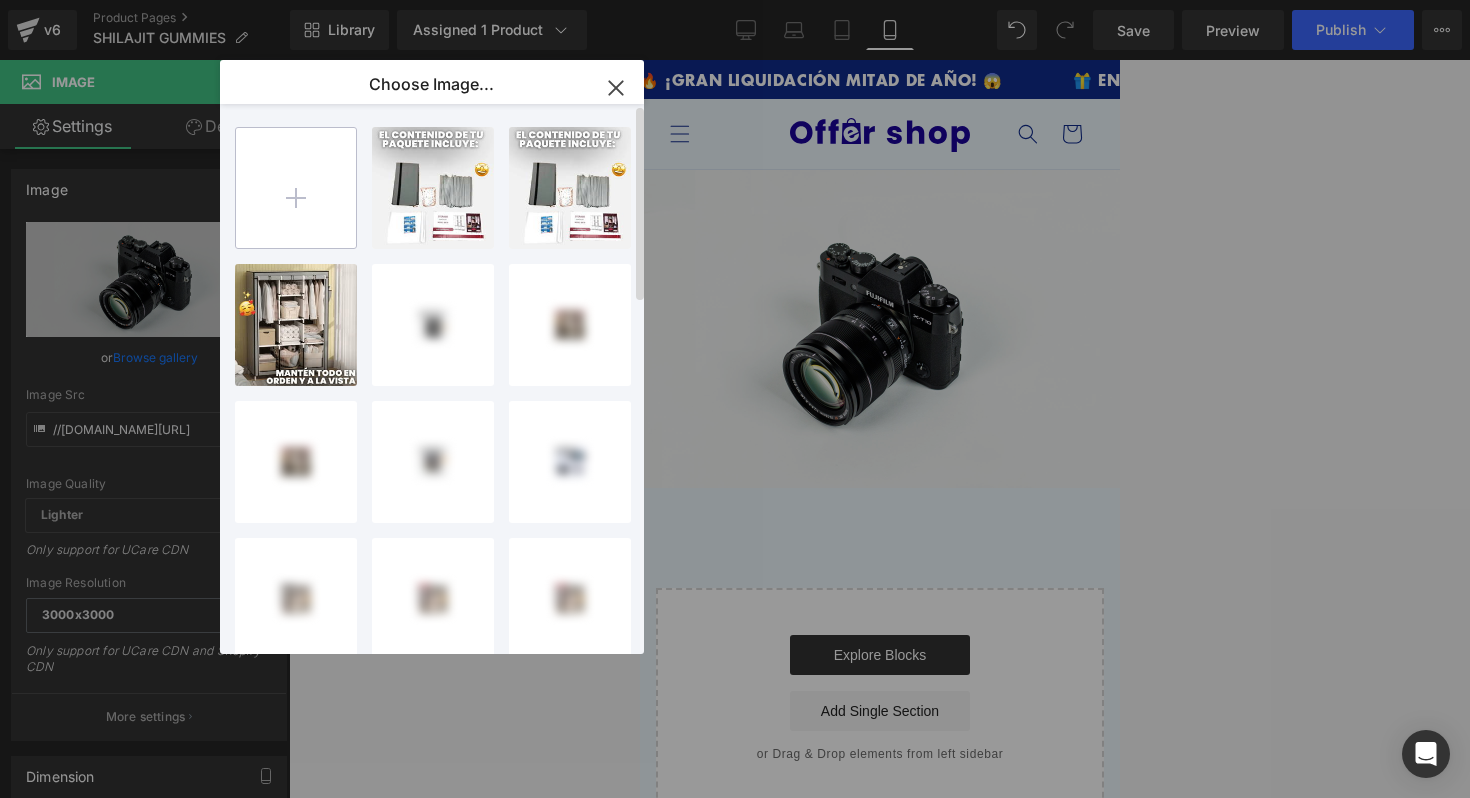 click at bounding box center (296, 188) 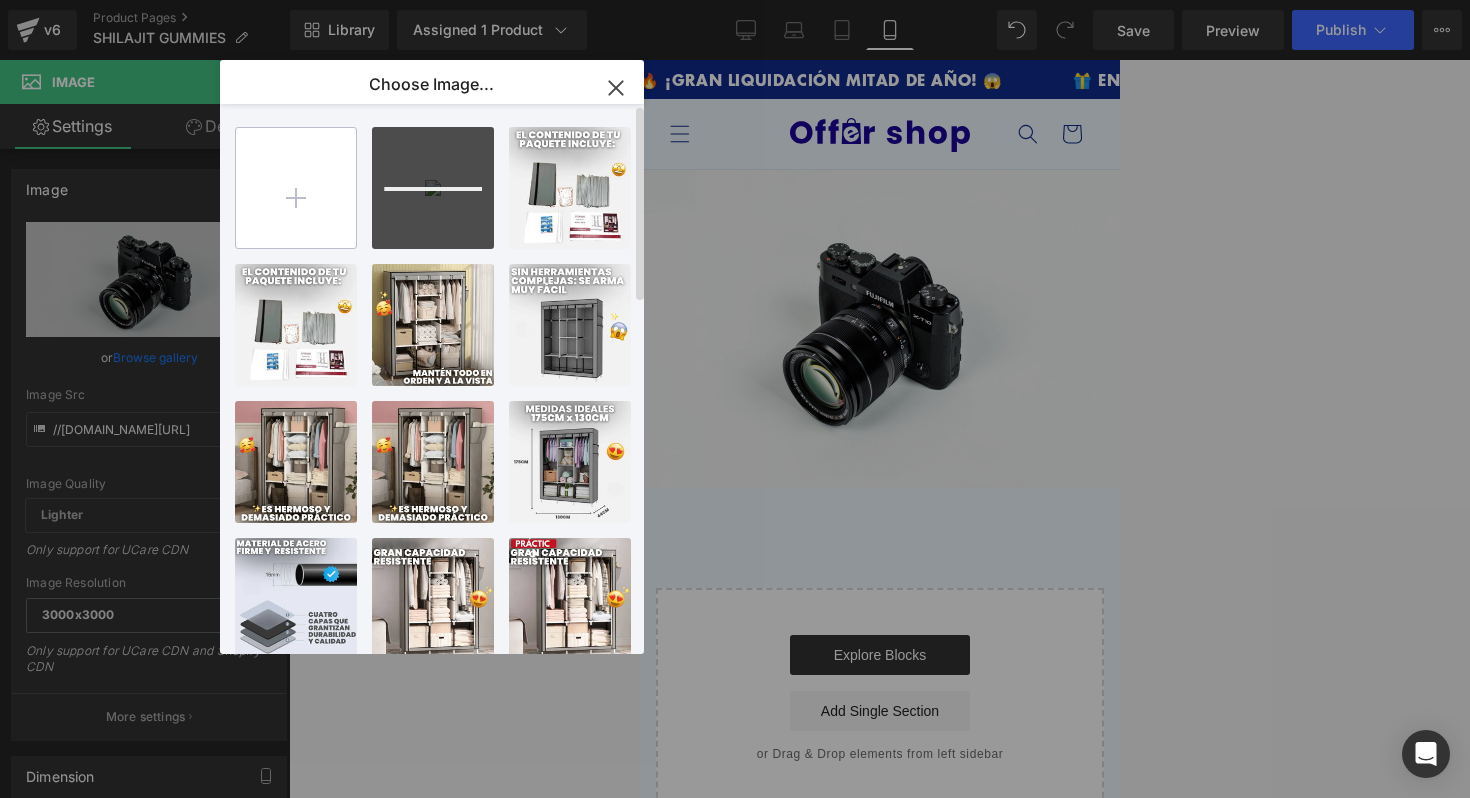 click at bounding box center [296, 188] 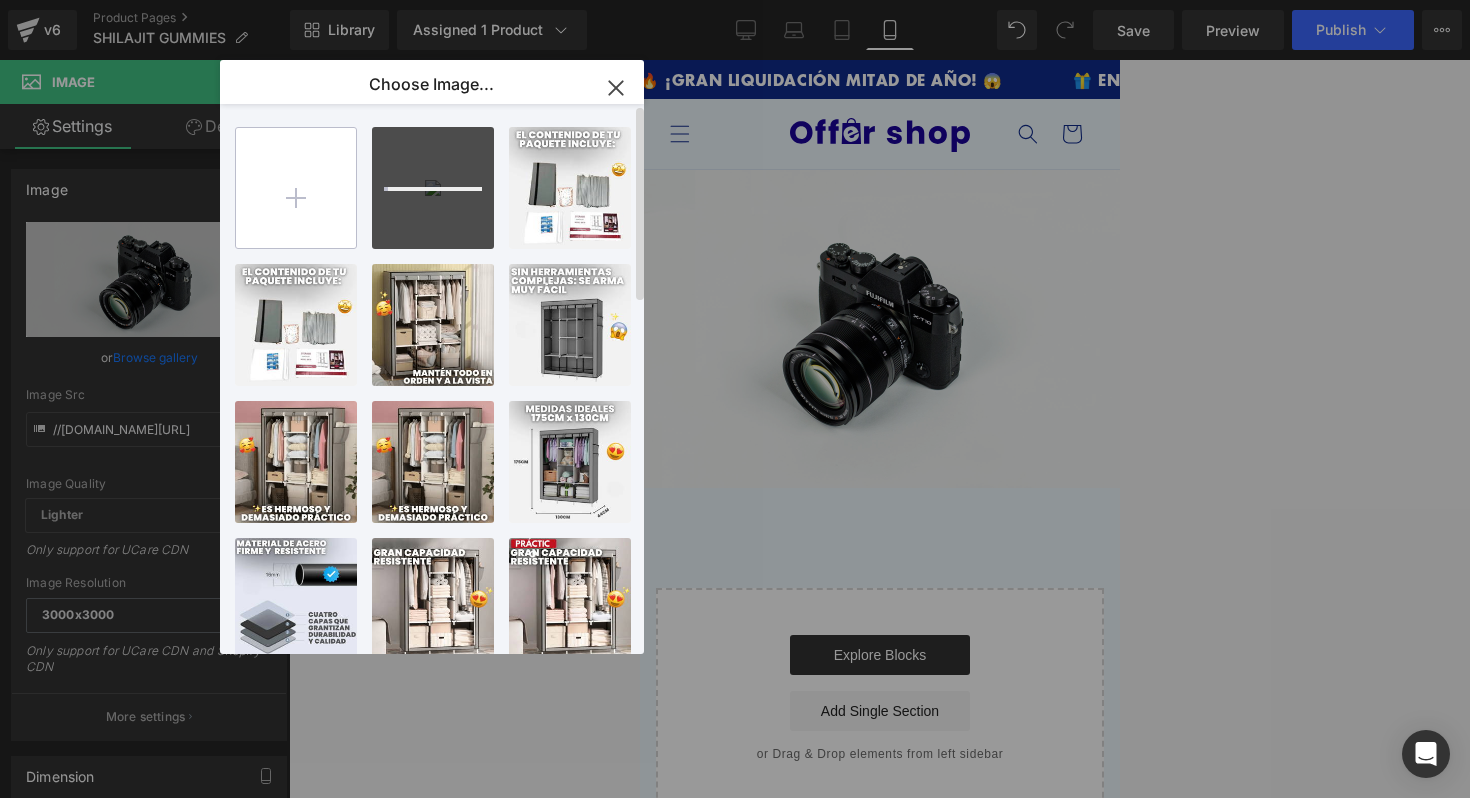 type on "C:\fakepath\2.png" 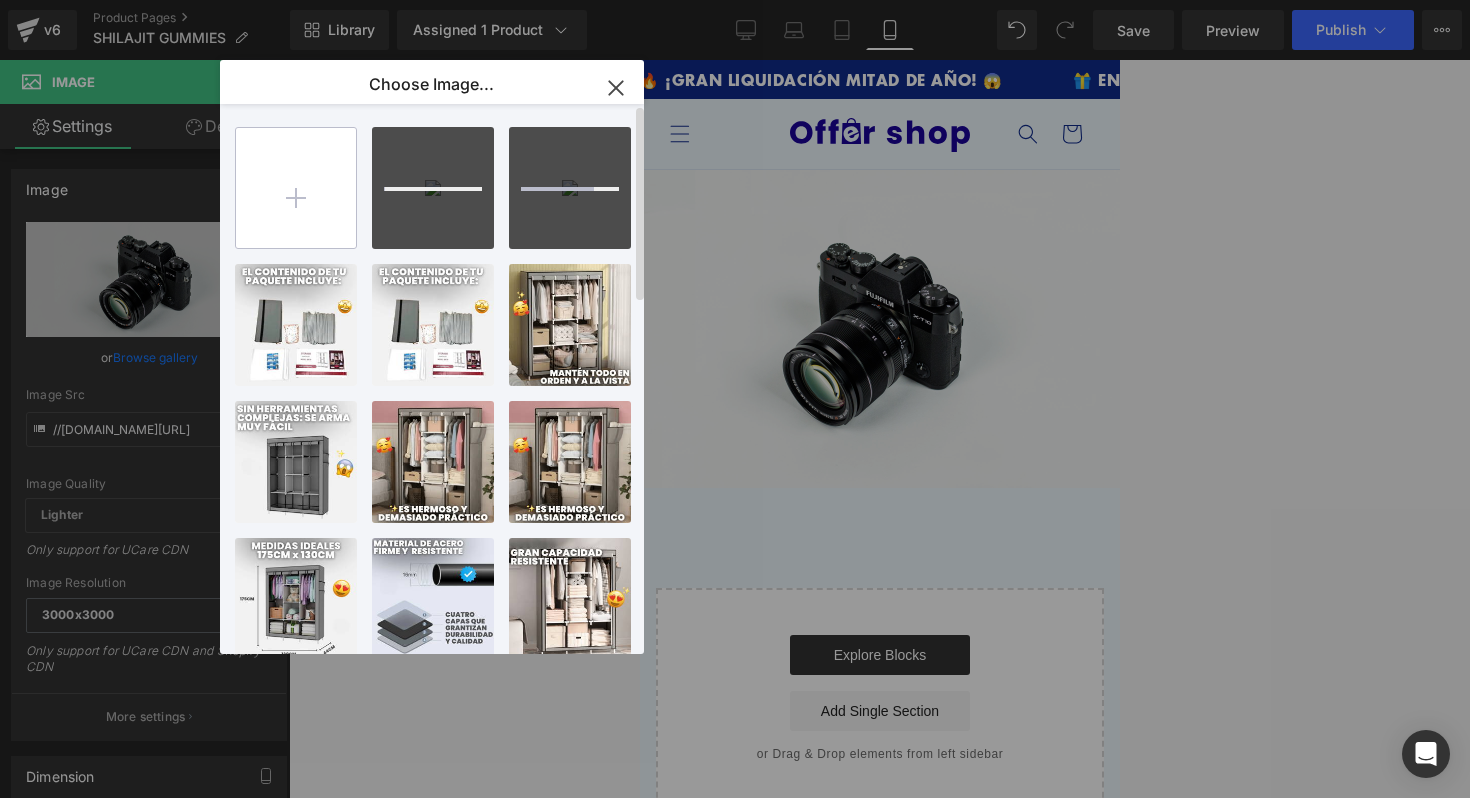 click at bounding box center (296, 188) 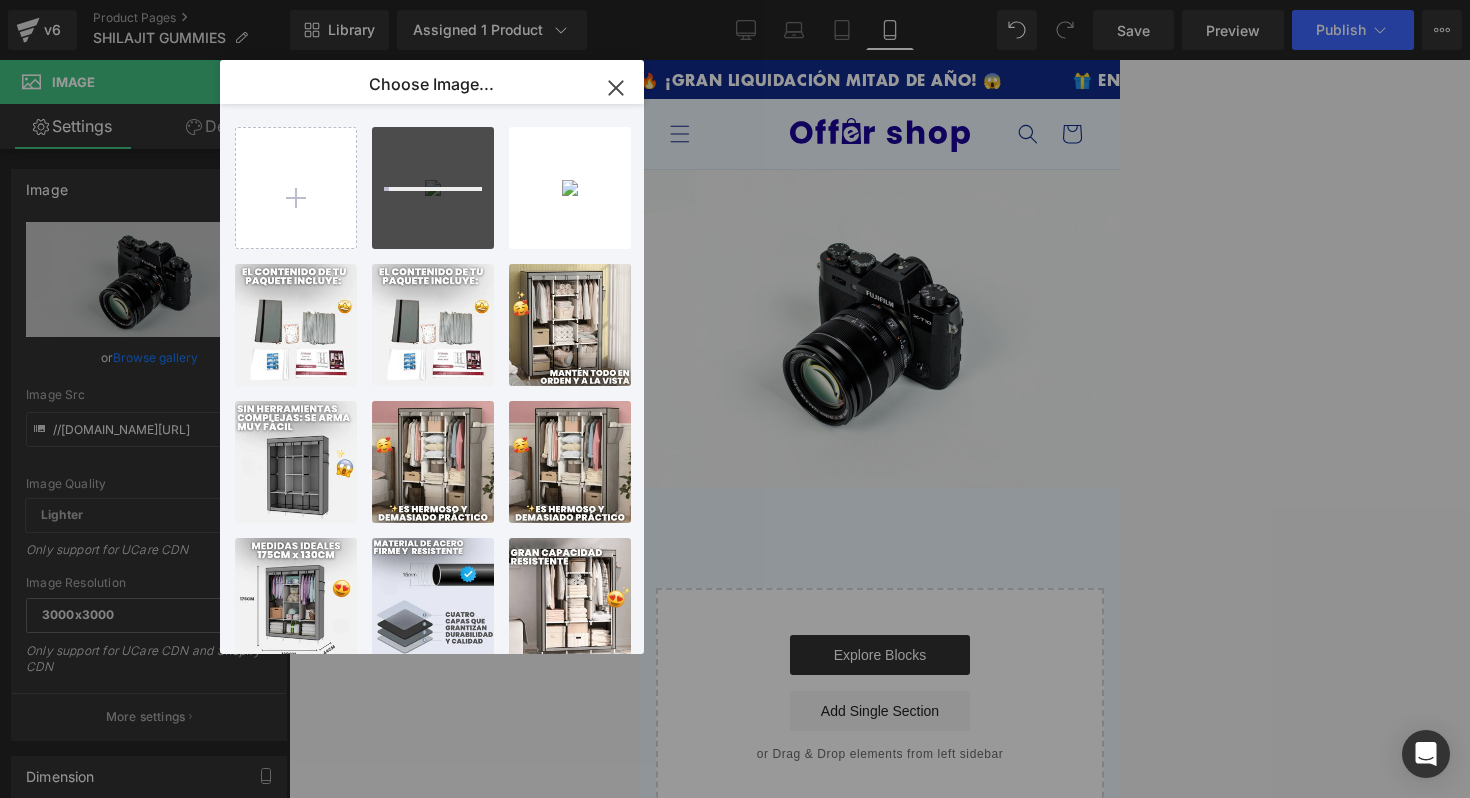 type on "C:\fakepath\3.png" 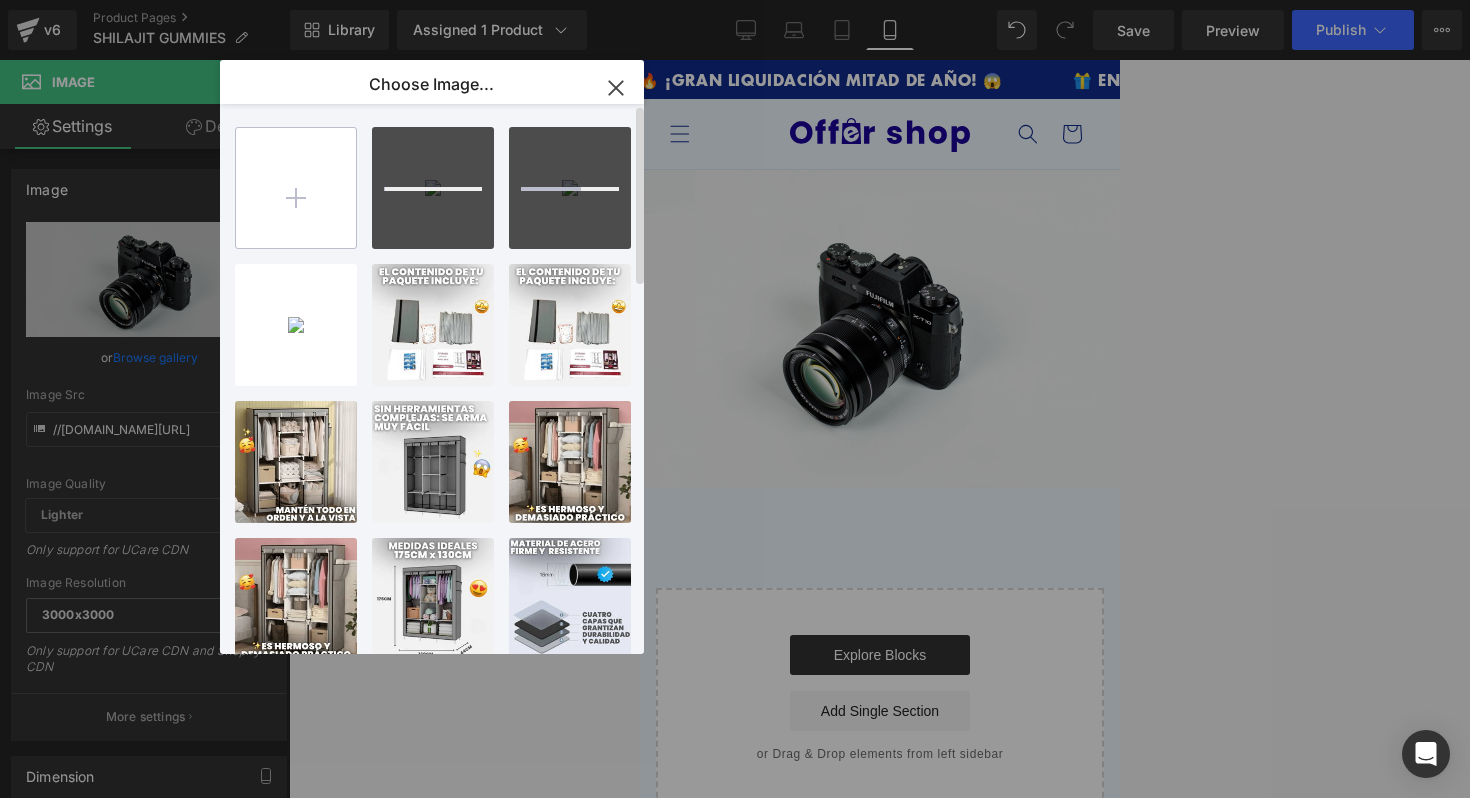 click at bounding box center [296, 188] 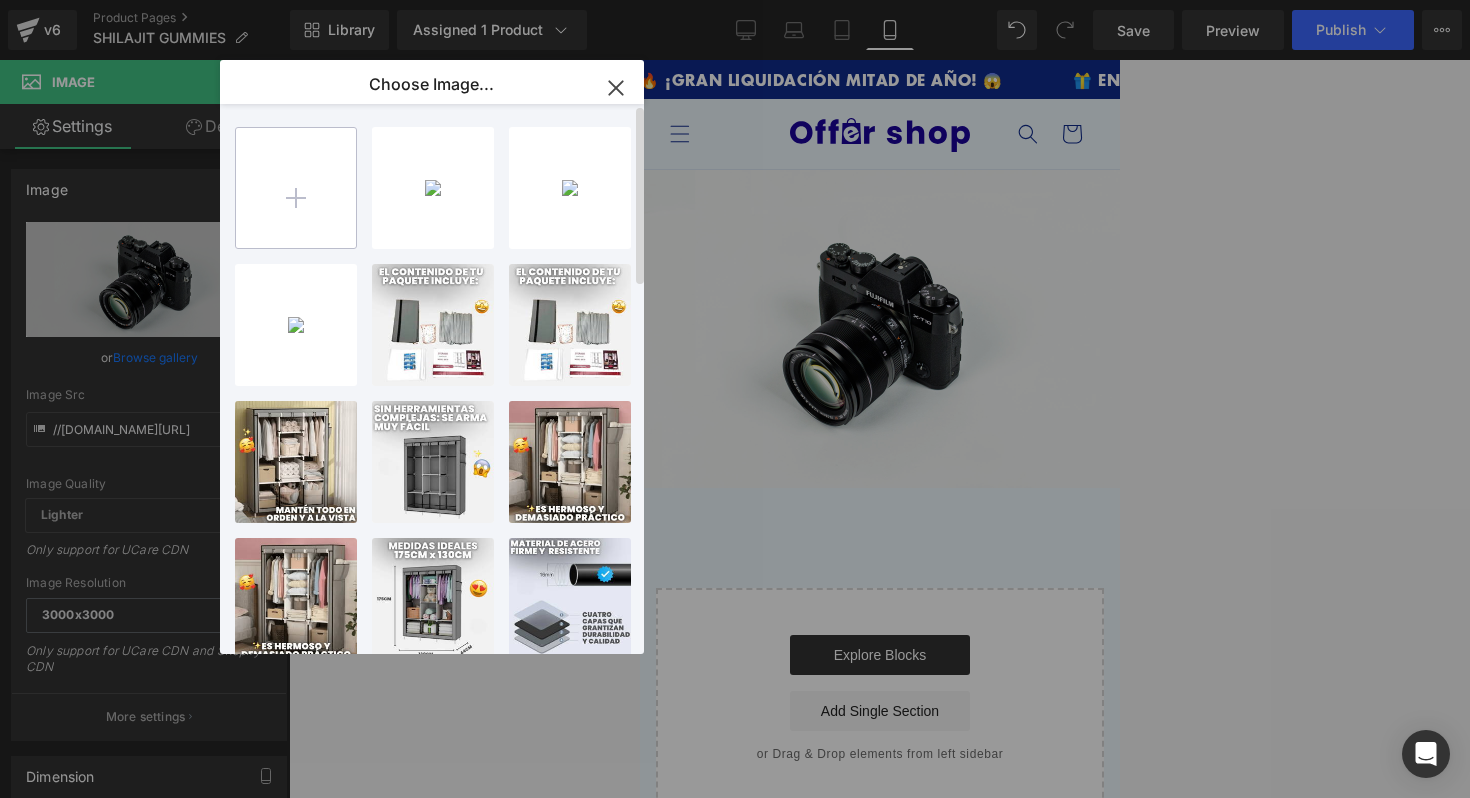 type on "C:\fakepath\4.png" 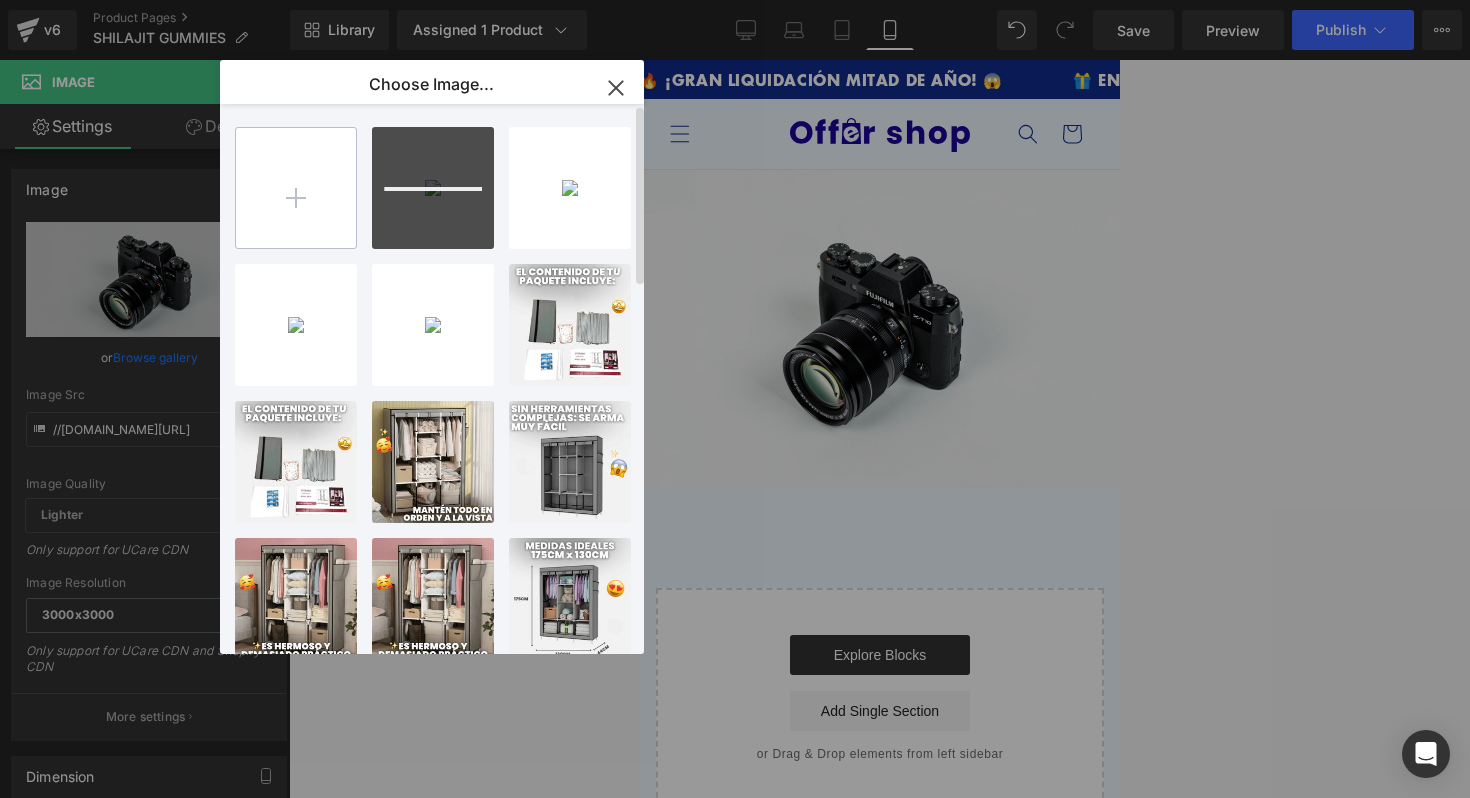 click at bounding box center [296, 188] 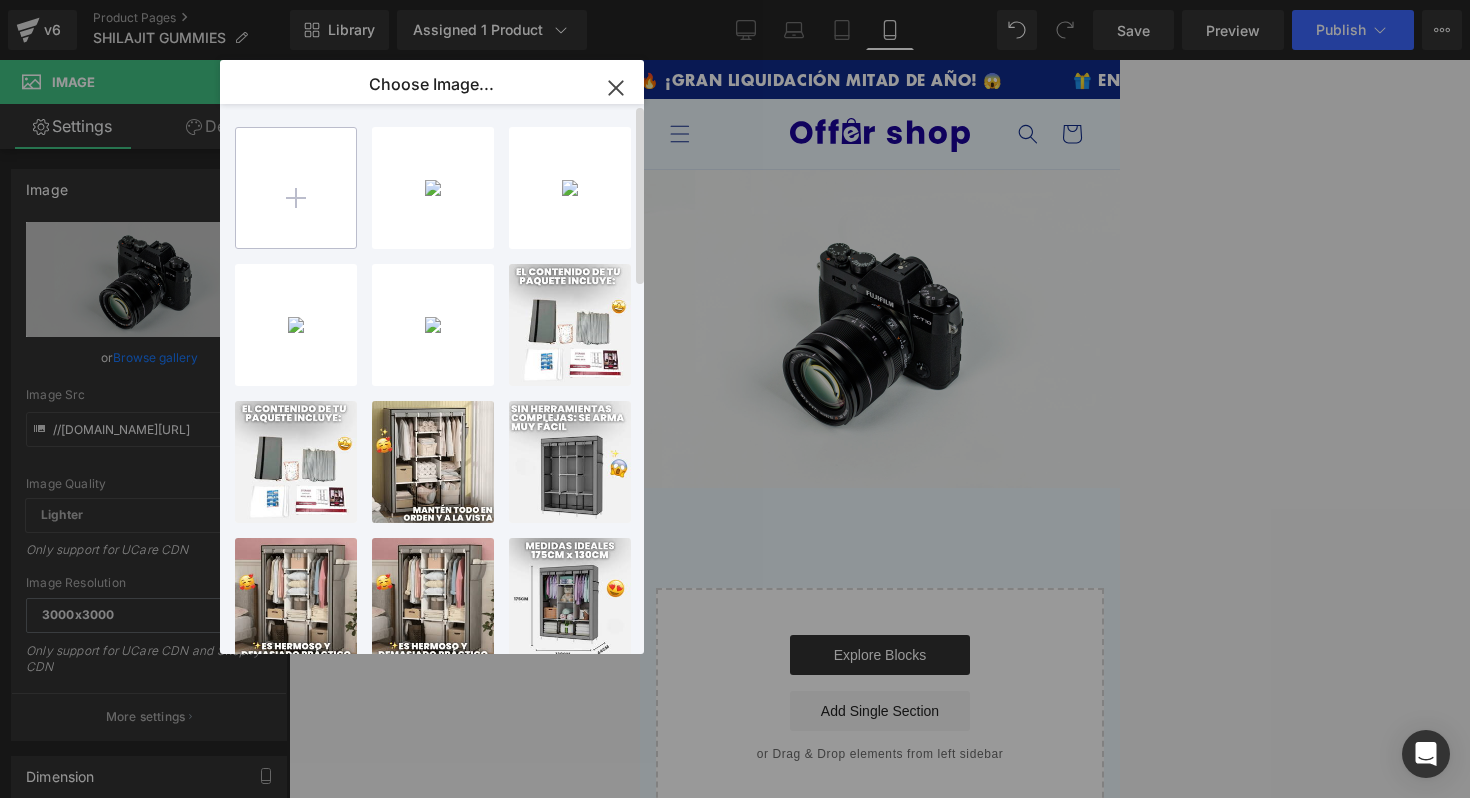 type on "C:\fakepath\5.png" 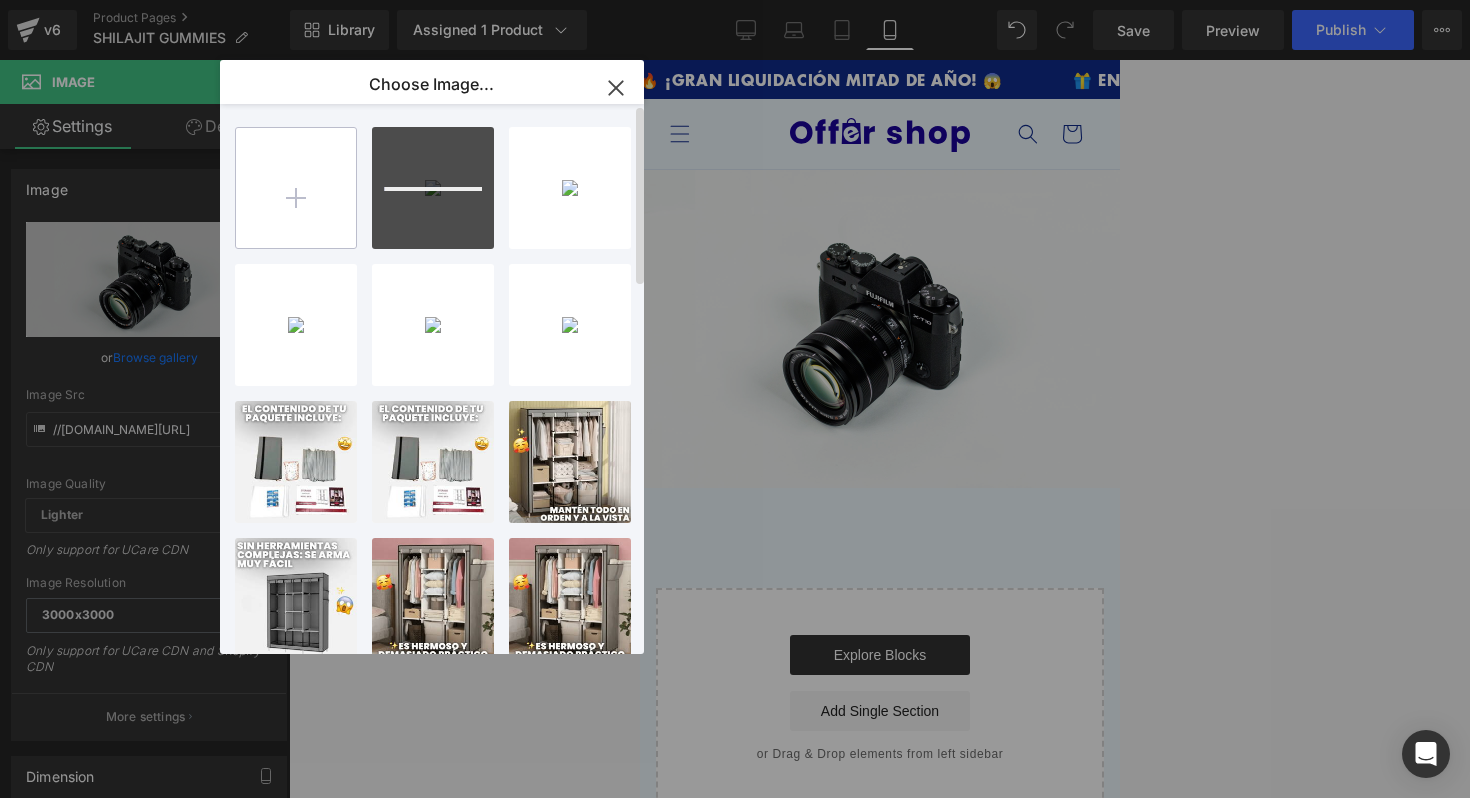 click at bounding box center (296, 188) 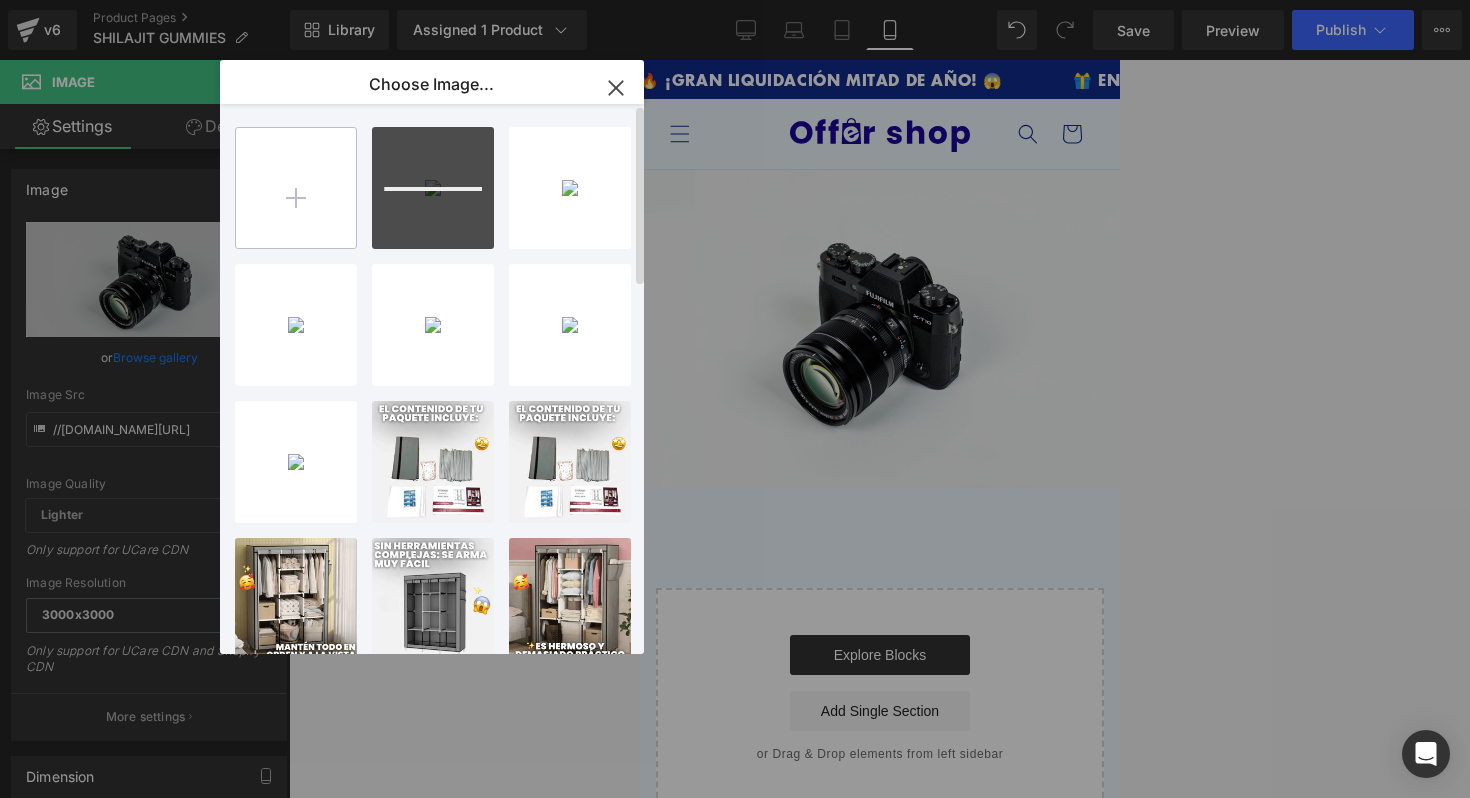 click at bounding box center [296, 188] 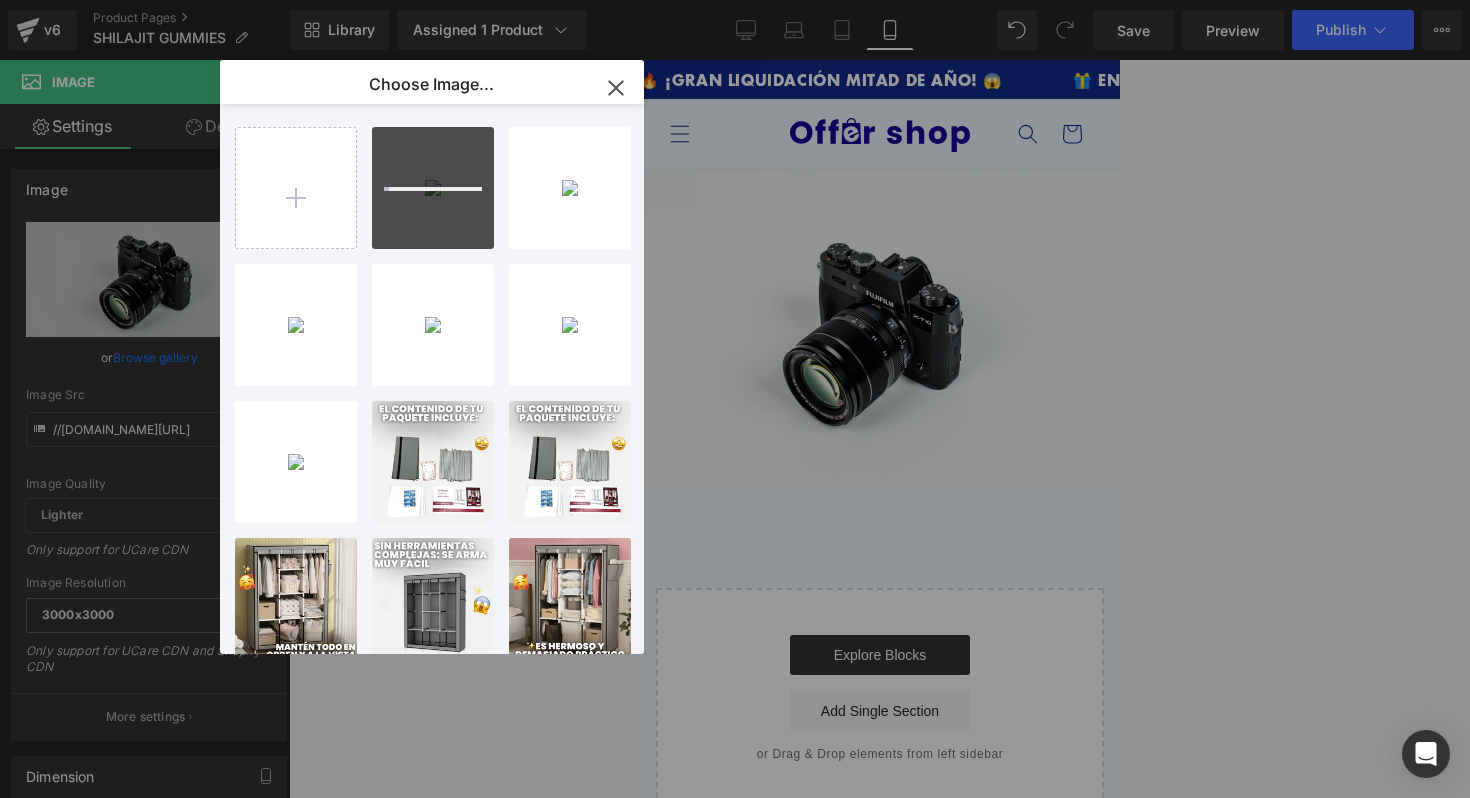 type on "C:\fakepath\7.png" 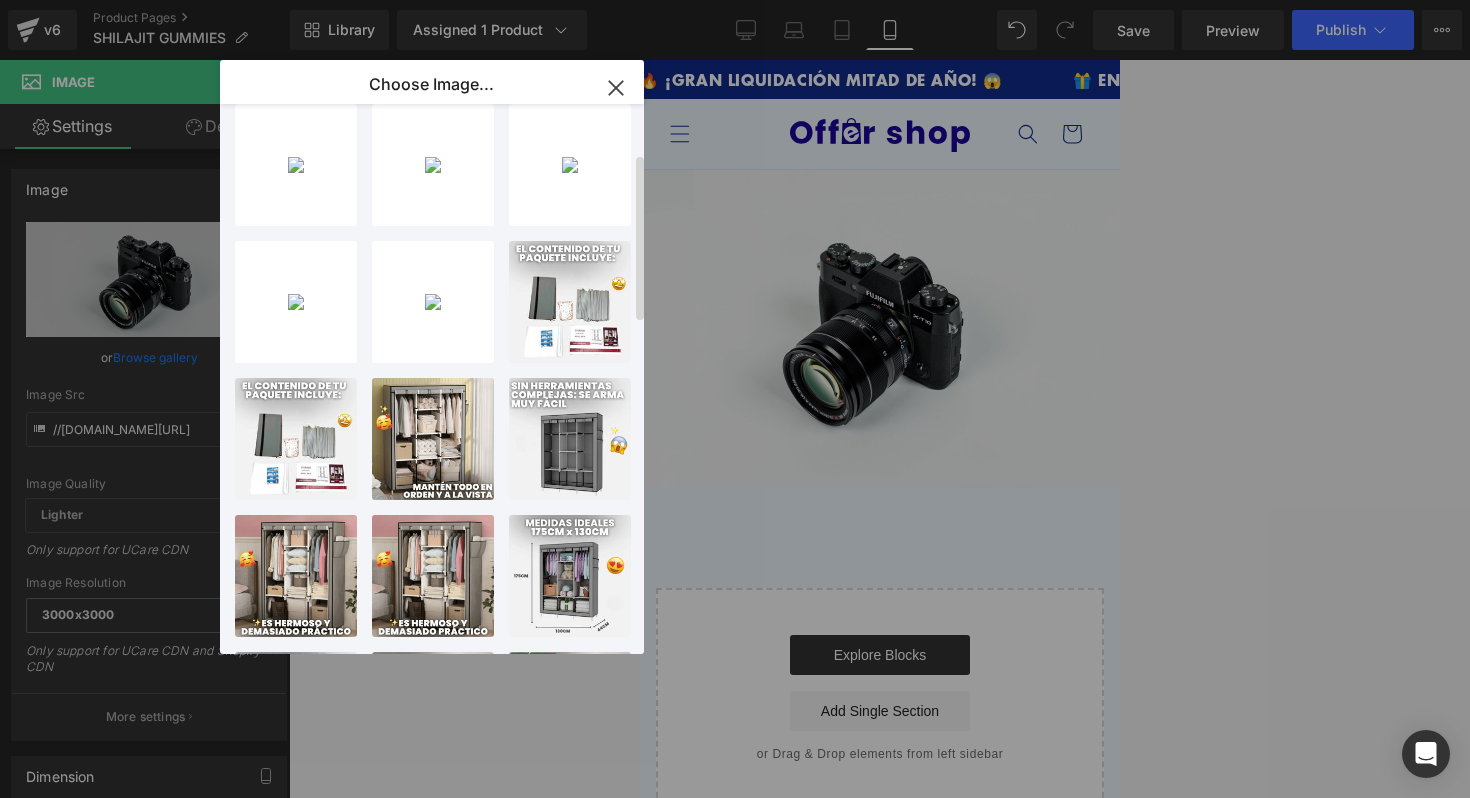 scroll, scrollTop: 165, scrollLeft: 0, axis: vertical 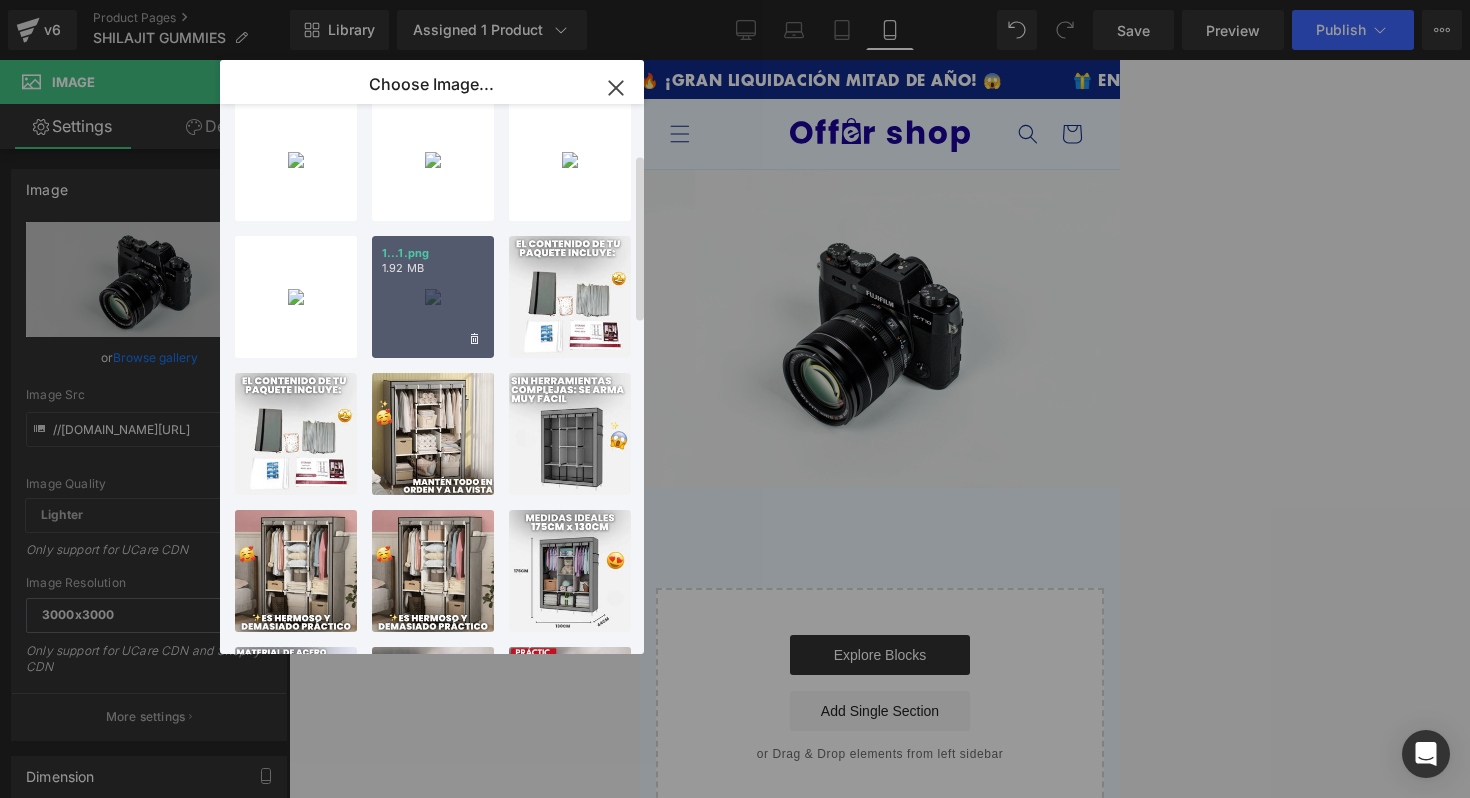 click on "1...1.png 1.92 MB" at bounding box center (433, 297) 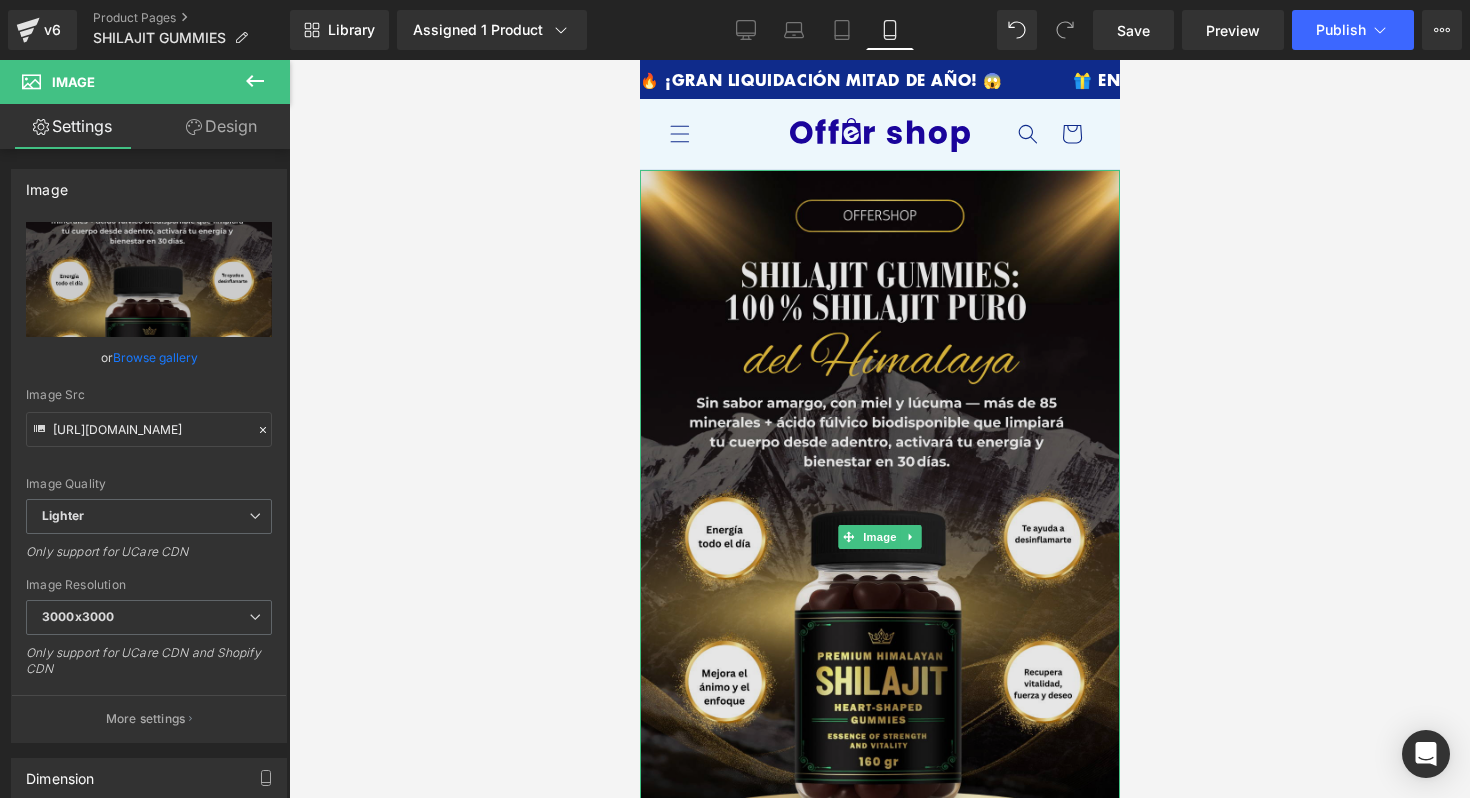 click at bounding box center (879, 536) 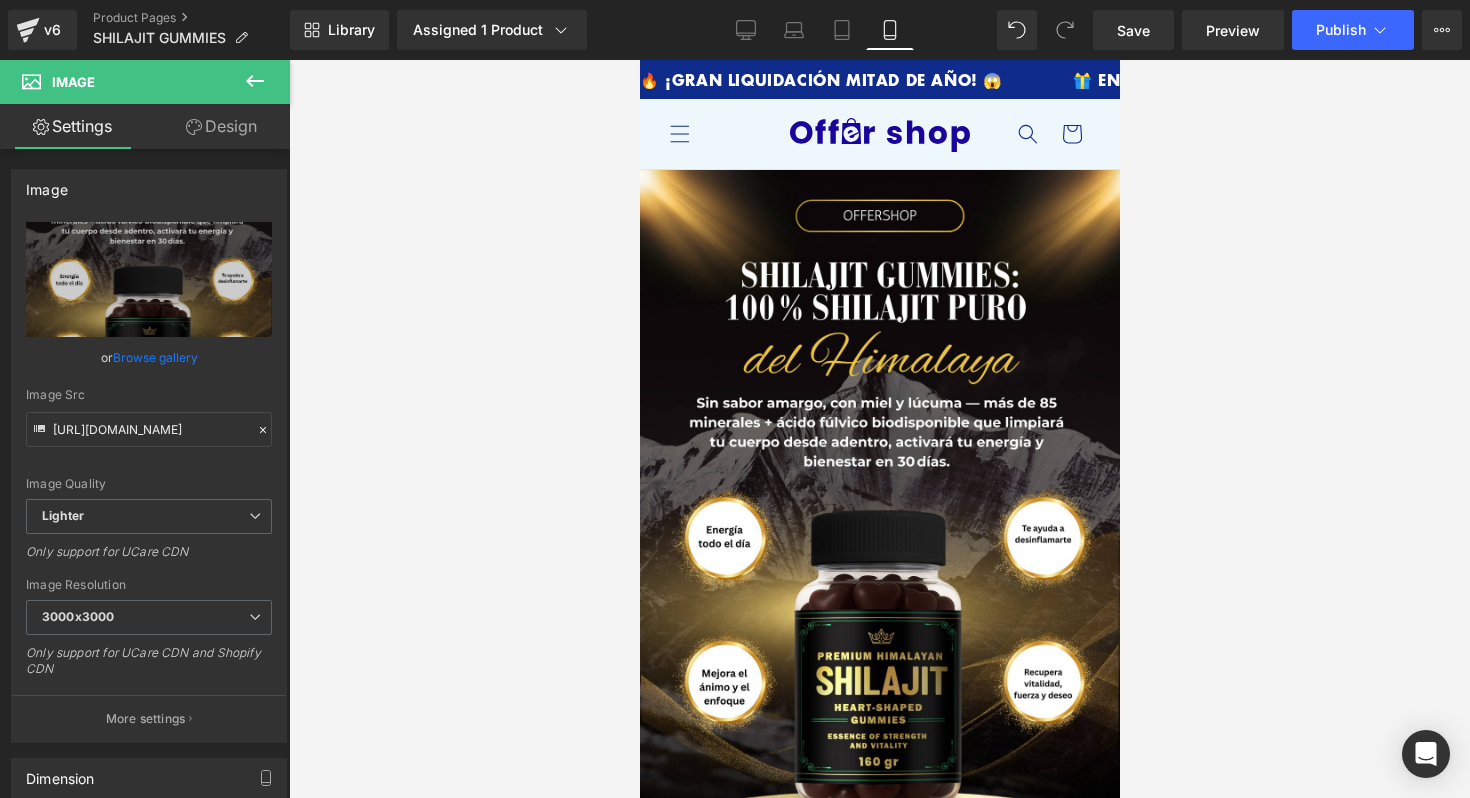 click at bounding box center (879, 429) 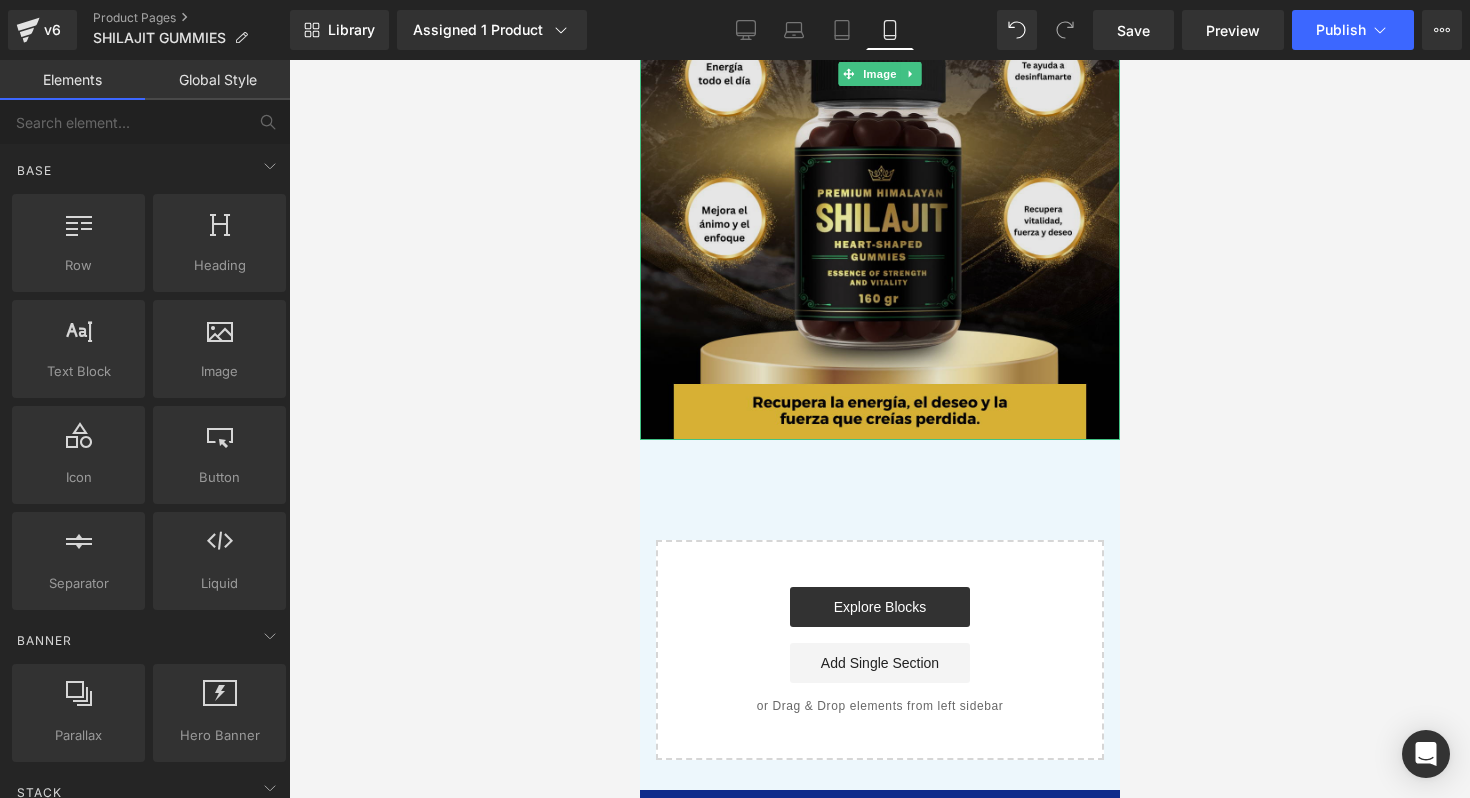 scroll, scrollTop: 465, scrollLeft: 0, axis: vertical 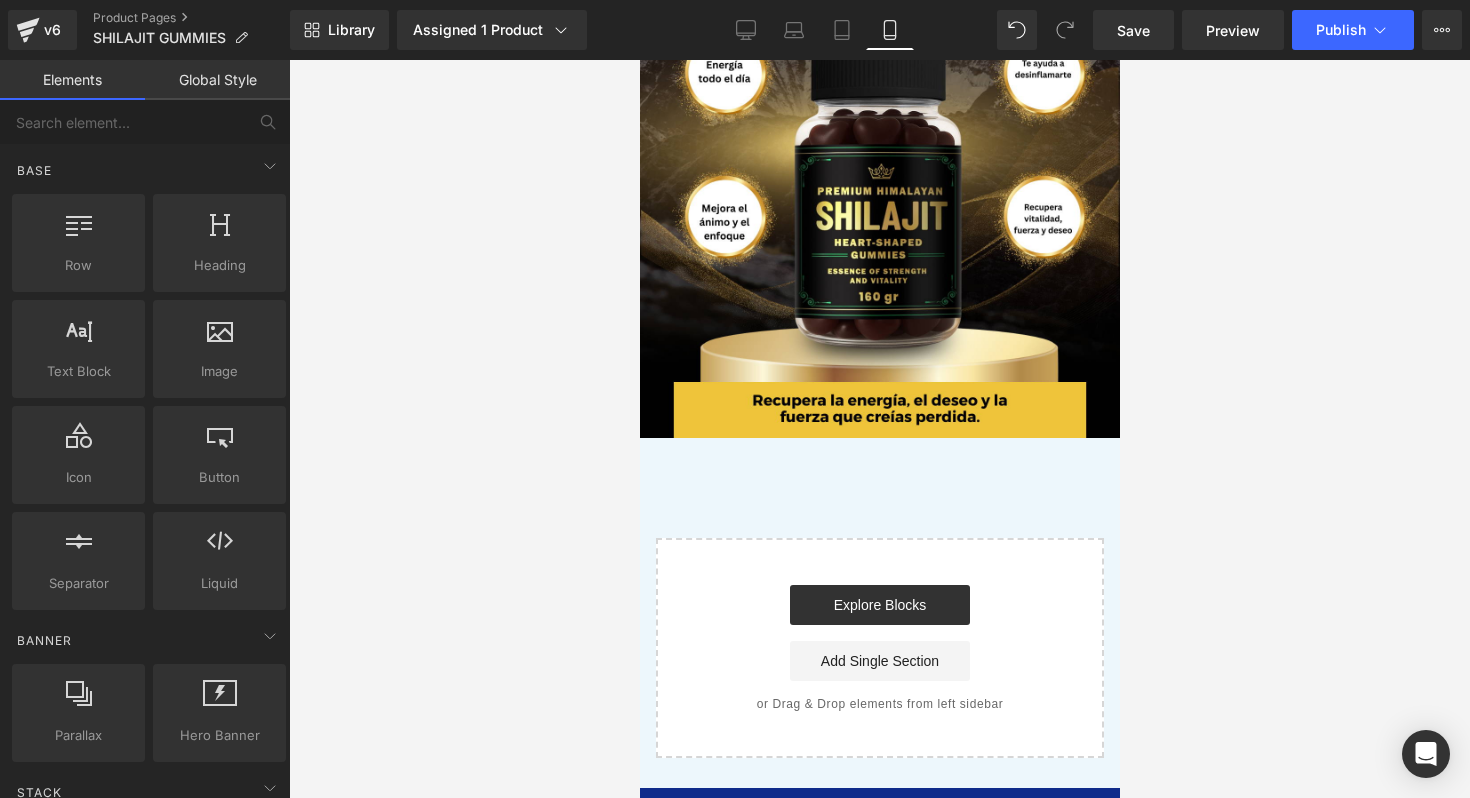 click at bounding box center (879, 429) 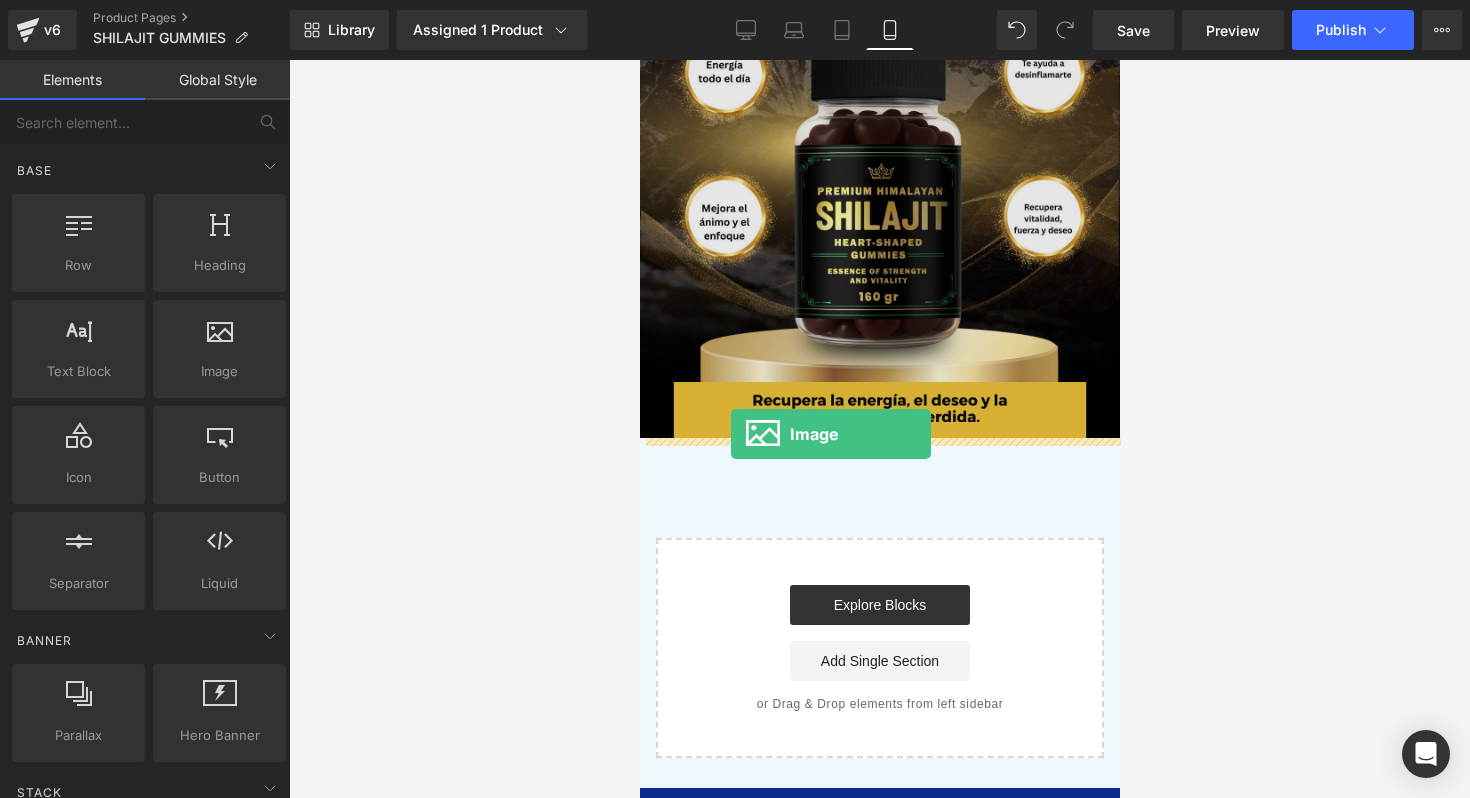 drag, startPoint x: 884, startPoint y: 426, endPoint x: 728, endPoint y: 434, distance: 156.20499 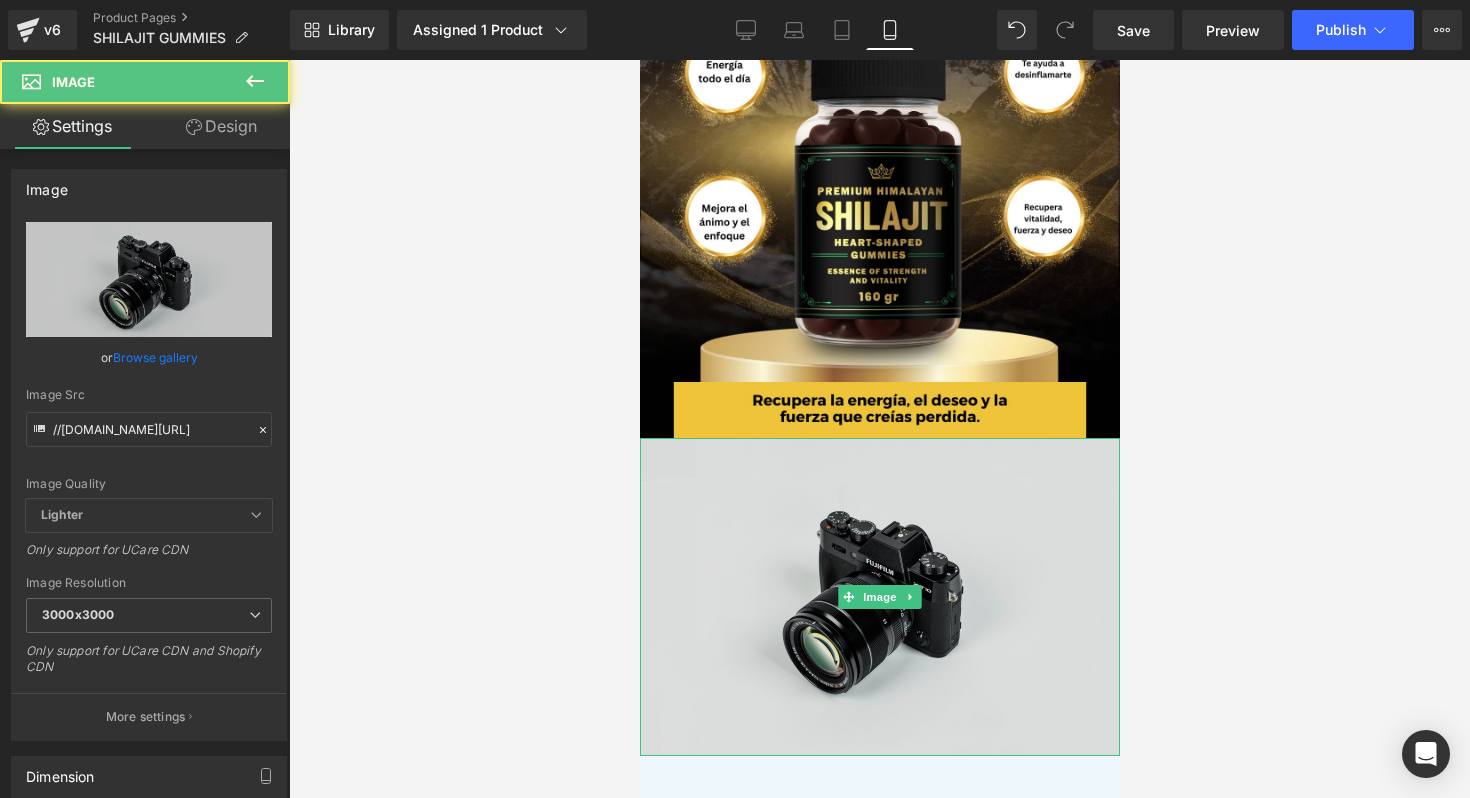 click at bounding box center (879, 597) 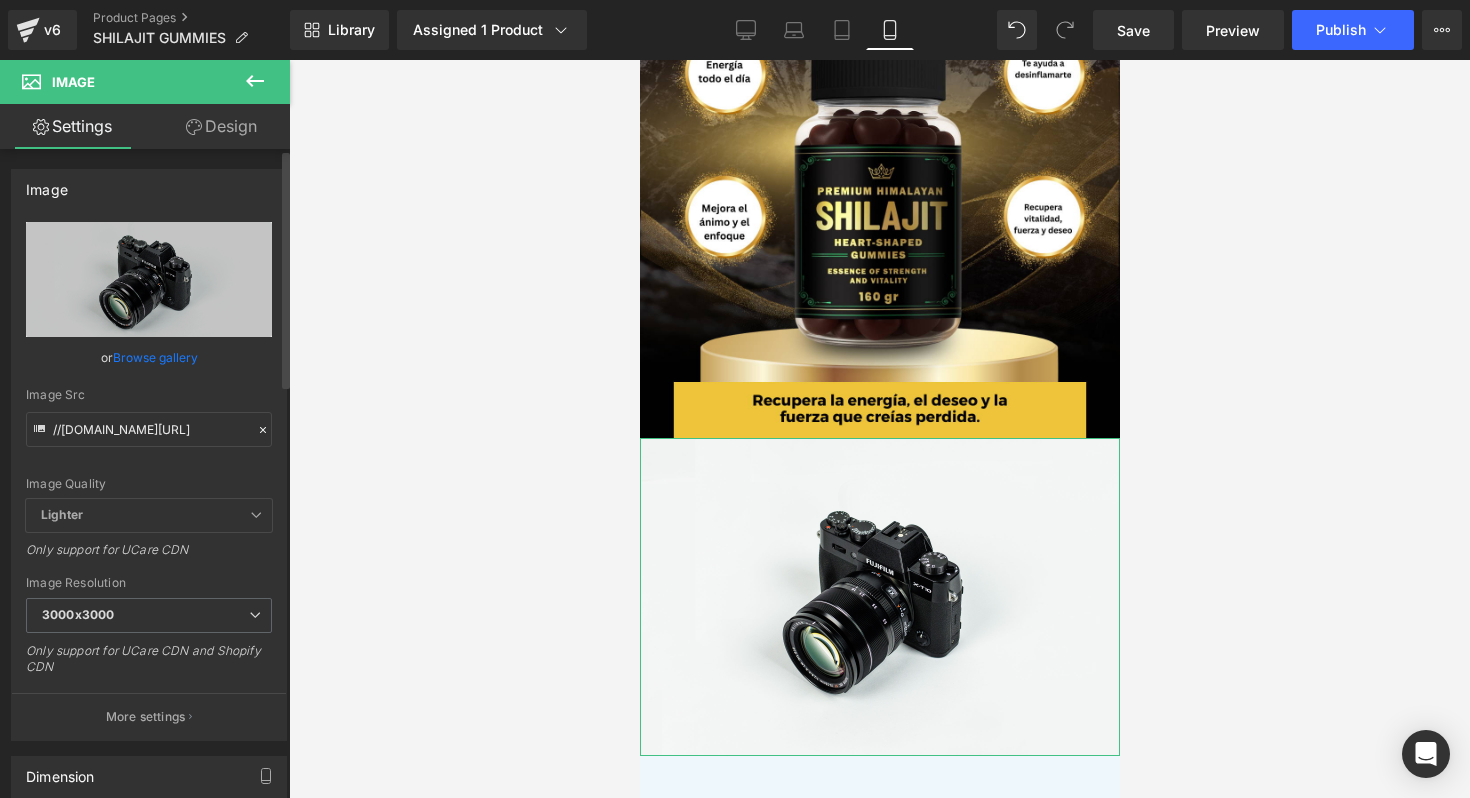 click on "Browse gallery" at bounding box center [155, 357] 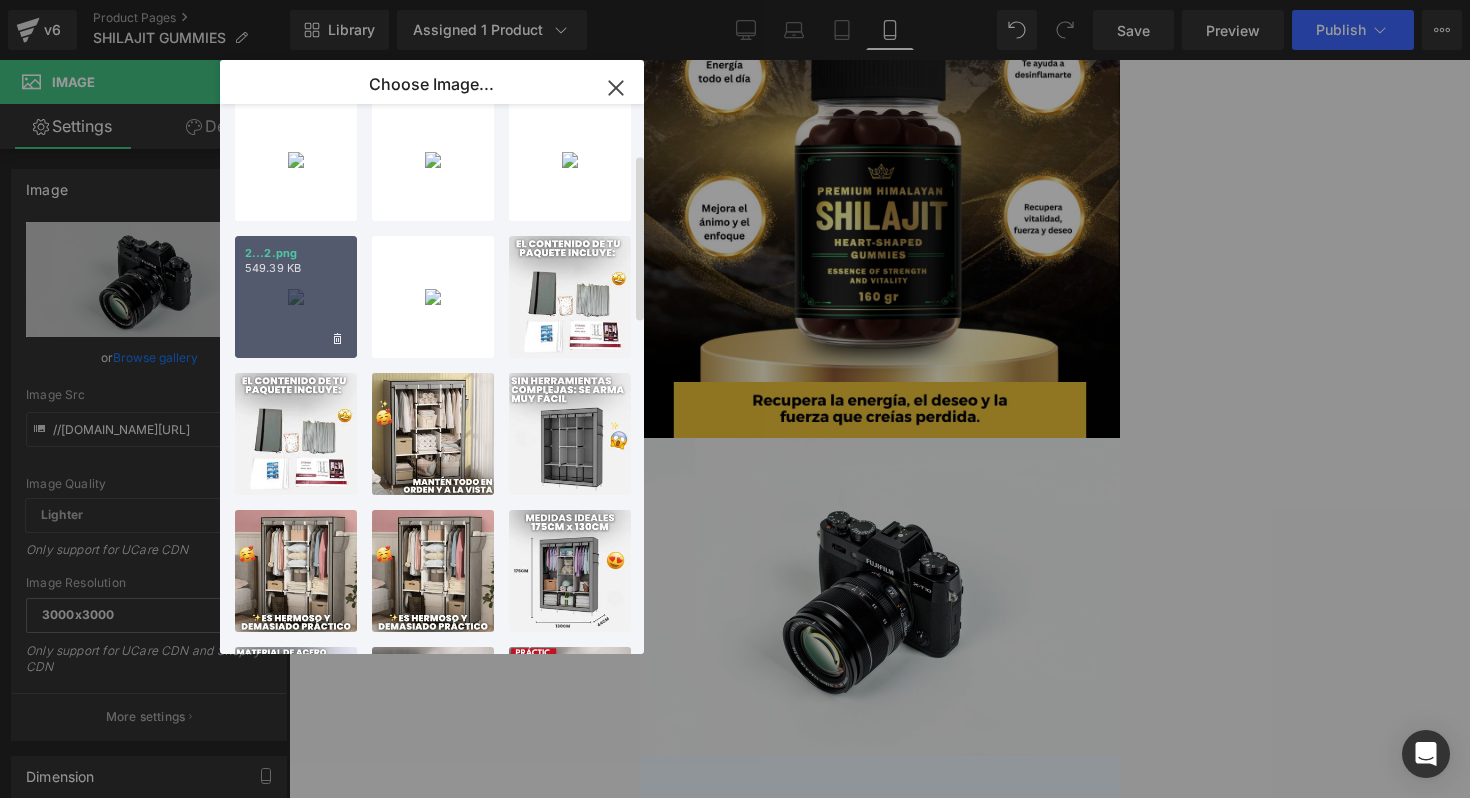 click on "2...2.png 549.39 KB" at bounding box center [296, 297] 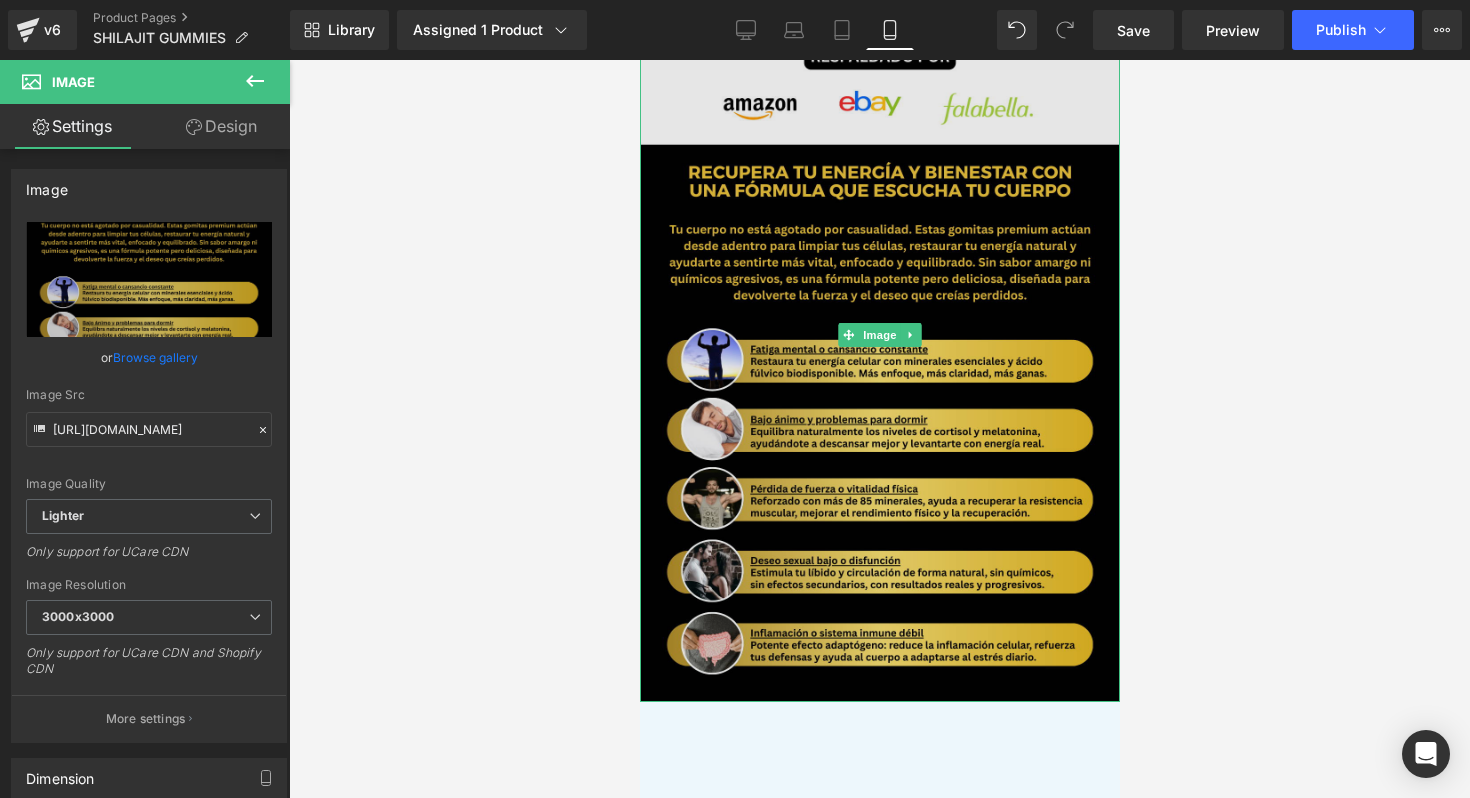scroll, scrollTop: 948, scrollLeft: 0, axis: vertical 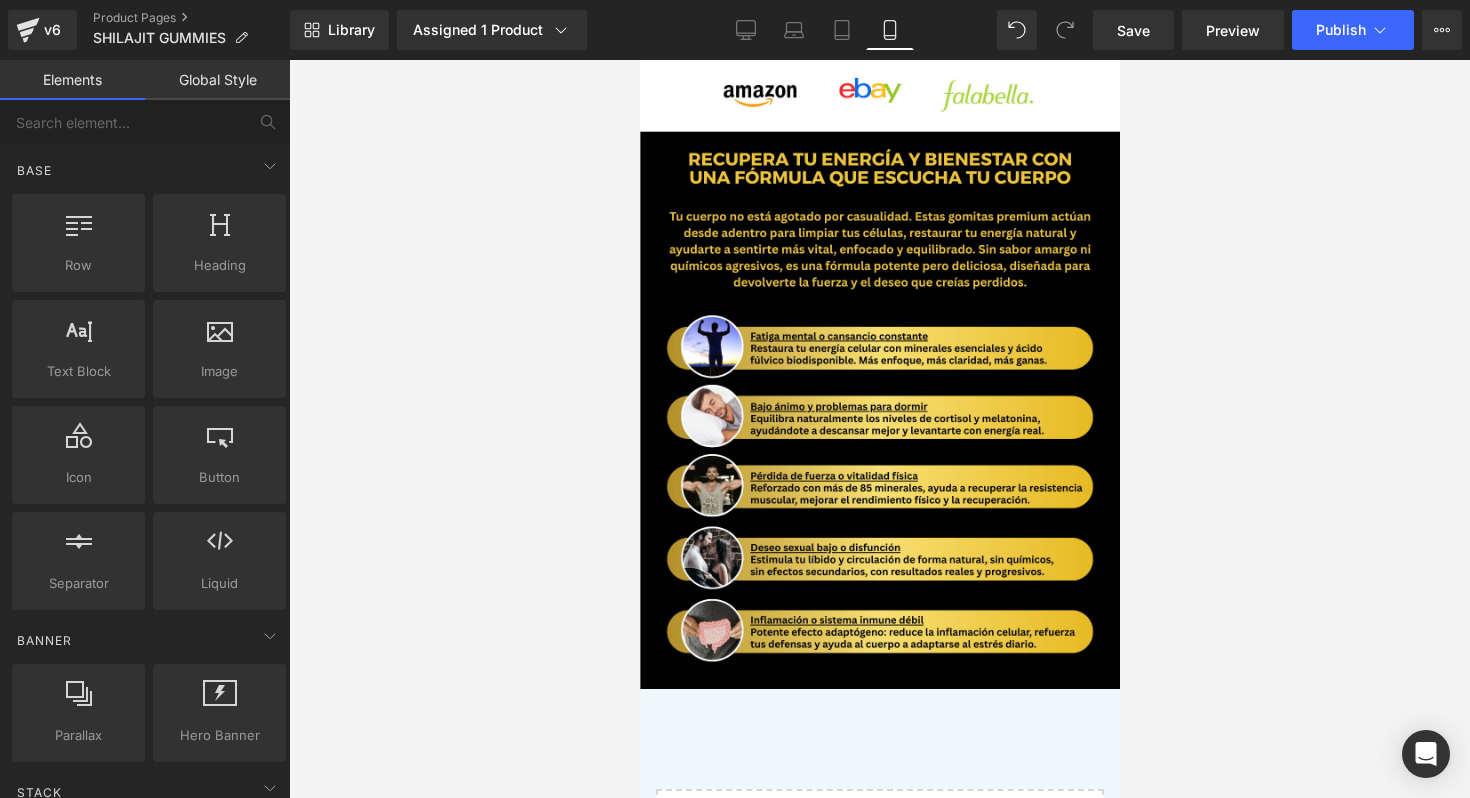 click at bounding box center [879, 429] 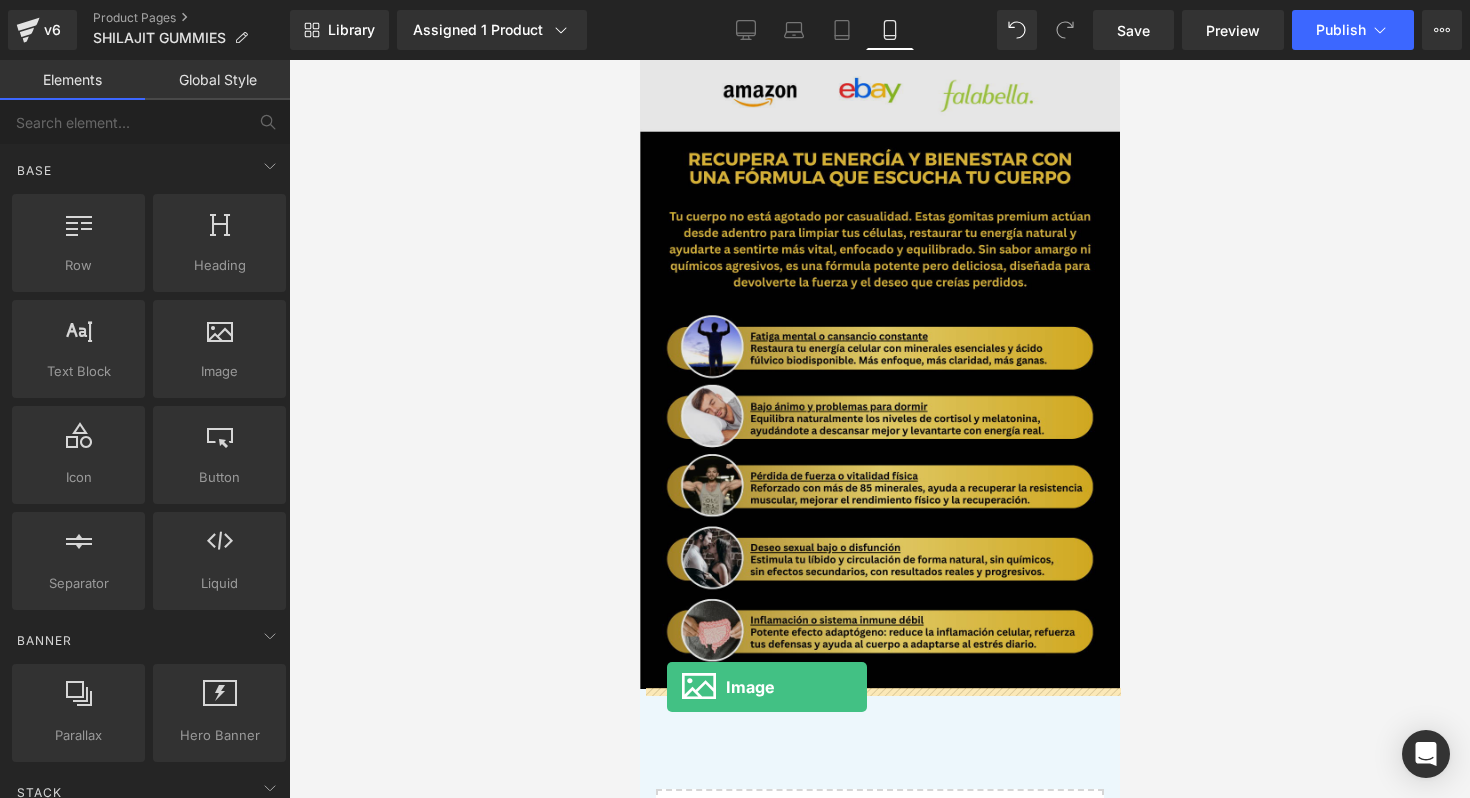 drag, startPoint x: 856, startPoint y: 405, endPoint x: 666, endPoint y: 687, distance: 340.03528 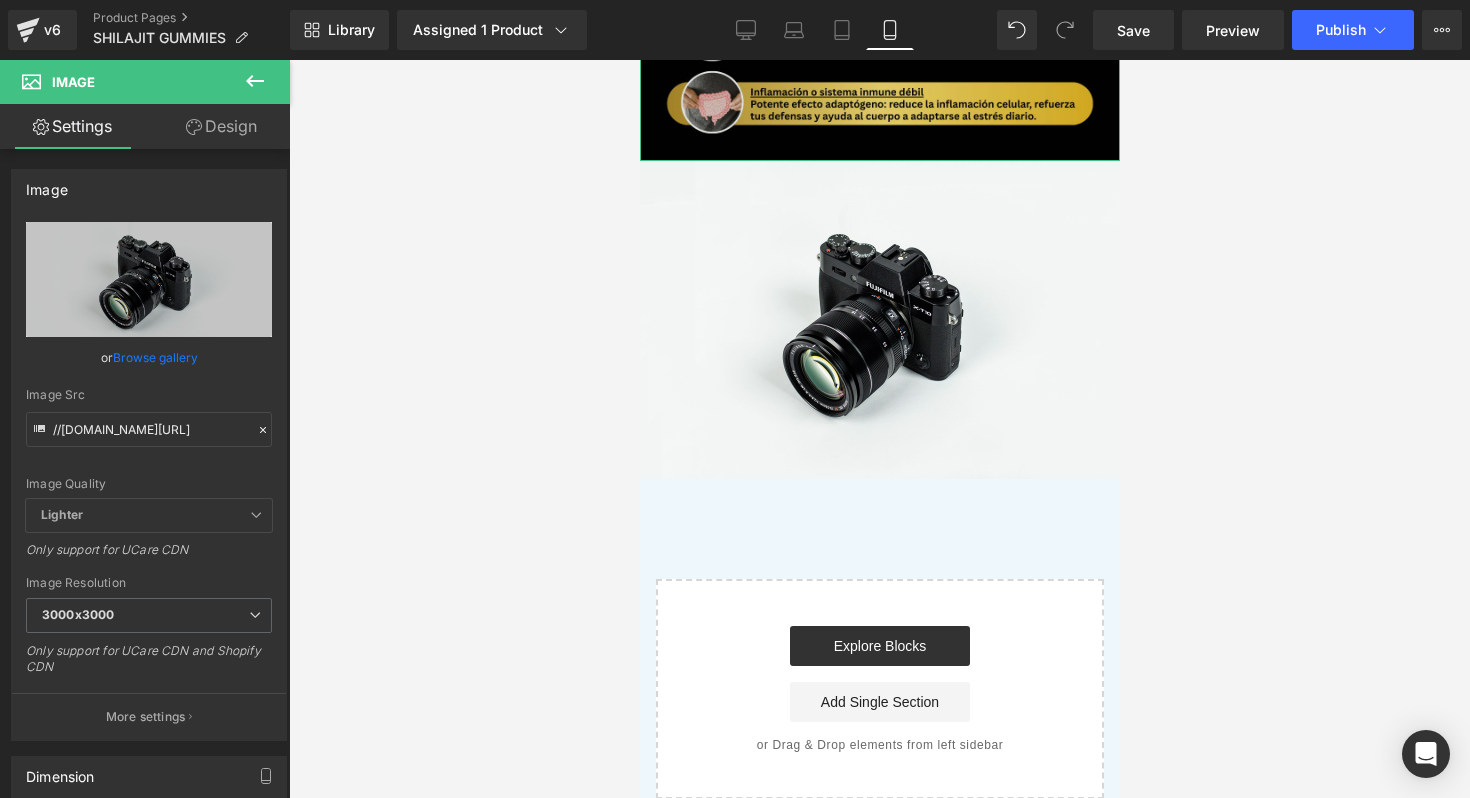 scroll, scrollTop: 1480, scrollLeft: 0, axis: vertical 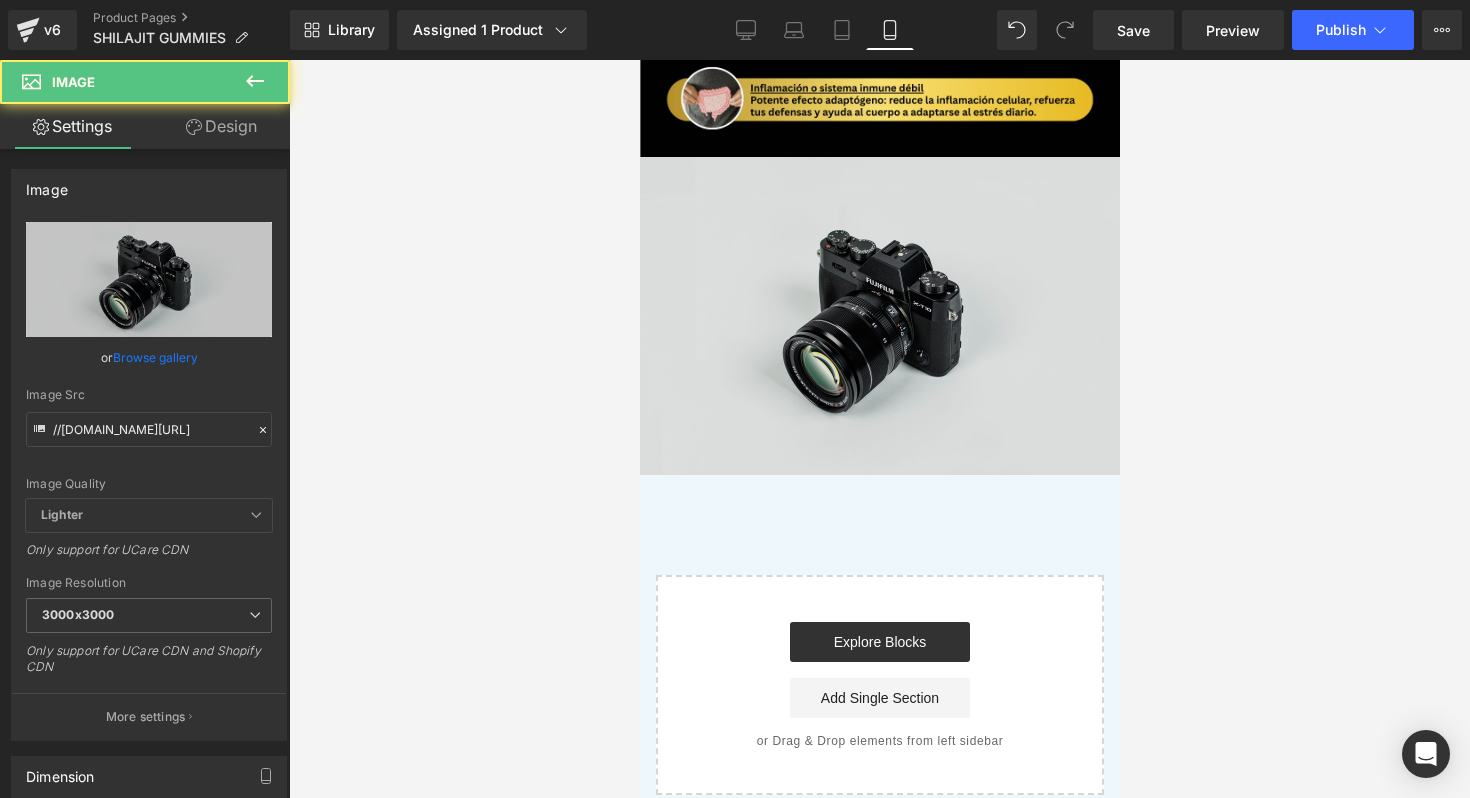click at bounding box center (879, 316) 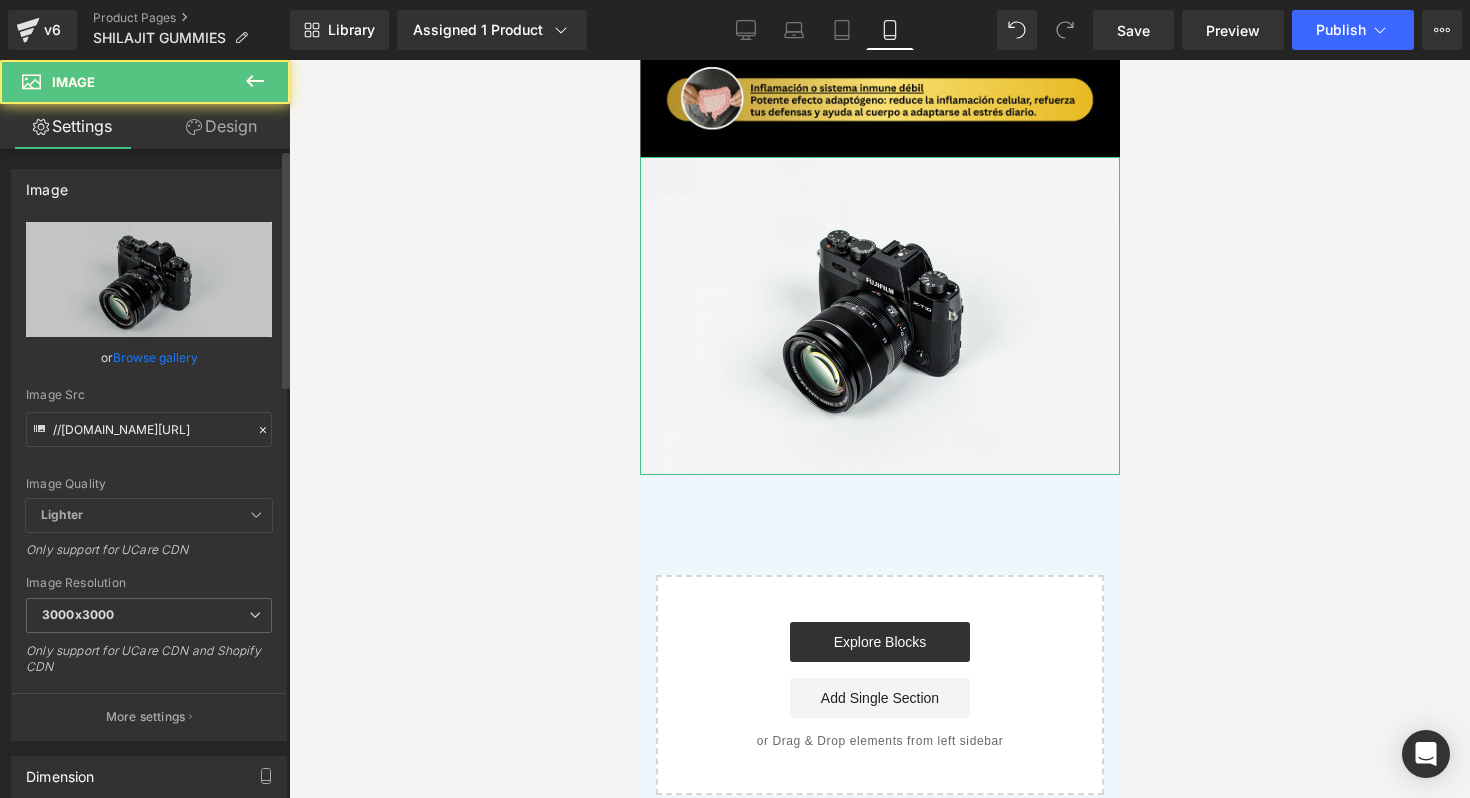 click on "Browse gallery" at bounding box center (155, 357) 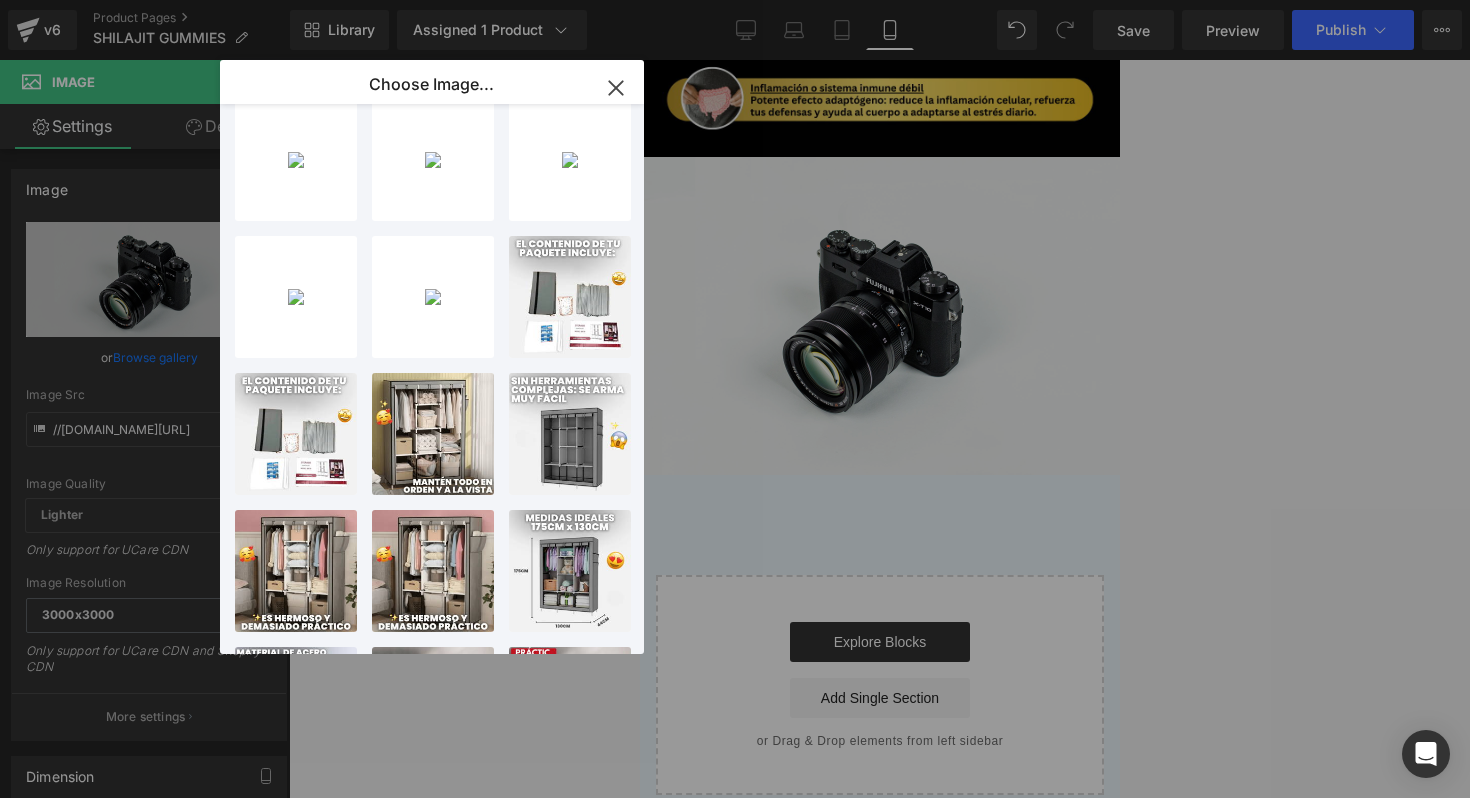 click on "3...3.png 797.50 KB" at bounding box center [0, 0] 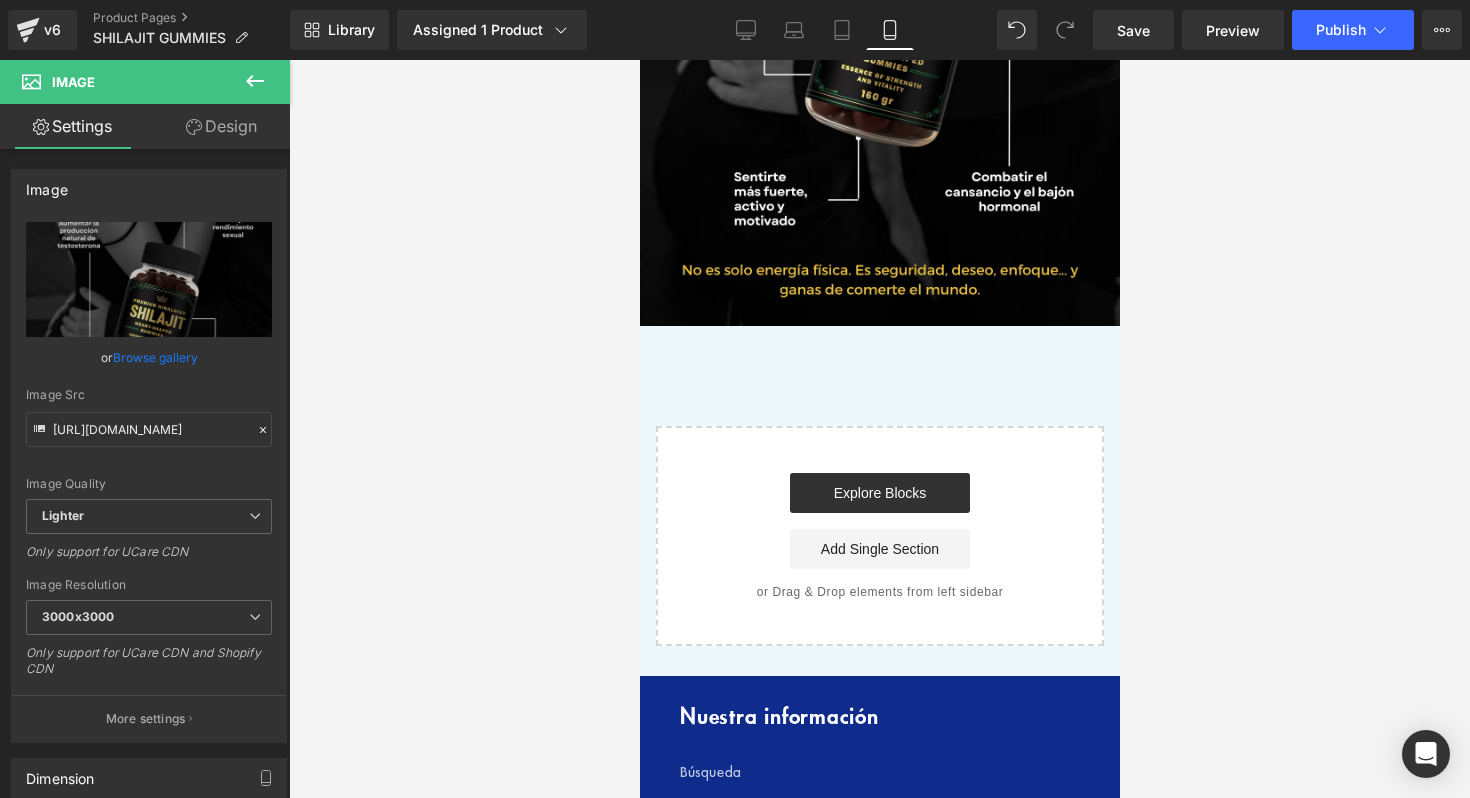 scroll, scrollTop: 2052, scrollLeft: 0, axis: vertical 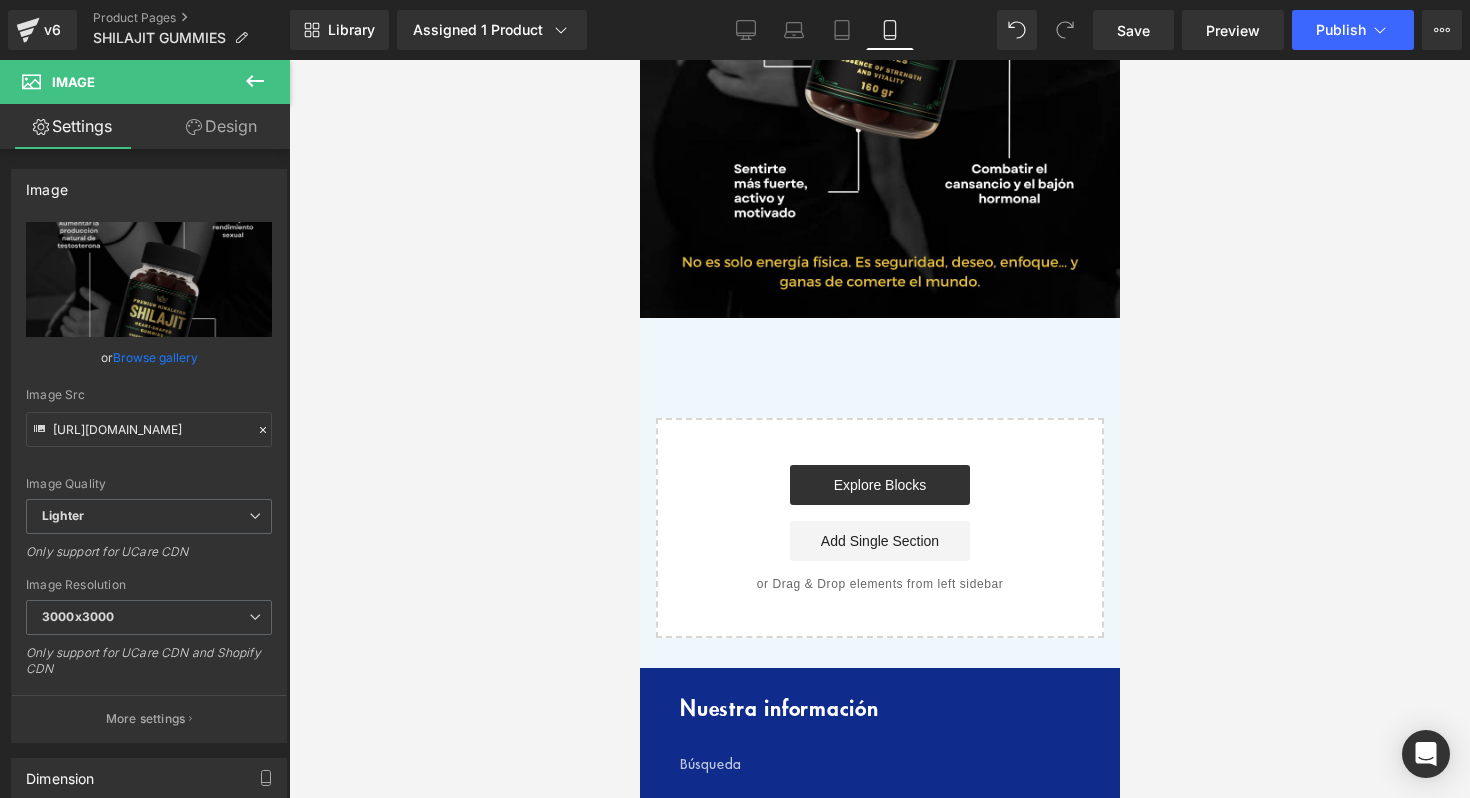 click at bounding box center (879, 429) 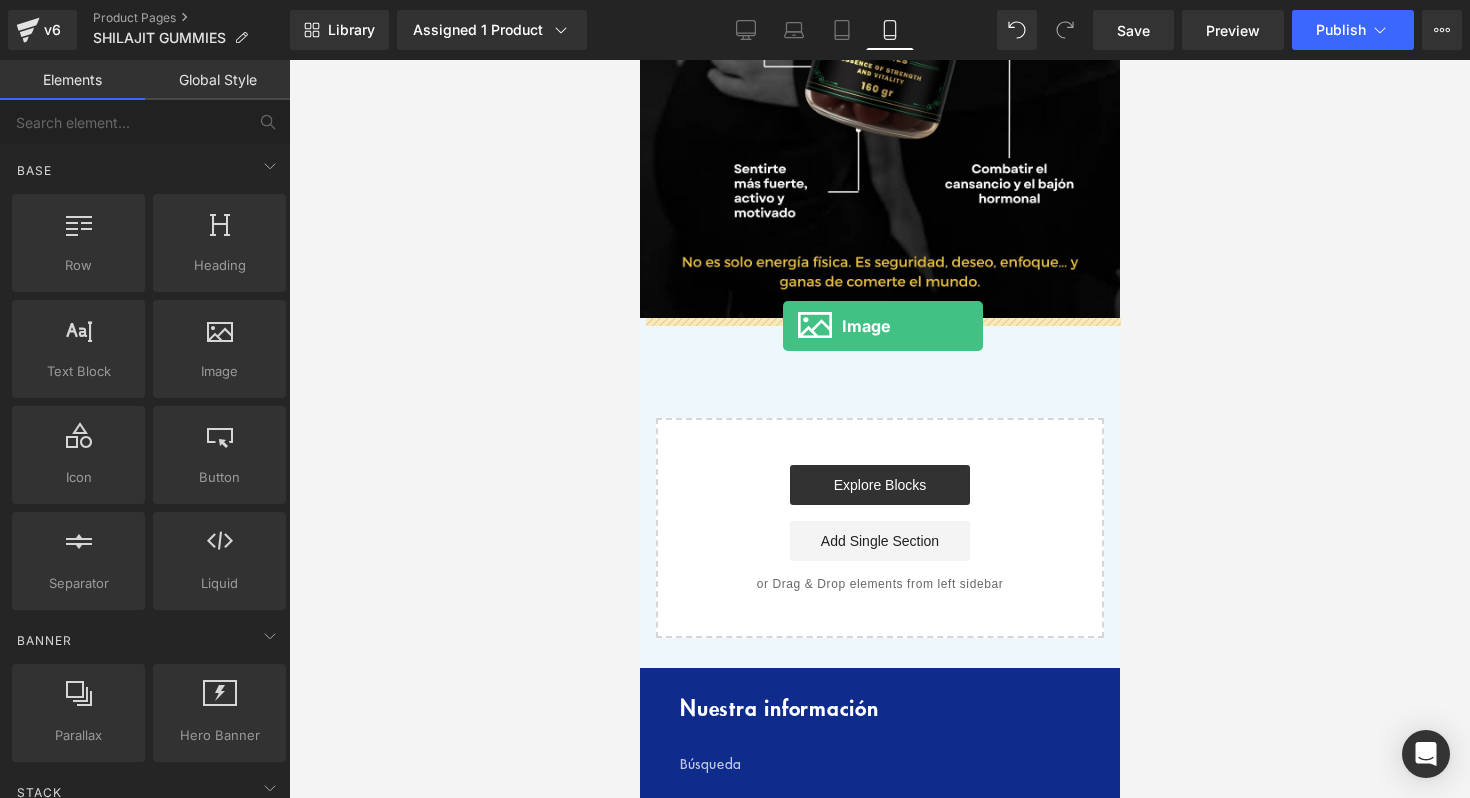 drag, startPoint x: 858, startPoint y: 419, endPoint x: 778, endPoint y: 324, distance: 124.197426 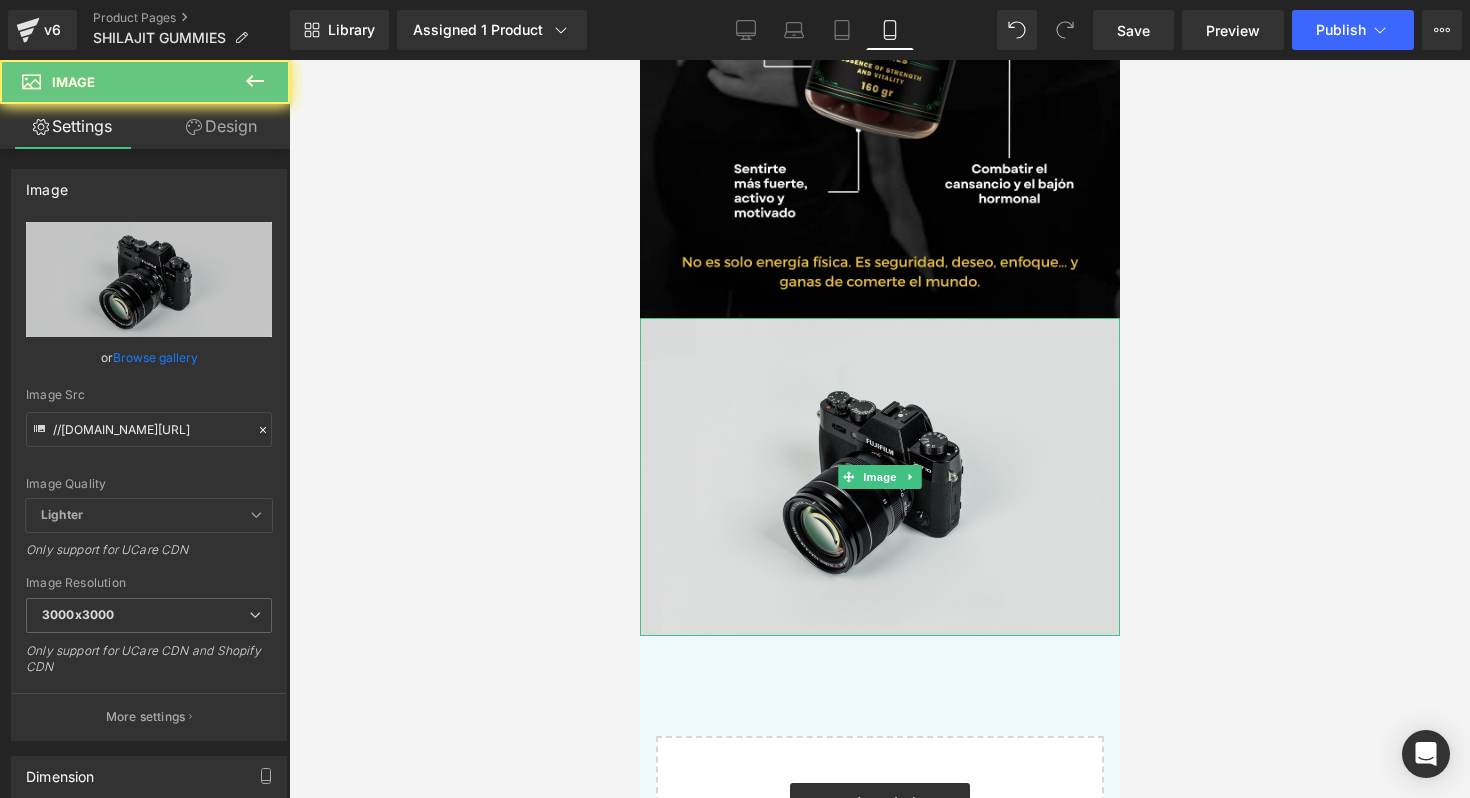 click at bounding box center (879, 477) 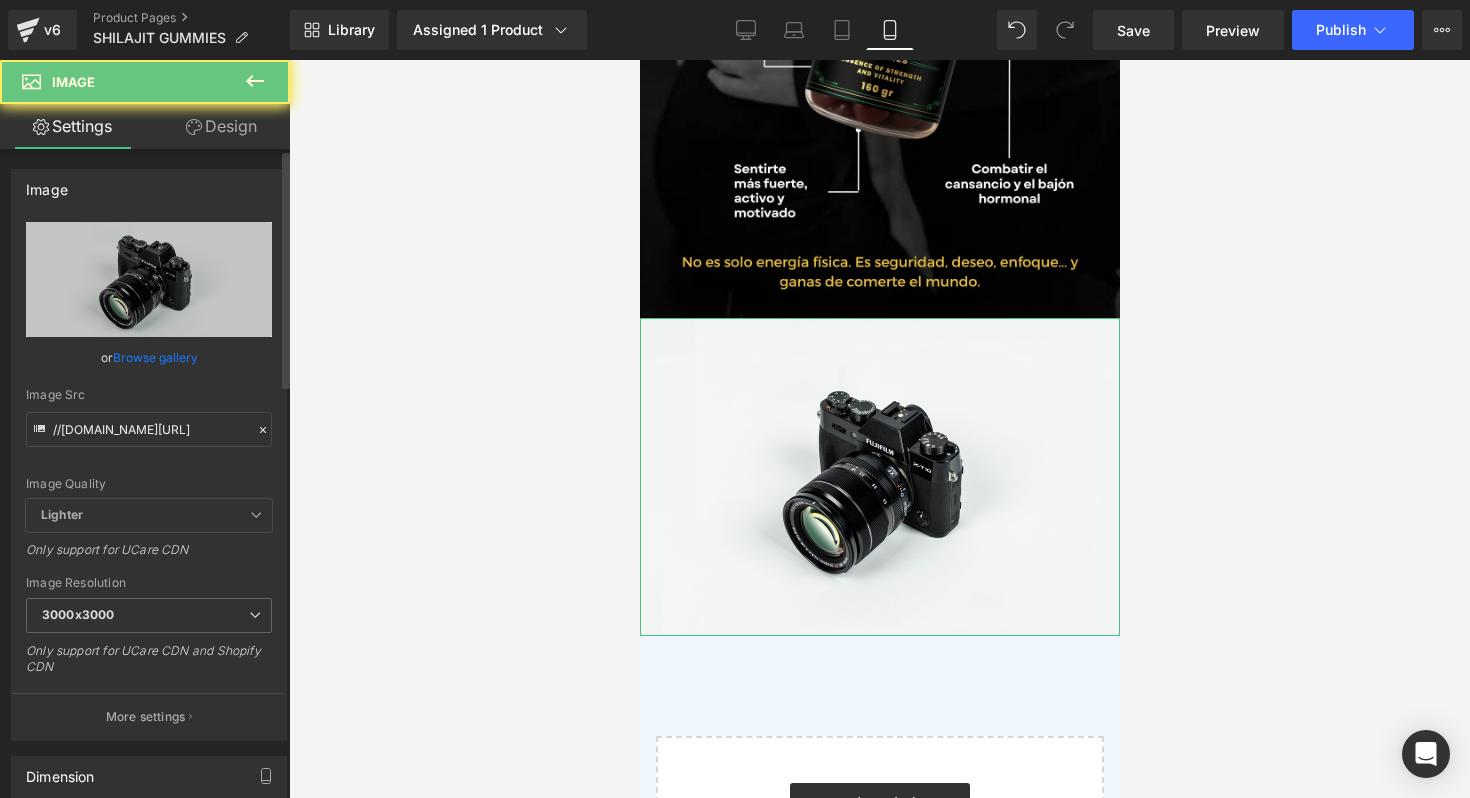 click on "Browse gallery" at bounding box center [155, 357] 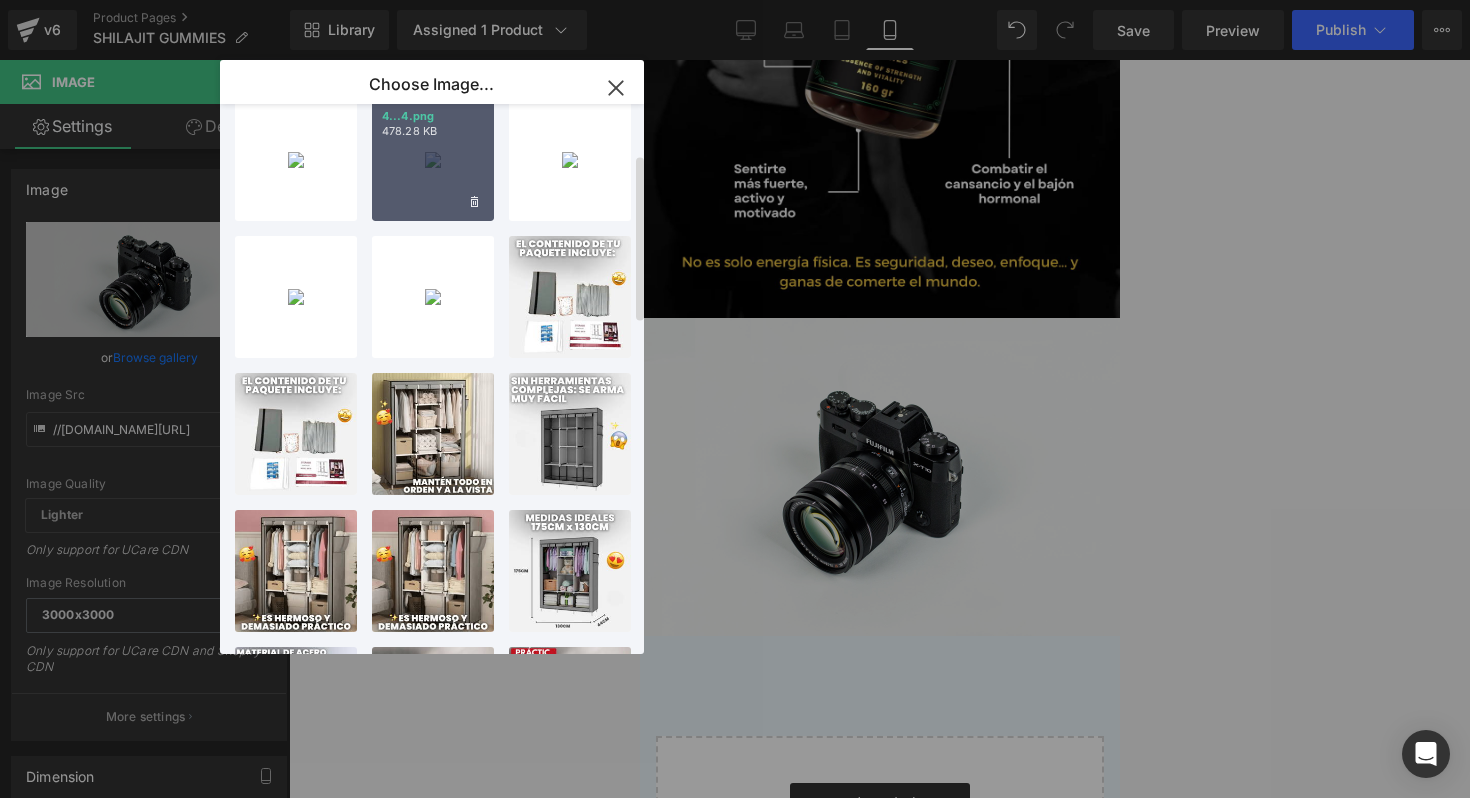 click on "4...4.png 478.28 KB" at bounding box center (433, 160) 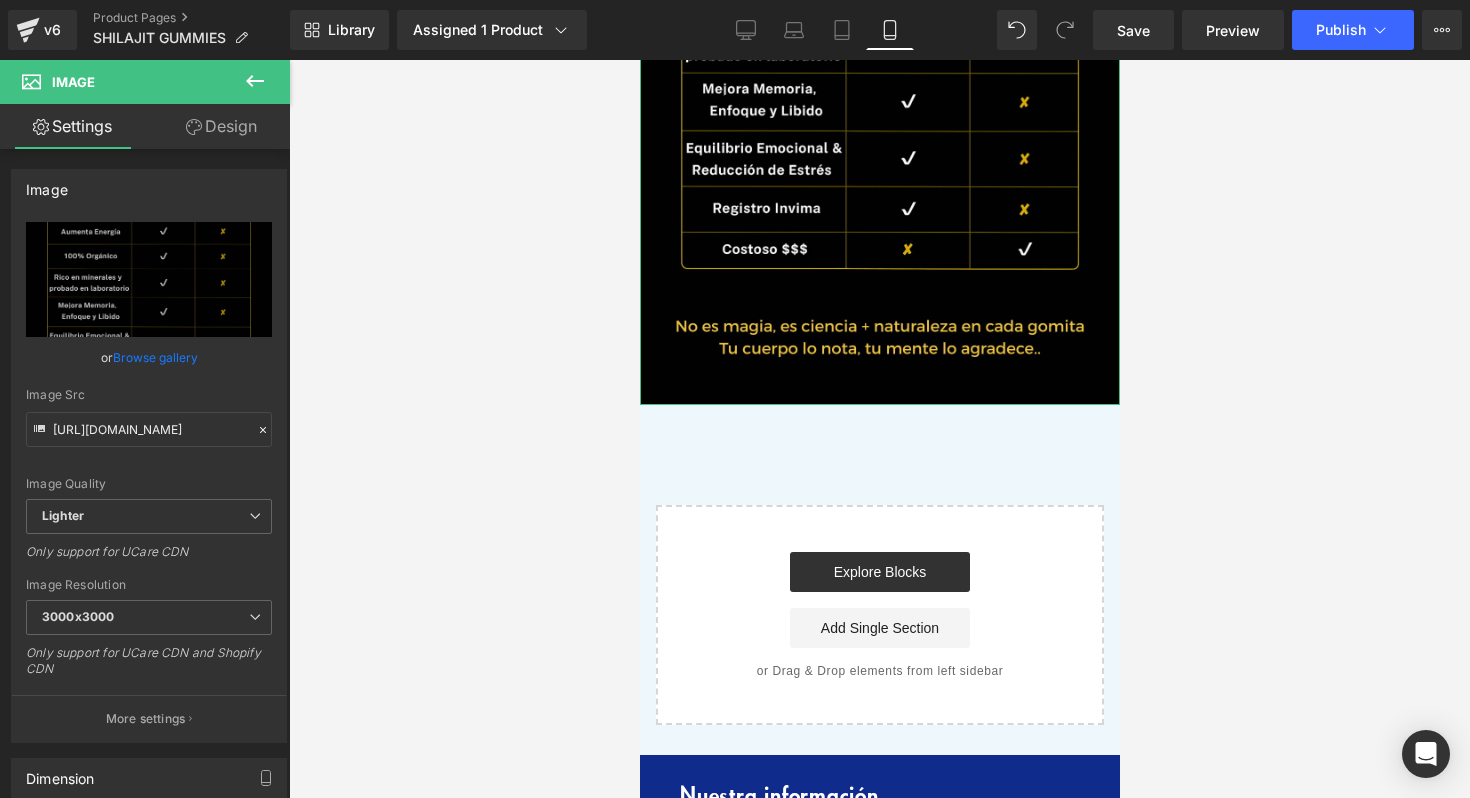 scroll, scrollTop: 2701, scrollLeft: 0, axis: vertical 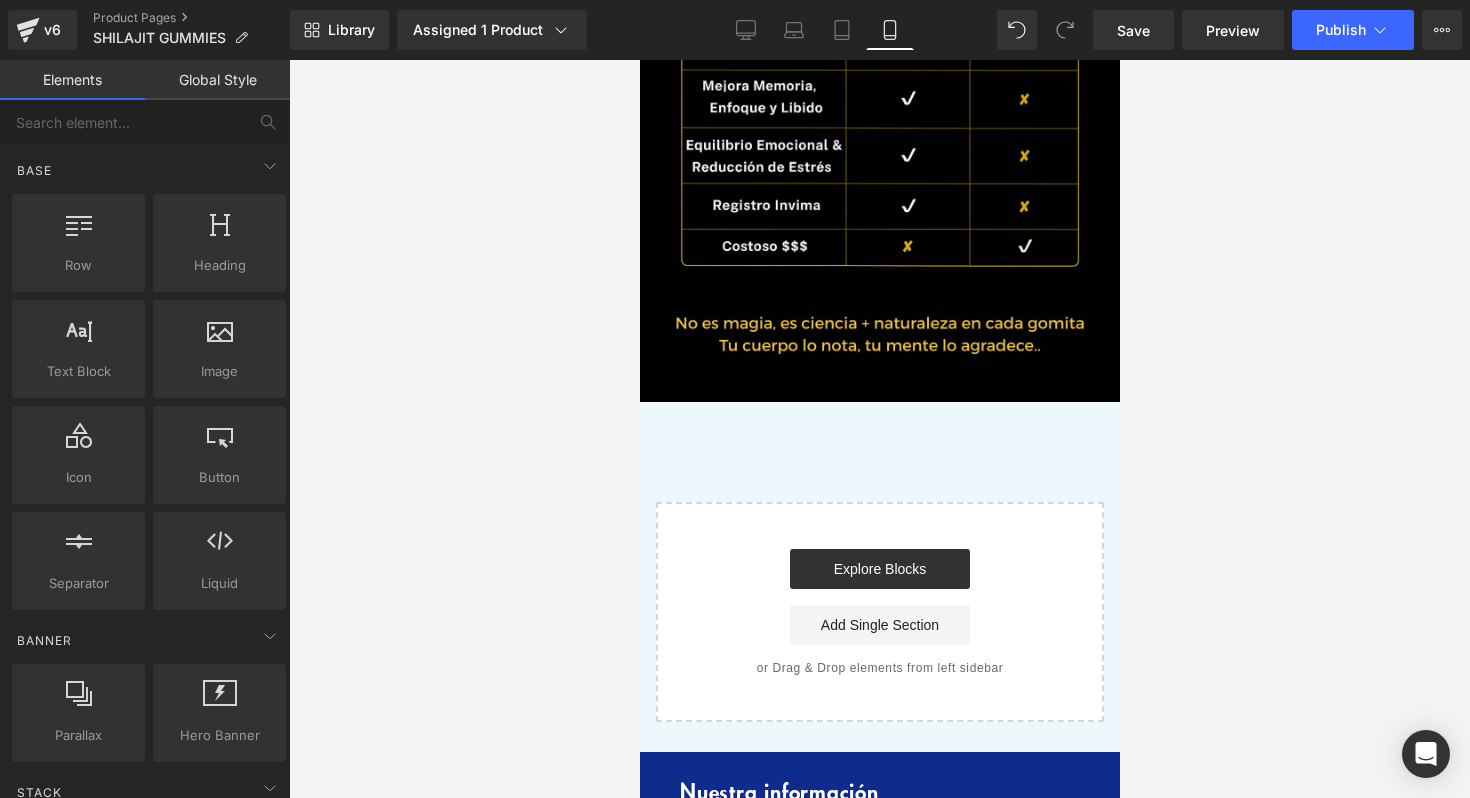 click at bounding box center [879, 429] 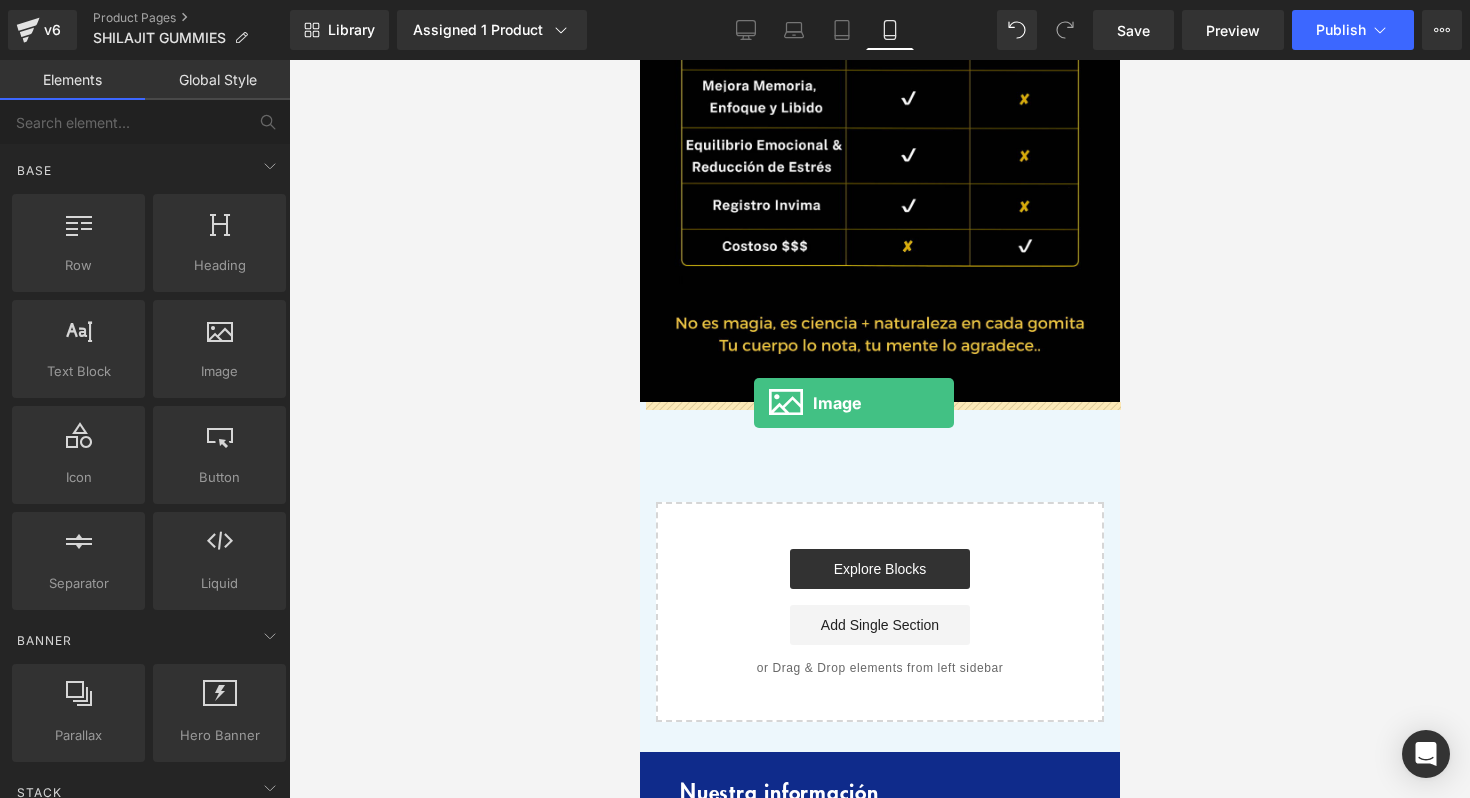 drag, startPoint x: 880, startPoint y: 430, endPoint x: 751, endPoint y: 403, distance: 131.7953 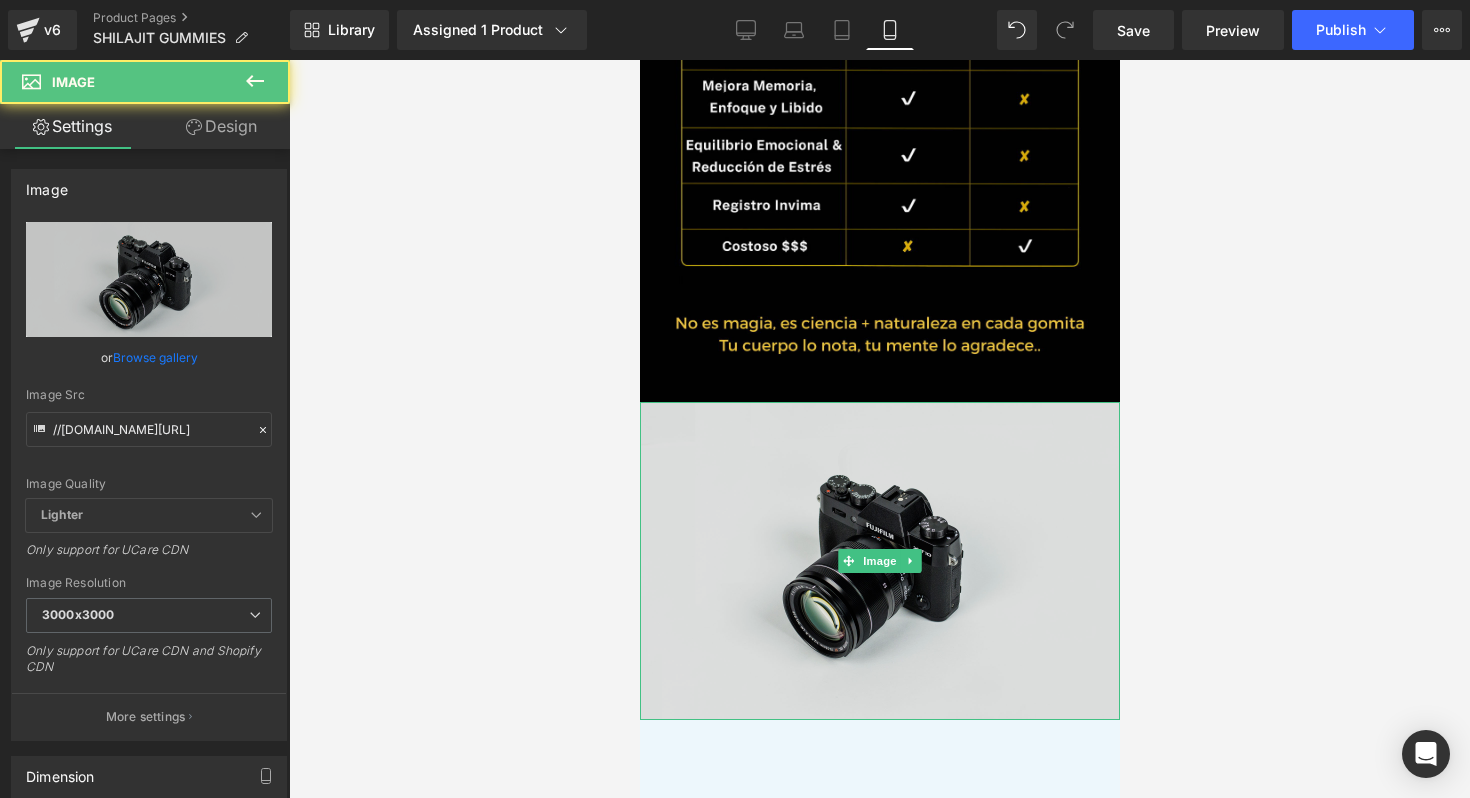 click at bounding box center (879, 561) 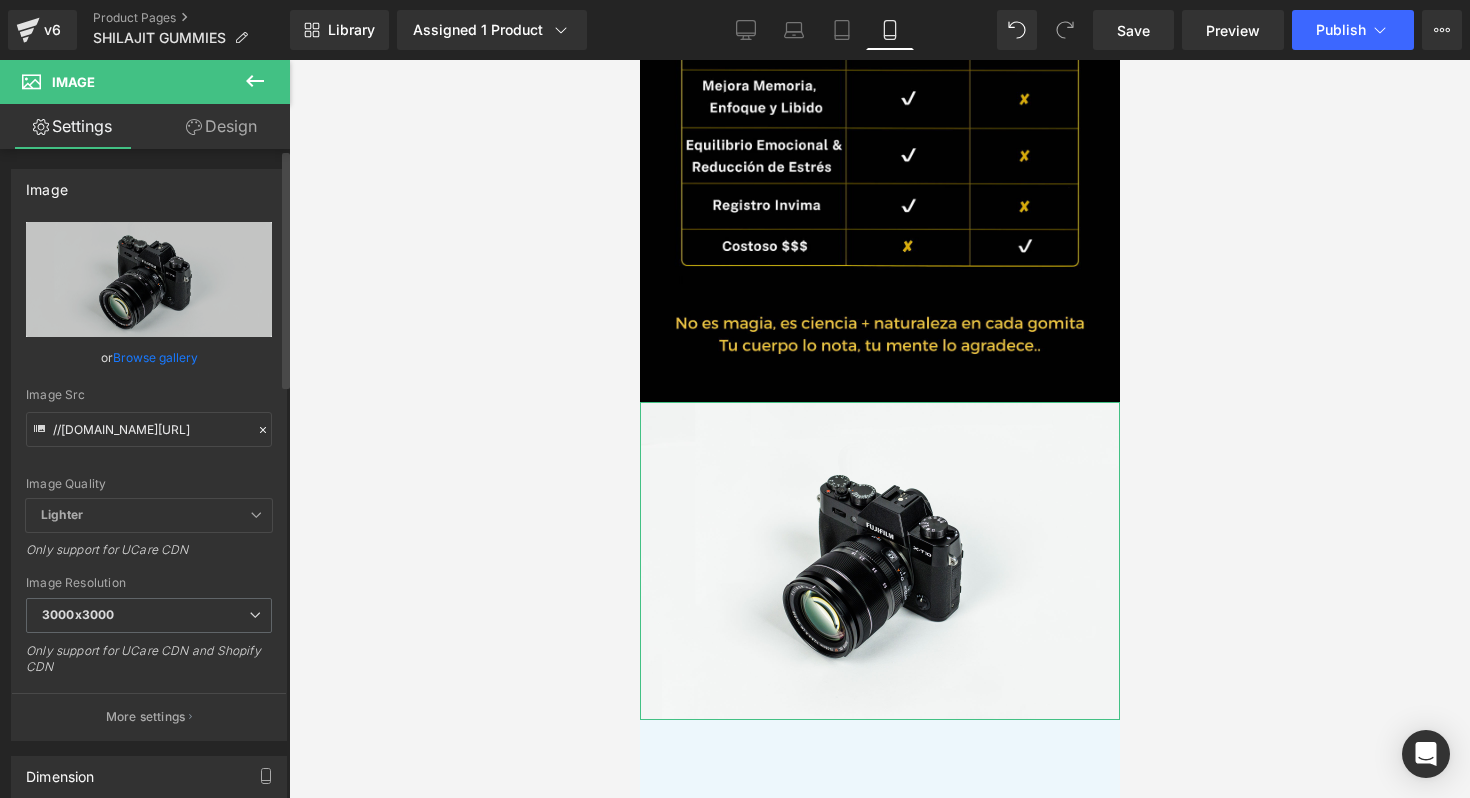 click on "Browse gallery" at bounding box center [155, 357] 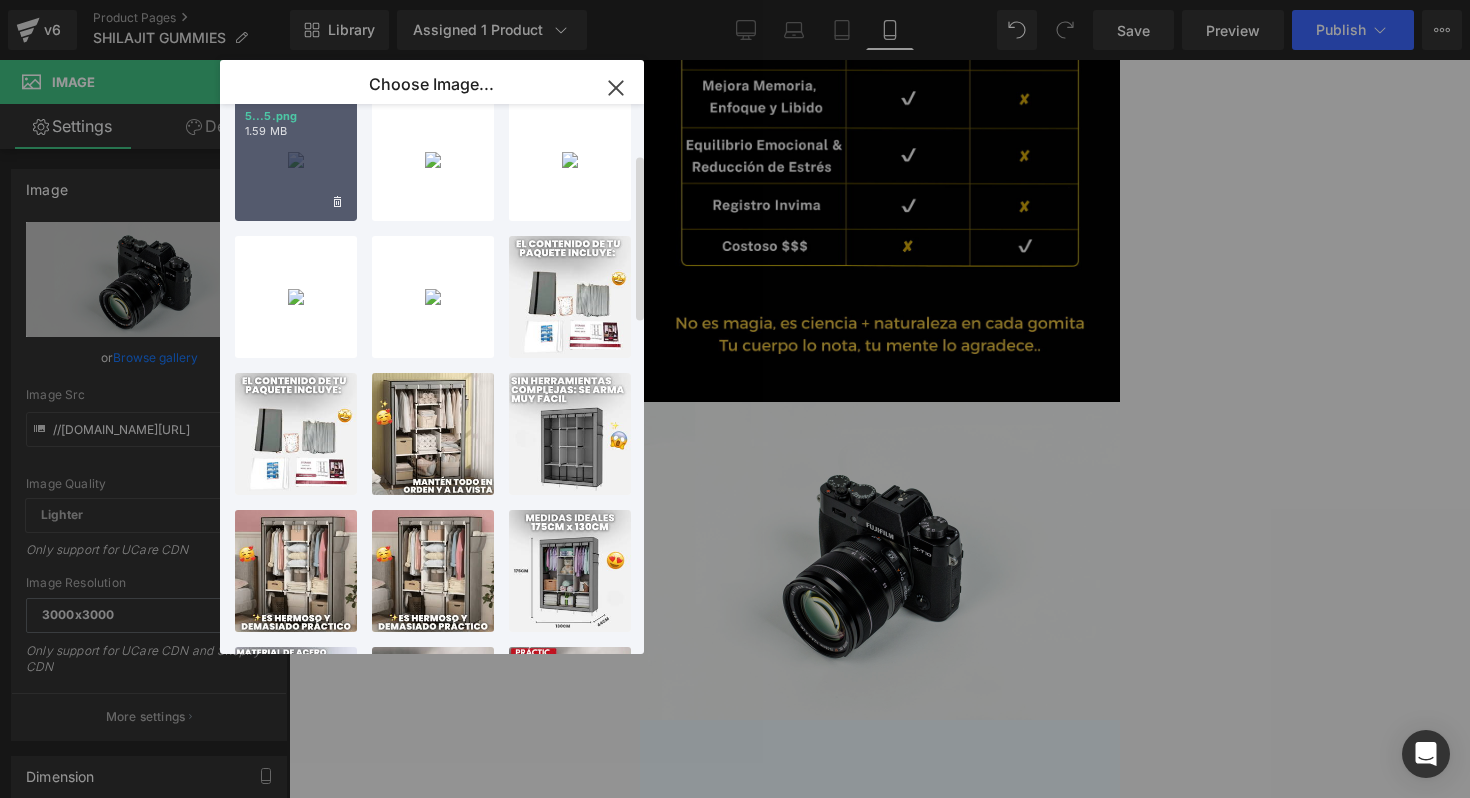 click on "5...5.png 1.59 MB" at bounding box center [296, 160] 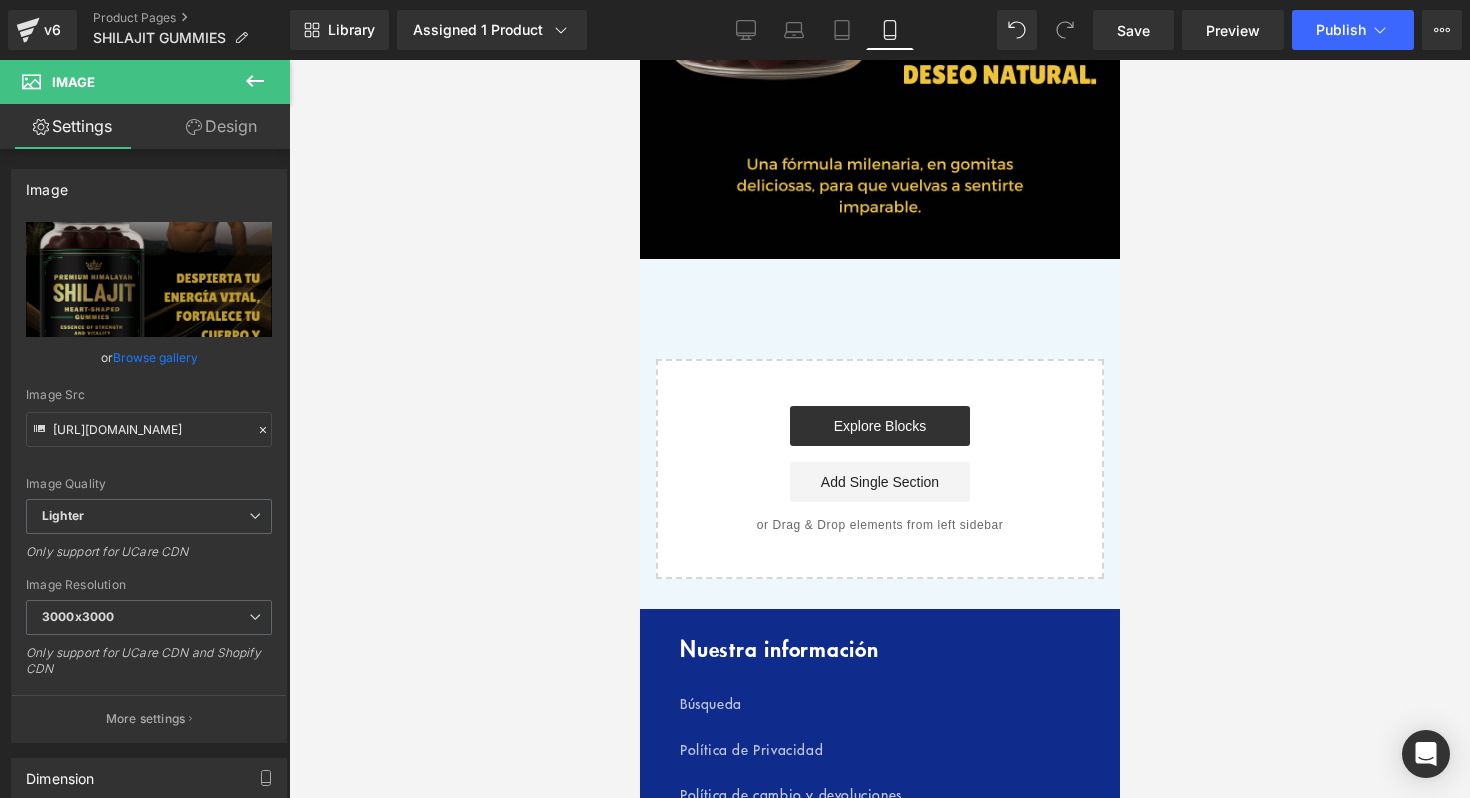 scroll, scrollTop: 3584, scrollLeft: 0, axis: vertical 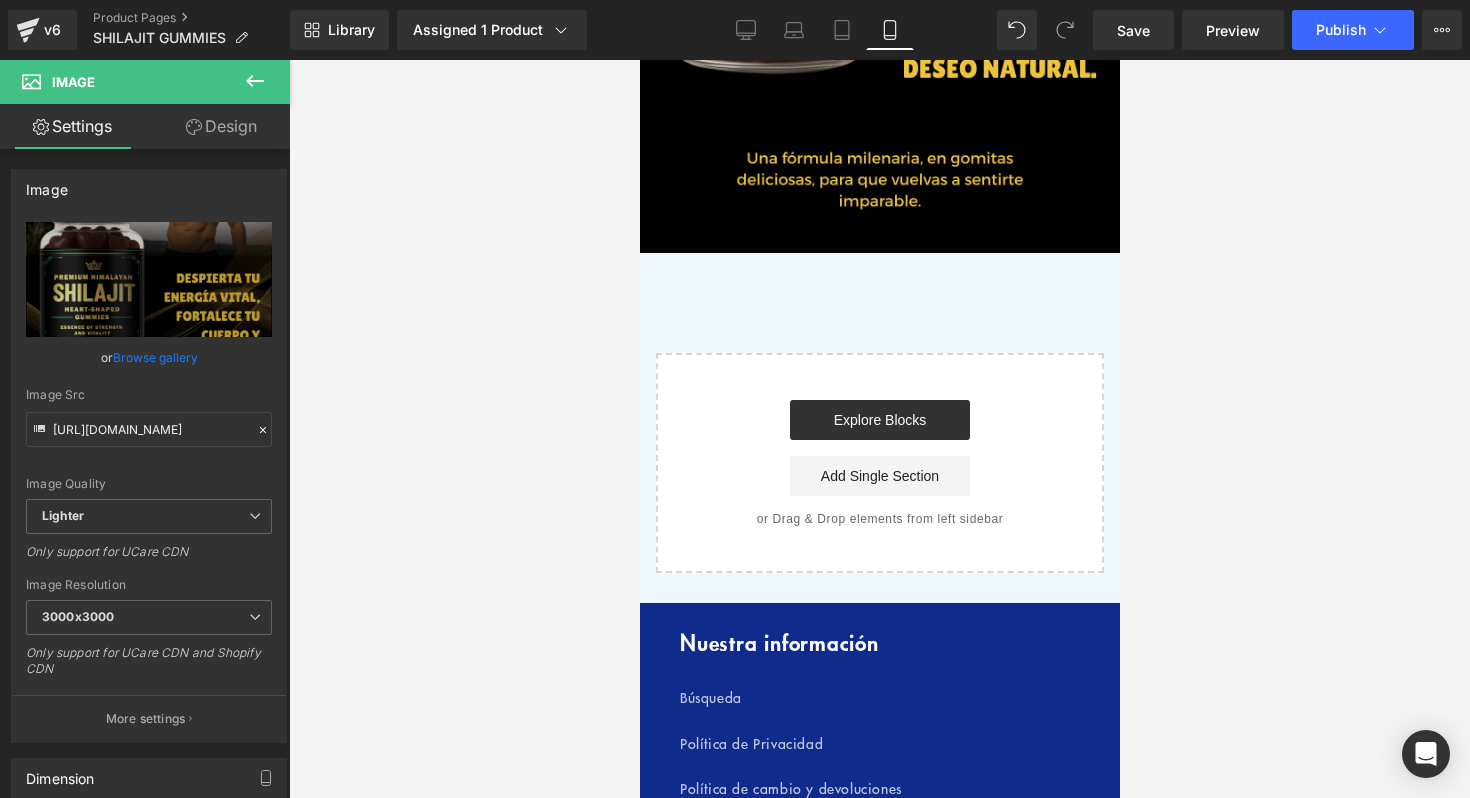 click at bounding box center (879, 429) 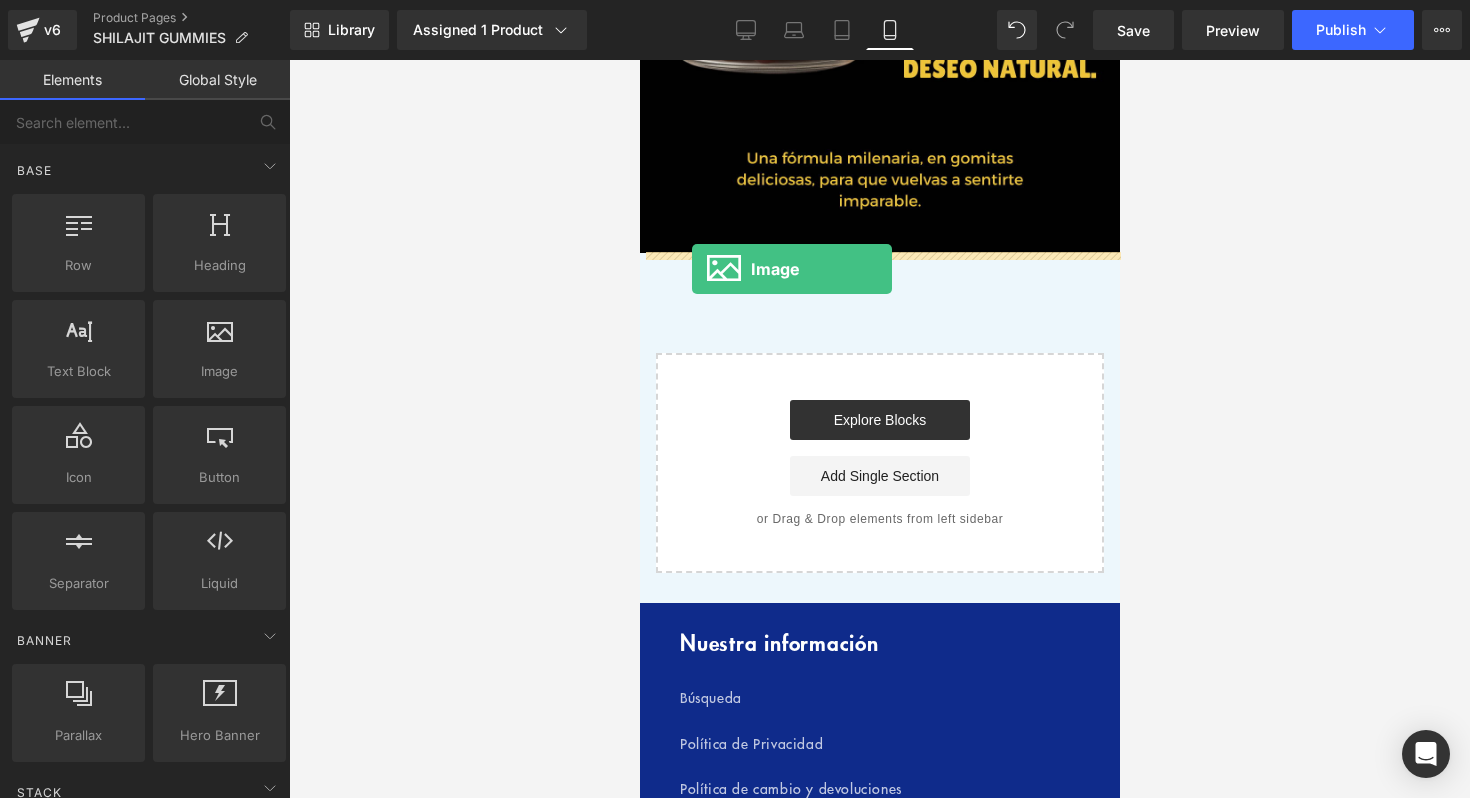 drag, startPoint x: 867, startPoint y: 413, endPoint x: 691, endPoint y: 267, distance: 228.67444 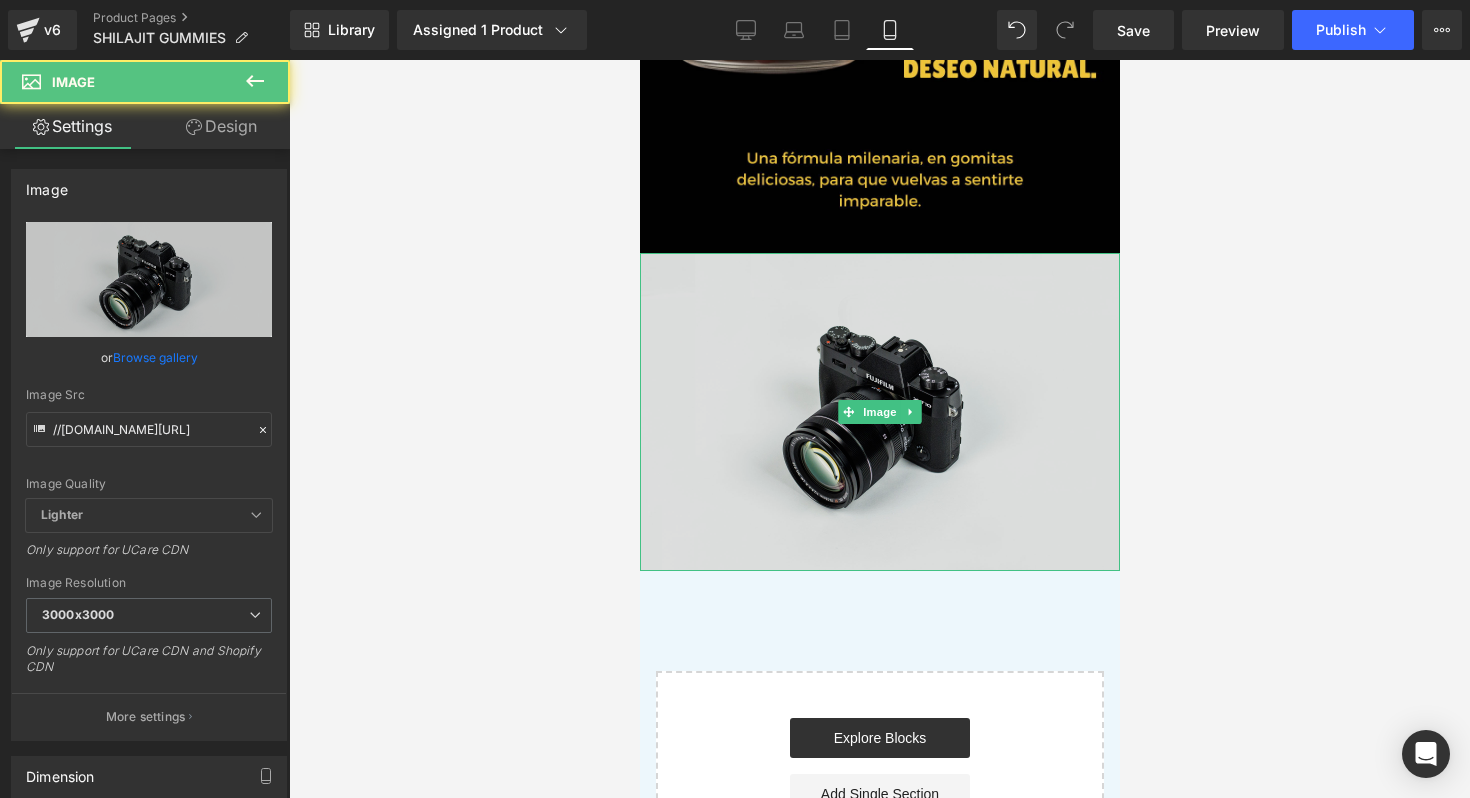 click at bounding box center (879, 412) 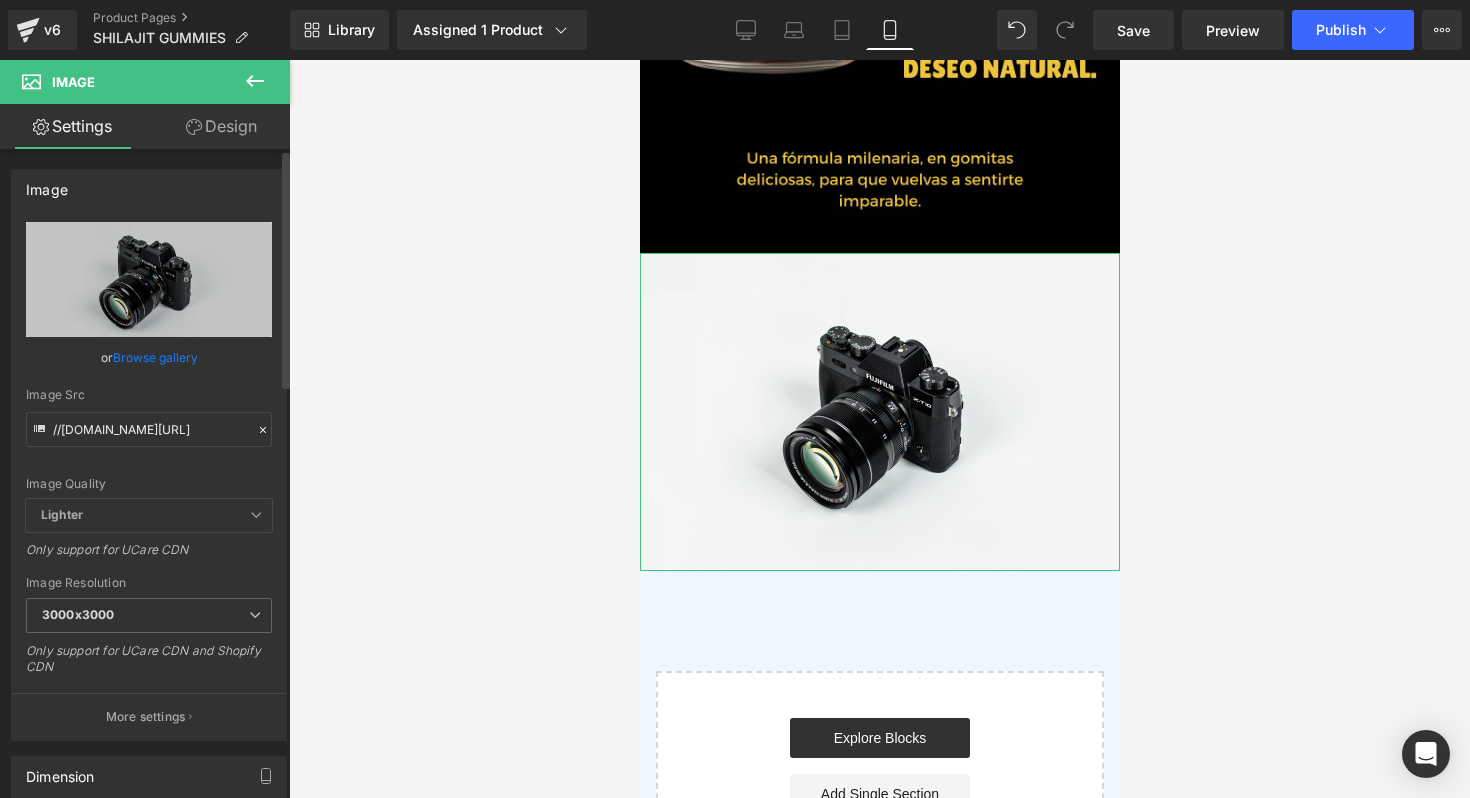 click on "Browse gallery" at bounding box center [155, 357] 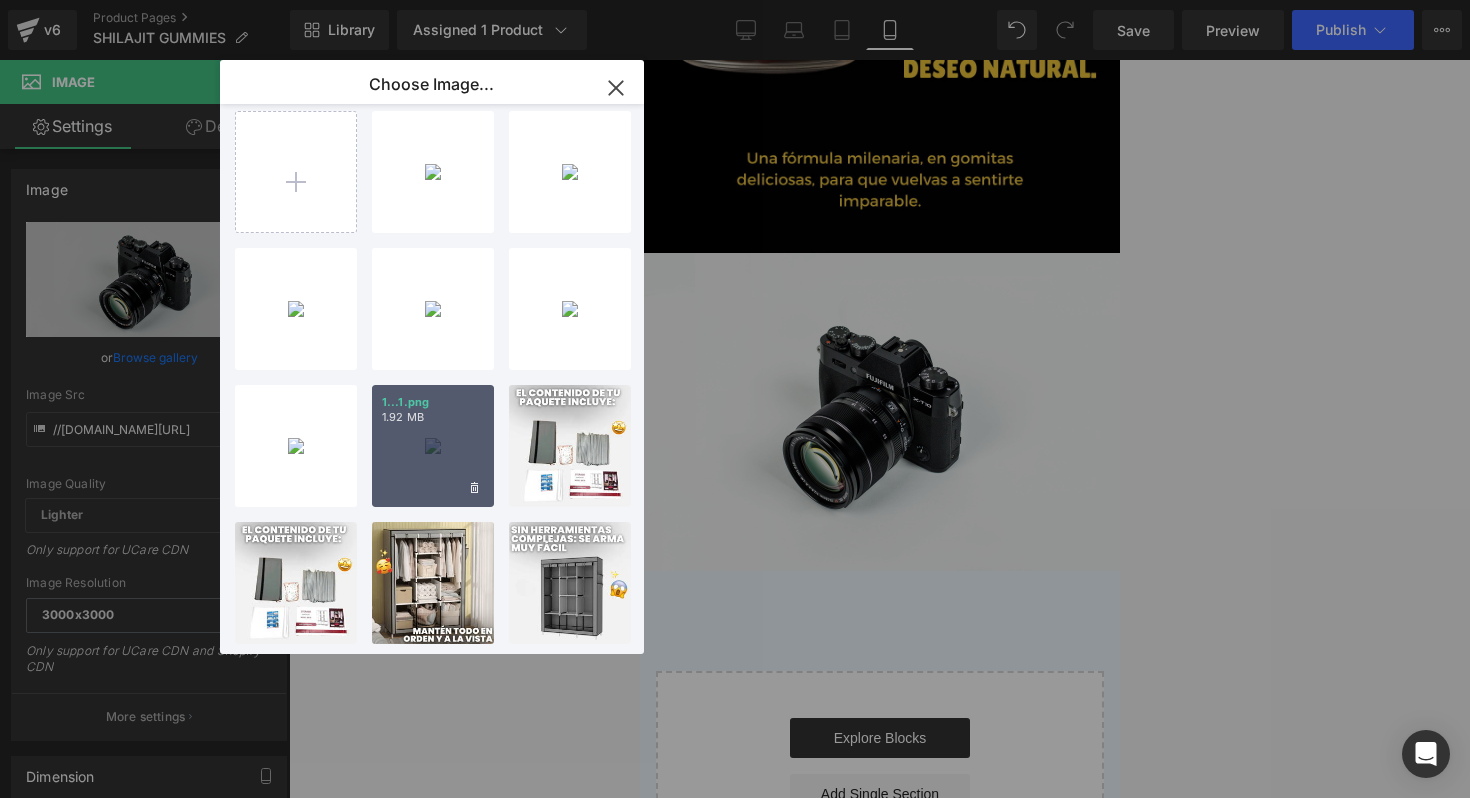 scroll, scrollTop: 0, scrollLeft: 0, axis: both 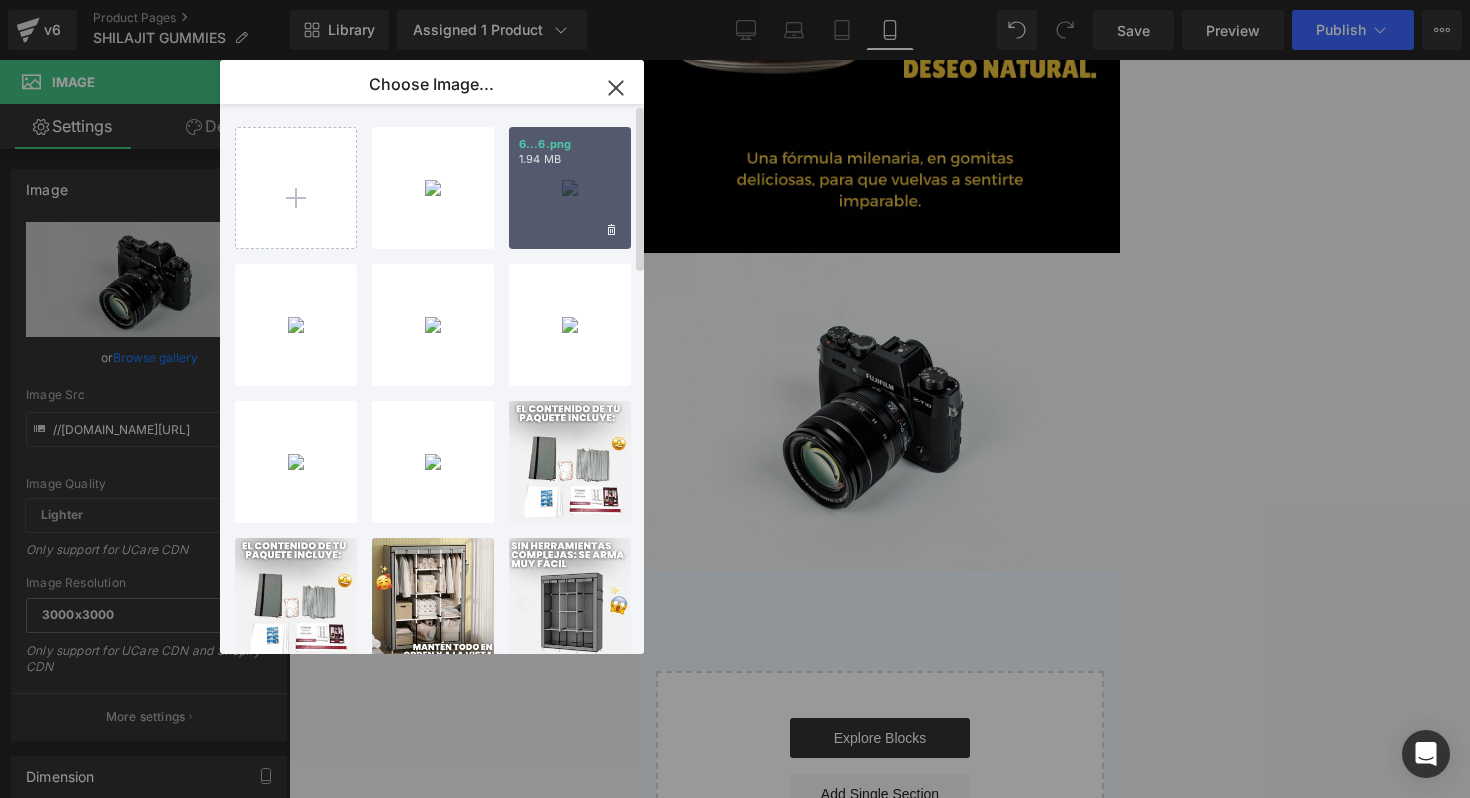 click on "6...6.png 1.94 MB" at bounding box center (570, 188) 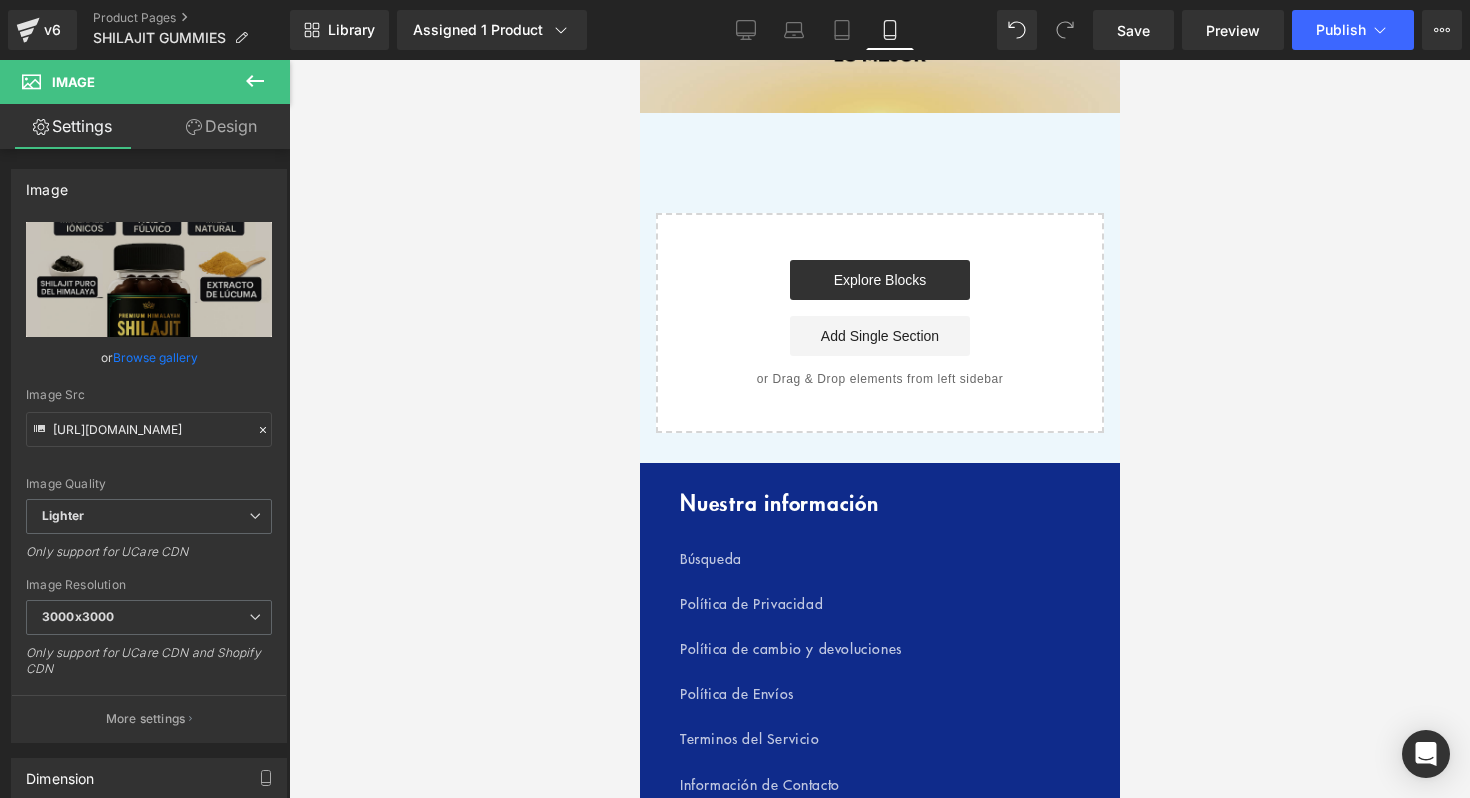 scroll, scrollTop: 4465, scrollLeft: 0, axis: vertical 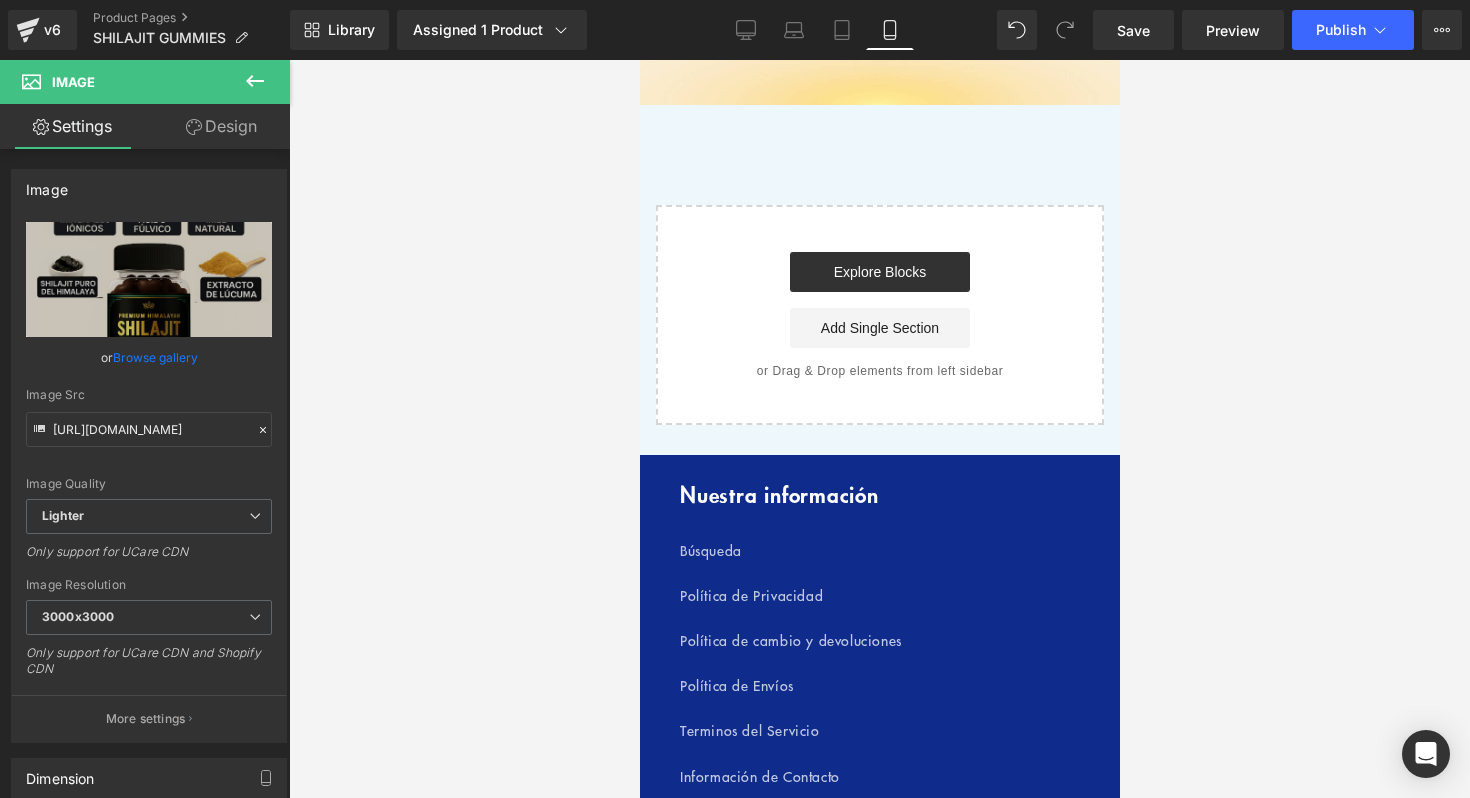click at bounding box center [879, 429] 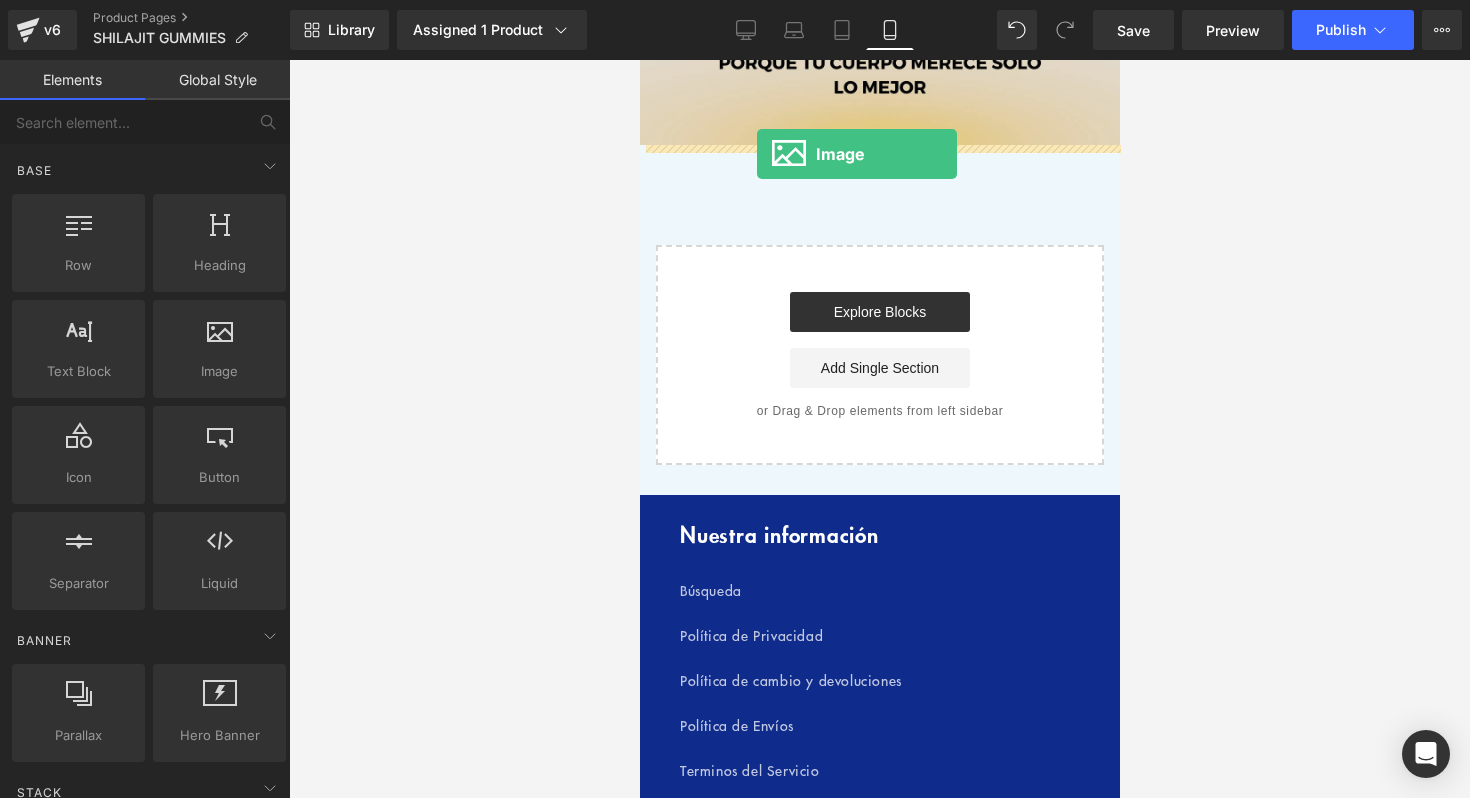 scroll, scrollTop: 4345, scrollLeft: 0, axis: vertical 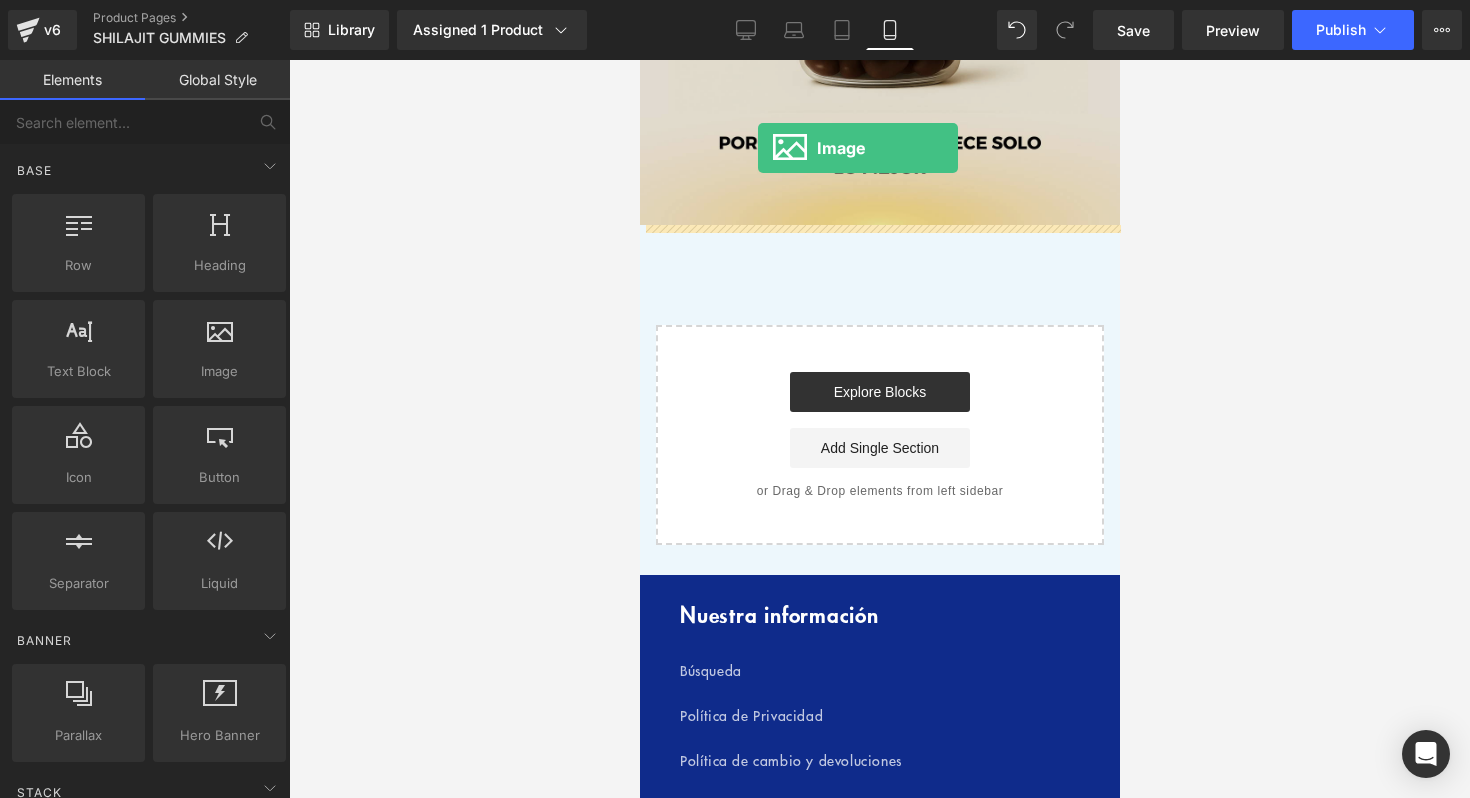 drag, startPoint x: 831, startPoint y: 417, endPoint x: 757, endPoint y: 128, distance: 298.32364 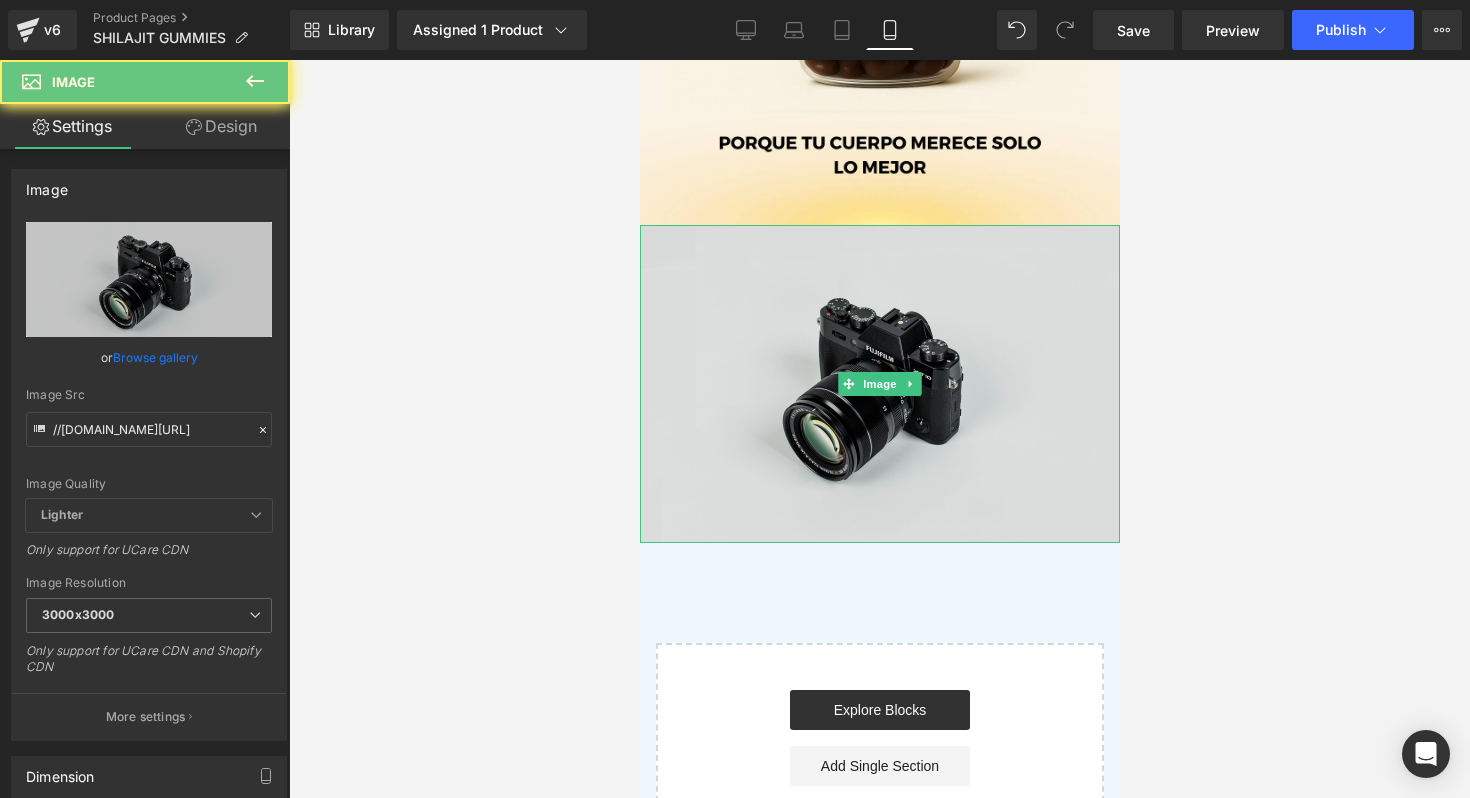 click at bounding box center (879, 384) 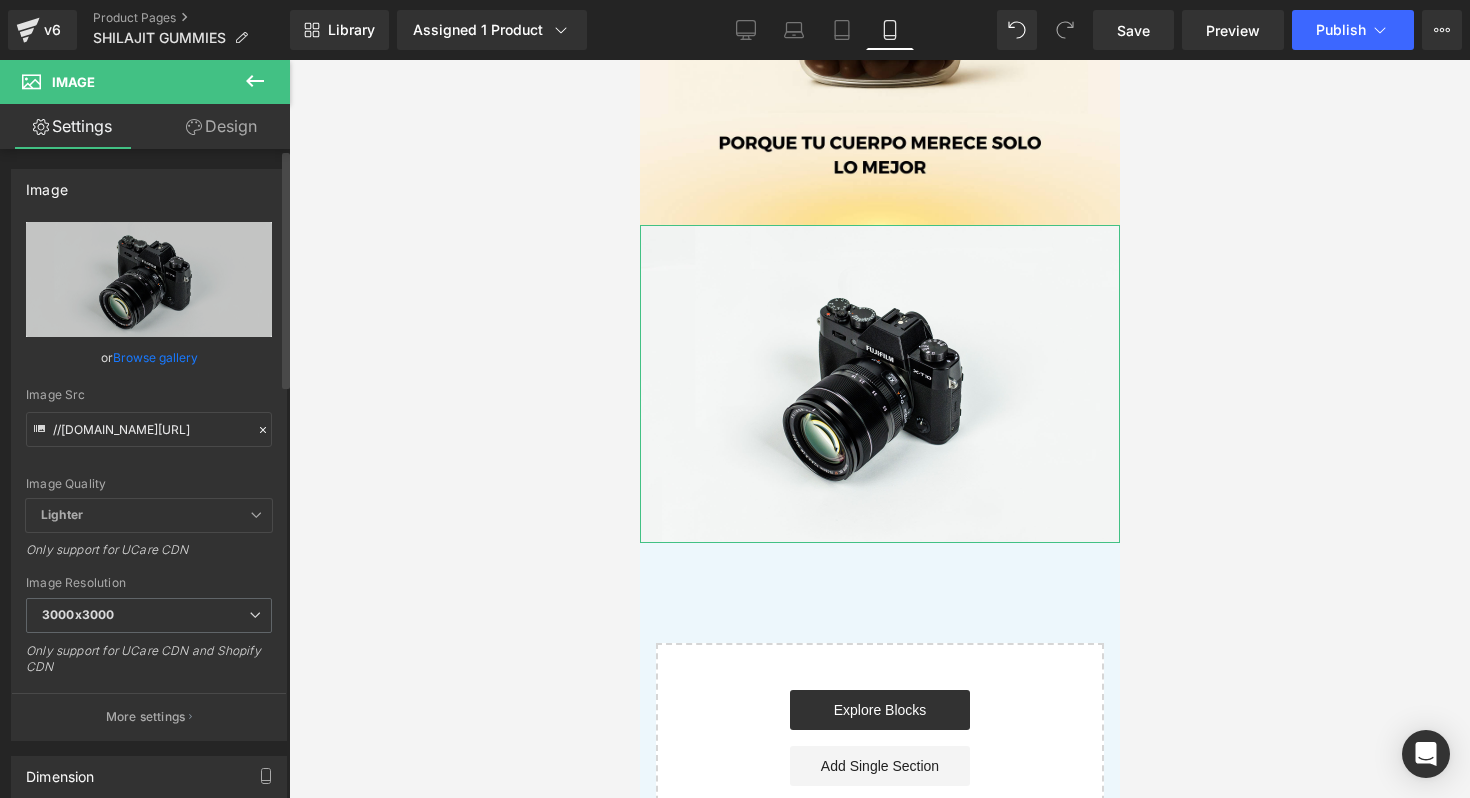 click on "Browse gallery" at bounding box center [155, 357] 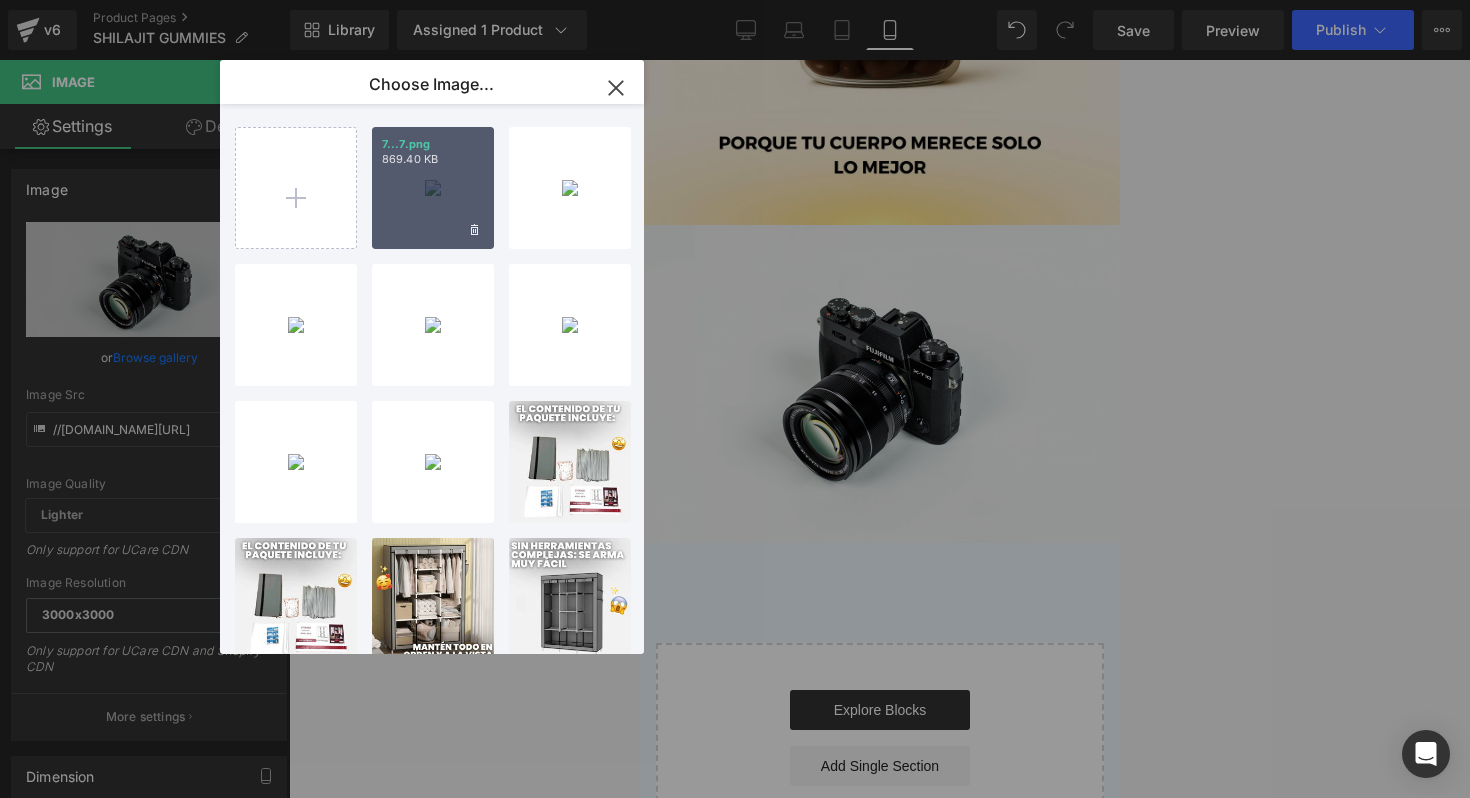 click on "7...7.png 869.40 KB" at bounding box center [433, 188] 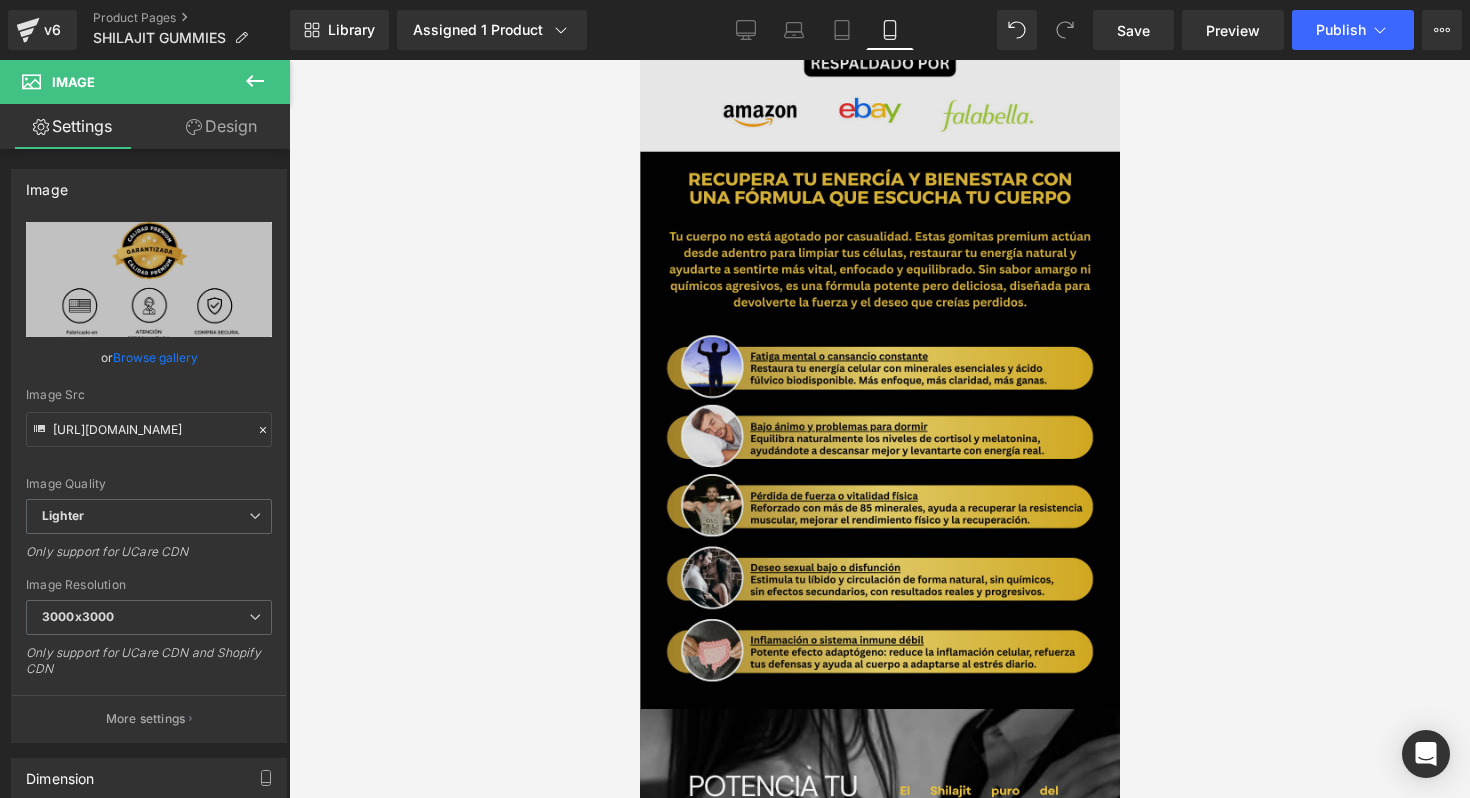 scroll, scrollTop: 834, scrollLeft: 0, axis: vertical 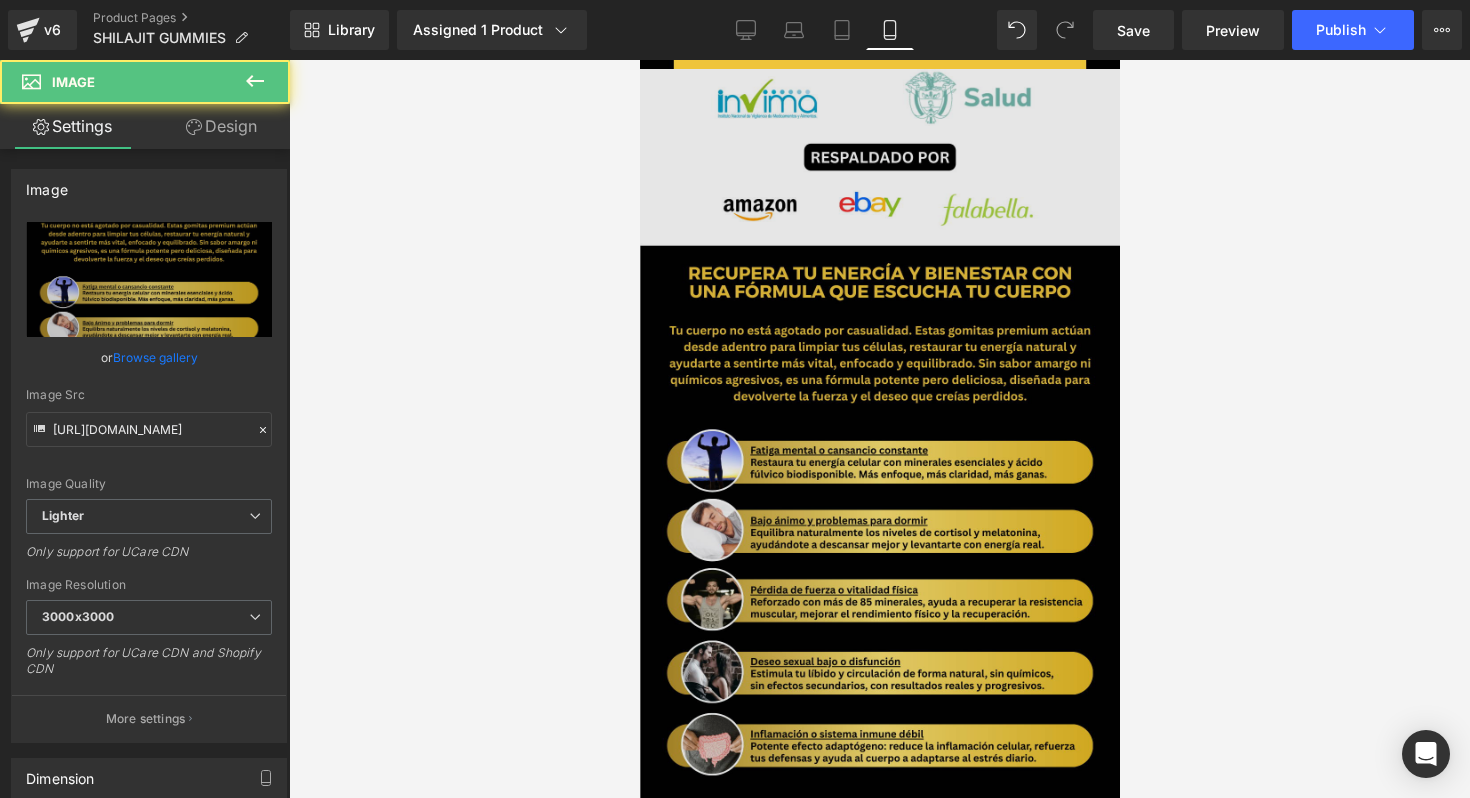 click at bounding box center (879, 435) 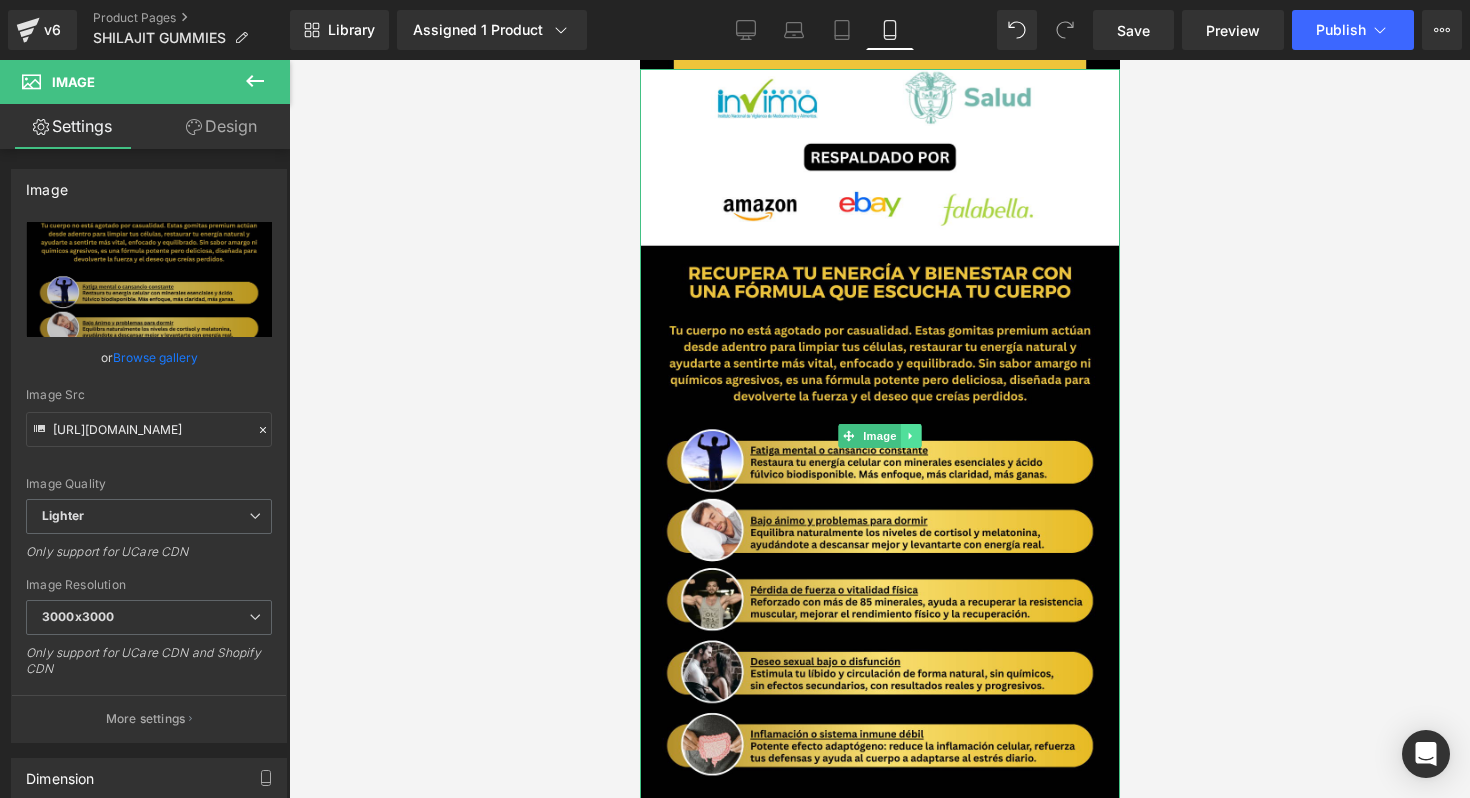 click at bounding box center [910, 436] 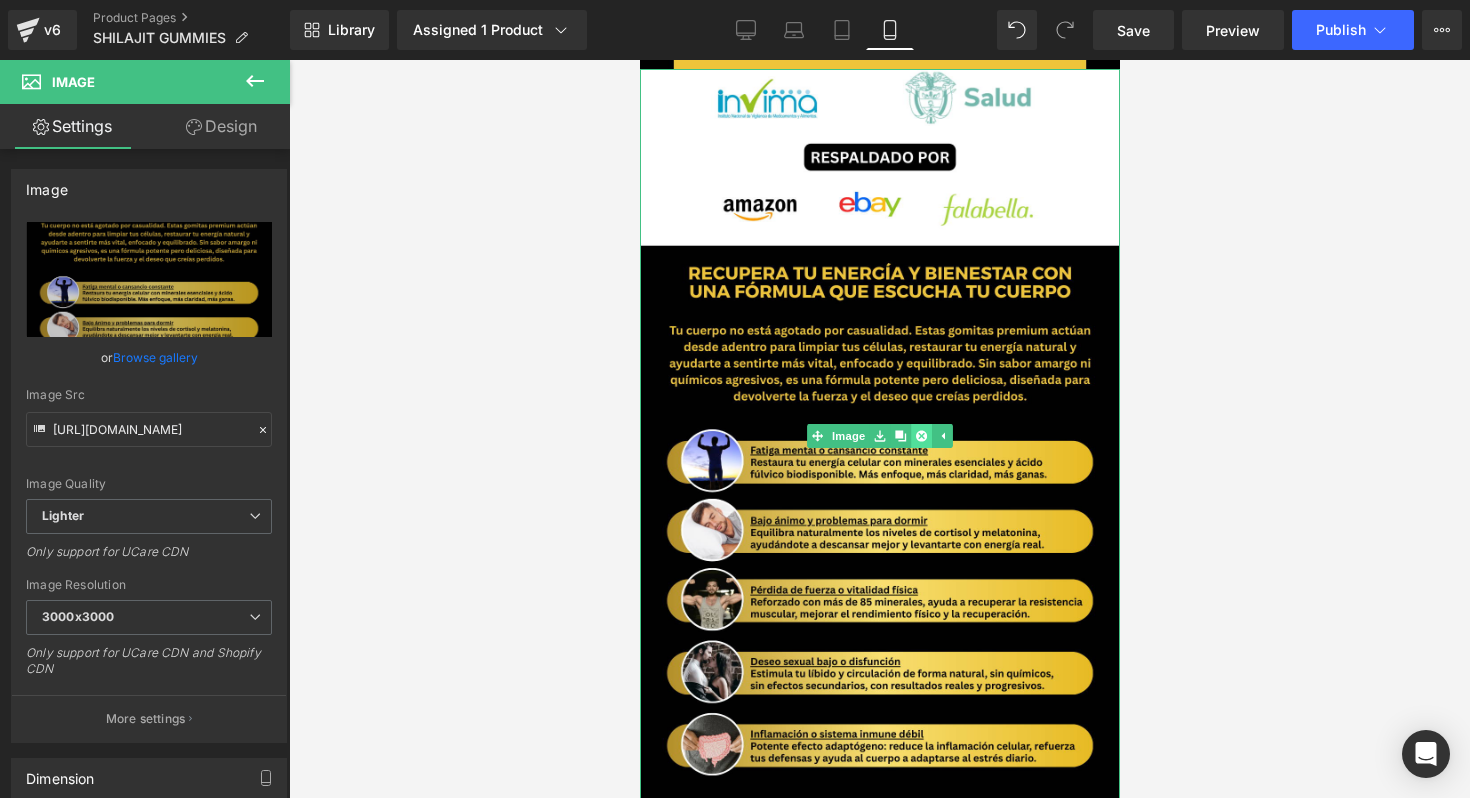 click 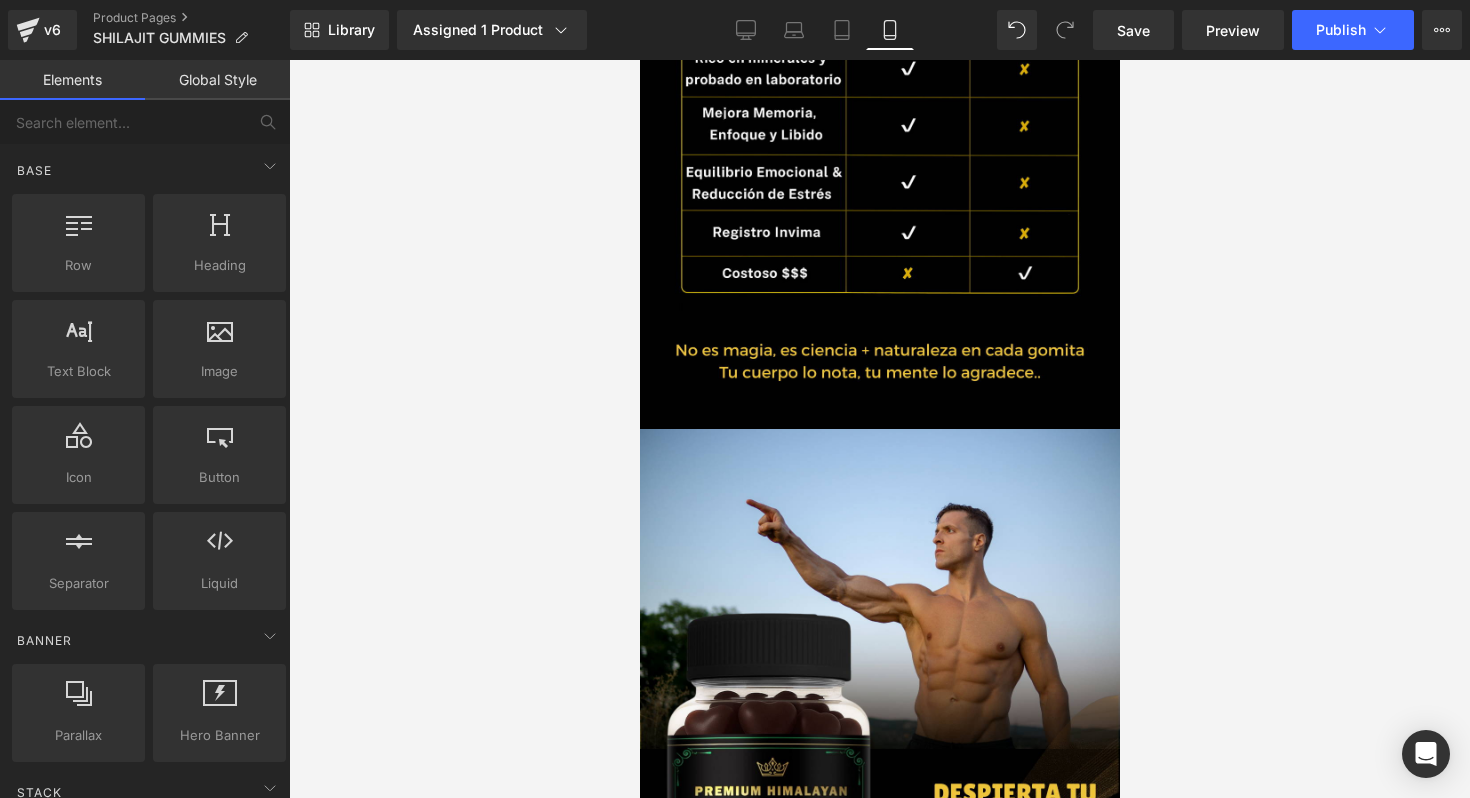 scroll, scrollTop: 1944, scrollLeft: 0, axis: vertical 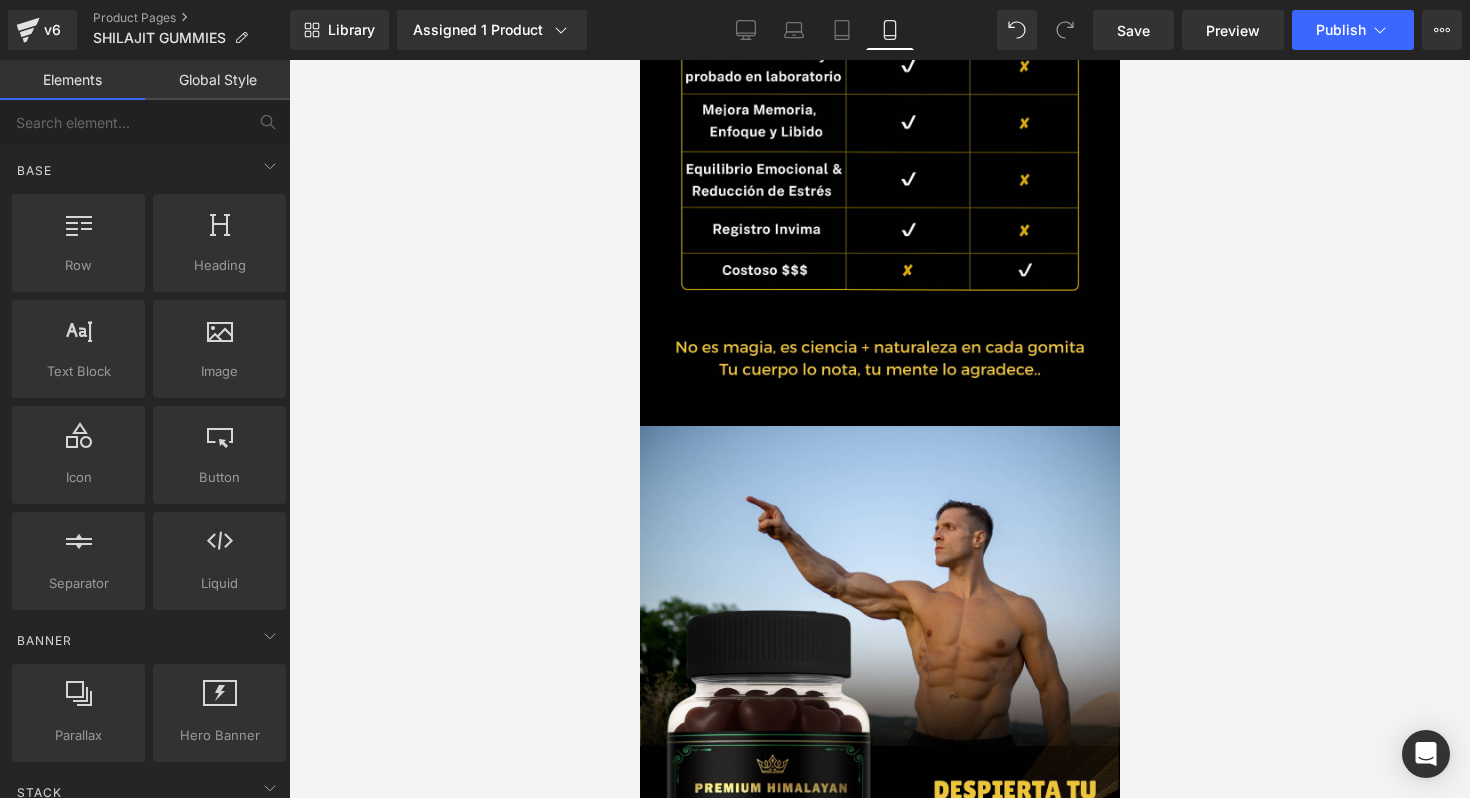 click at bounding box center [879, 429] 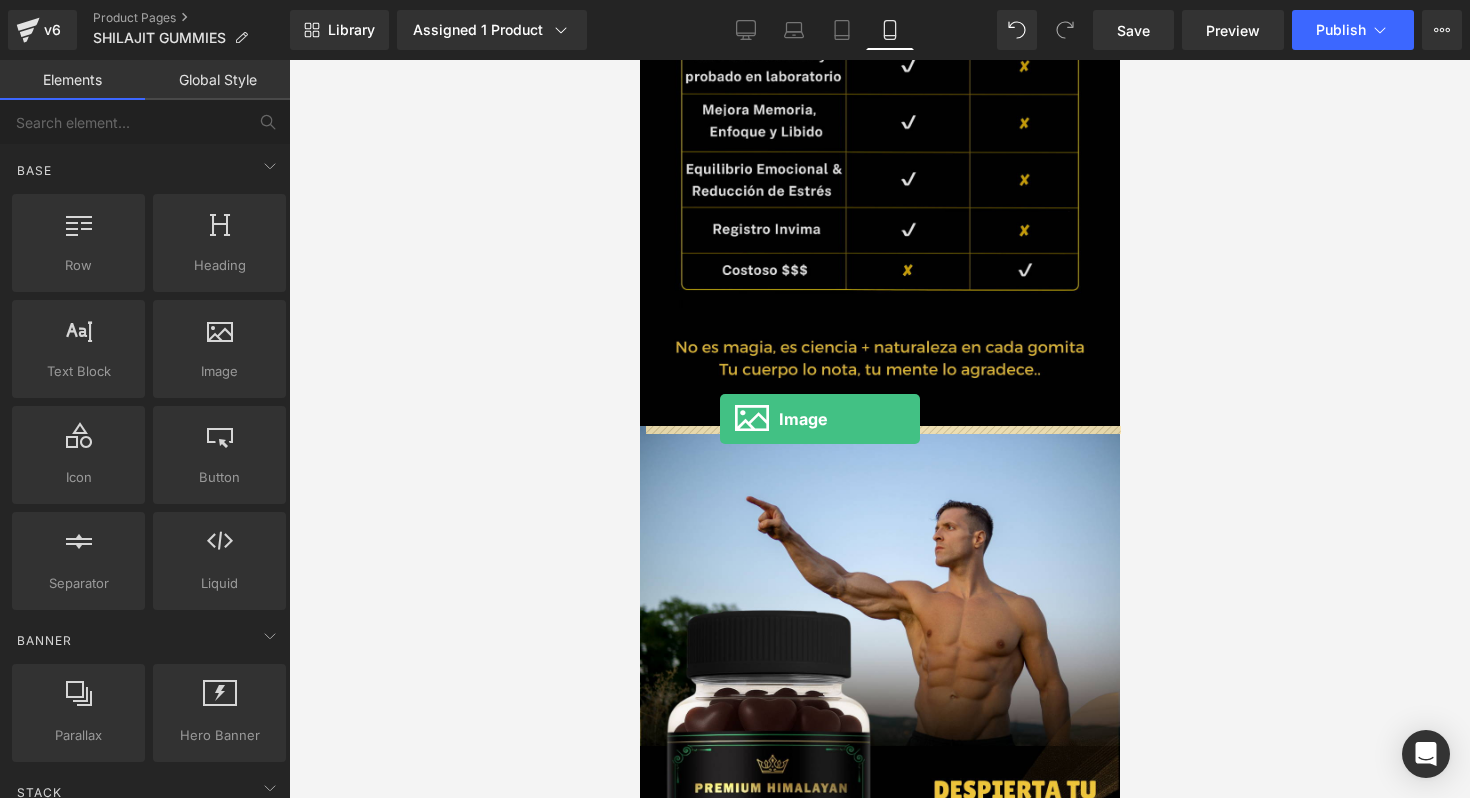 drag, startPoint x: 888, startPoint y: 437, endPoint x: 721, endPoint y: 421, distance: 167.76471 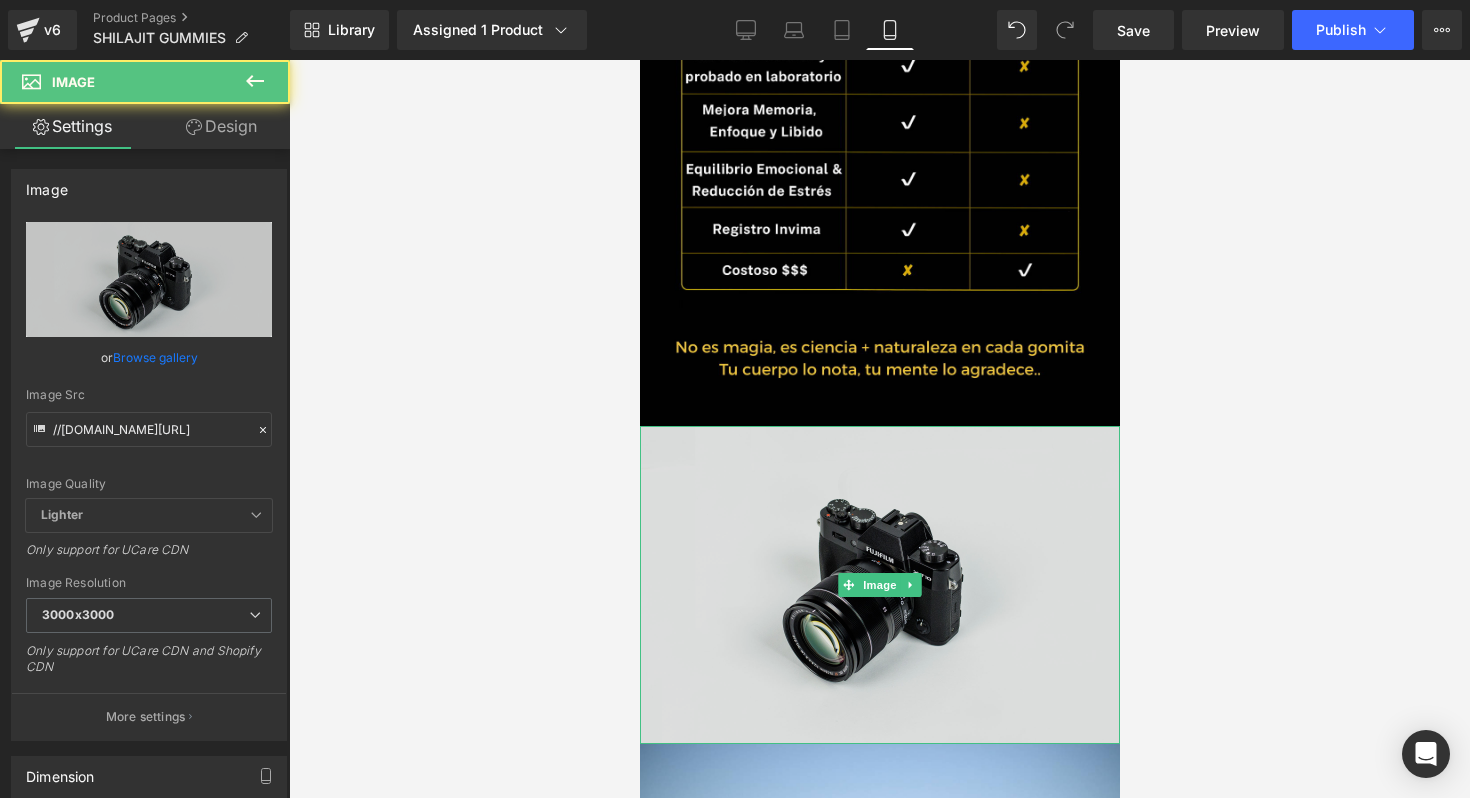 click at bounding box center [879, 585] 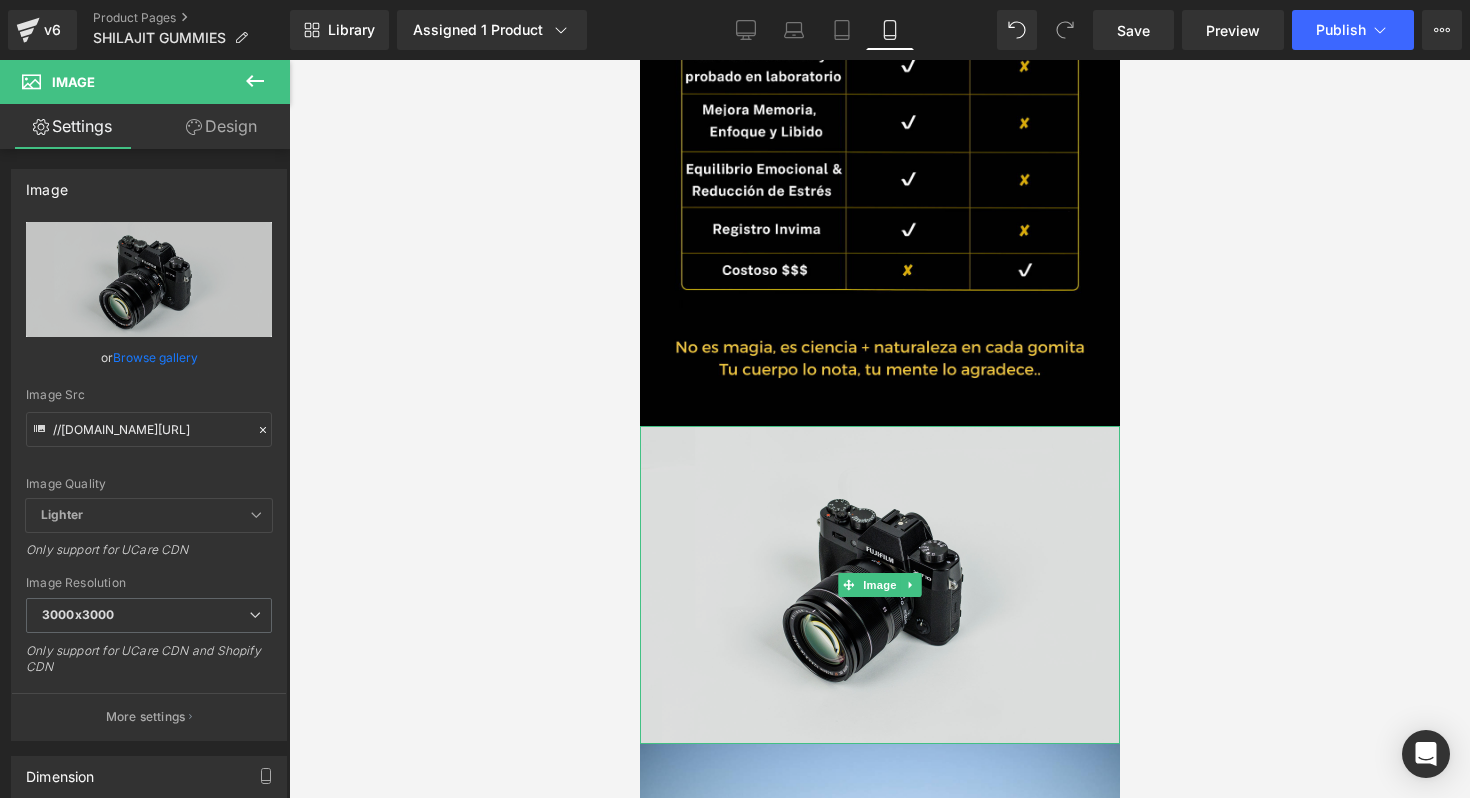 scroll, scrollTop: 1930, scrollLeft: 0, axis: vertical 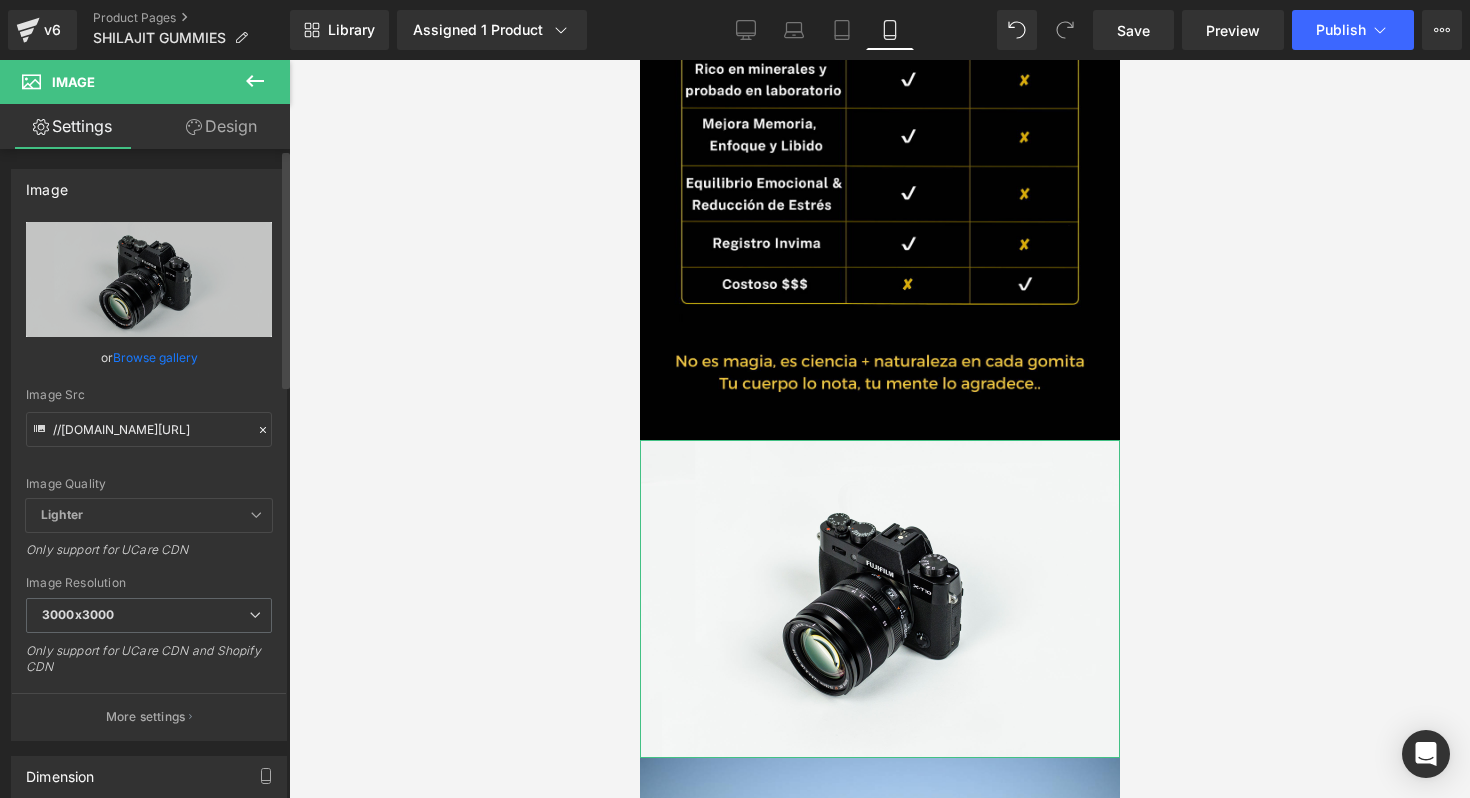 click on "Browse gallery" at bounding box center (155, 357) 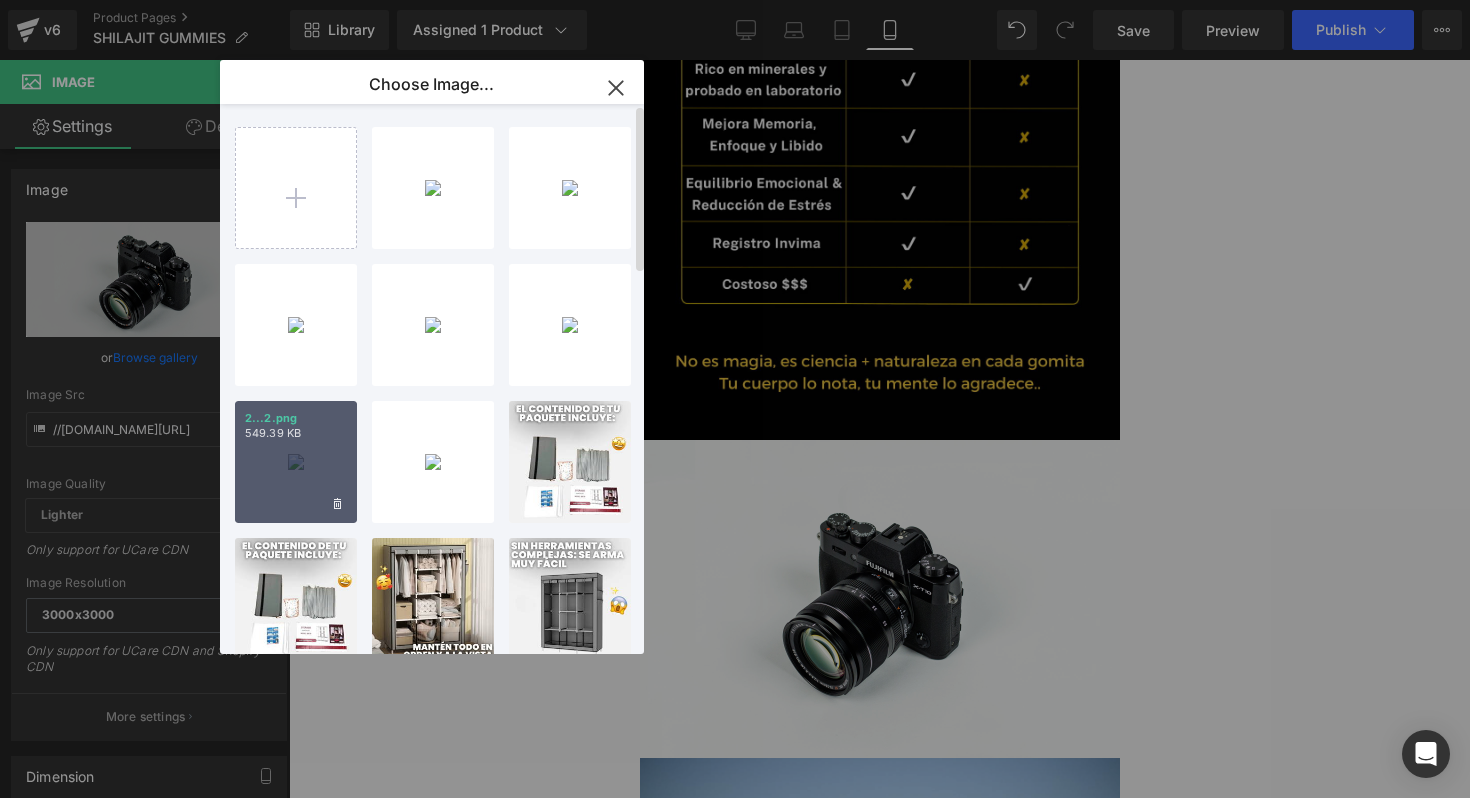 click on "2...2.png 549.39 KB" at bounding box center (296, 462) 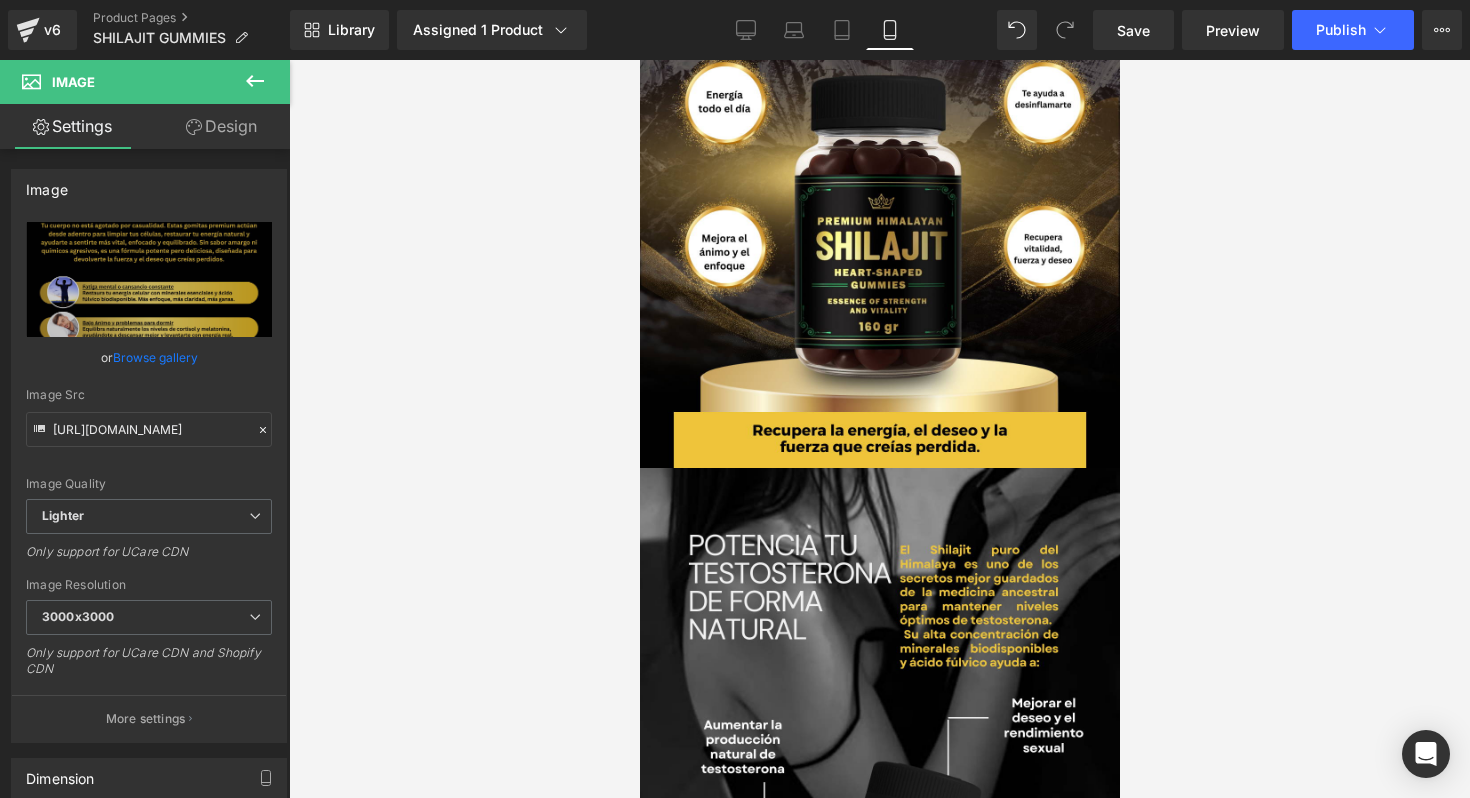 scroll, scrollTop: 473, scrollLeft: 0, axis: vertical 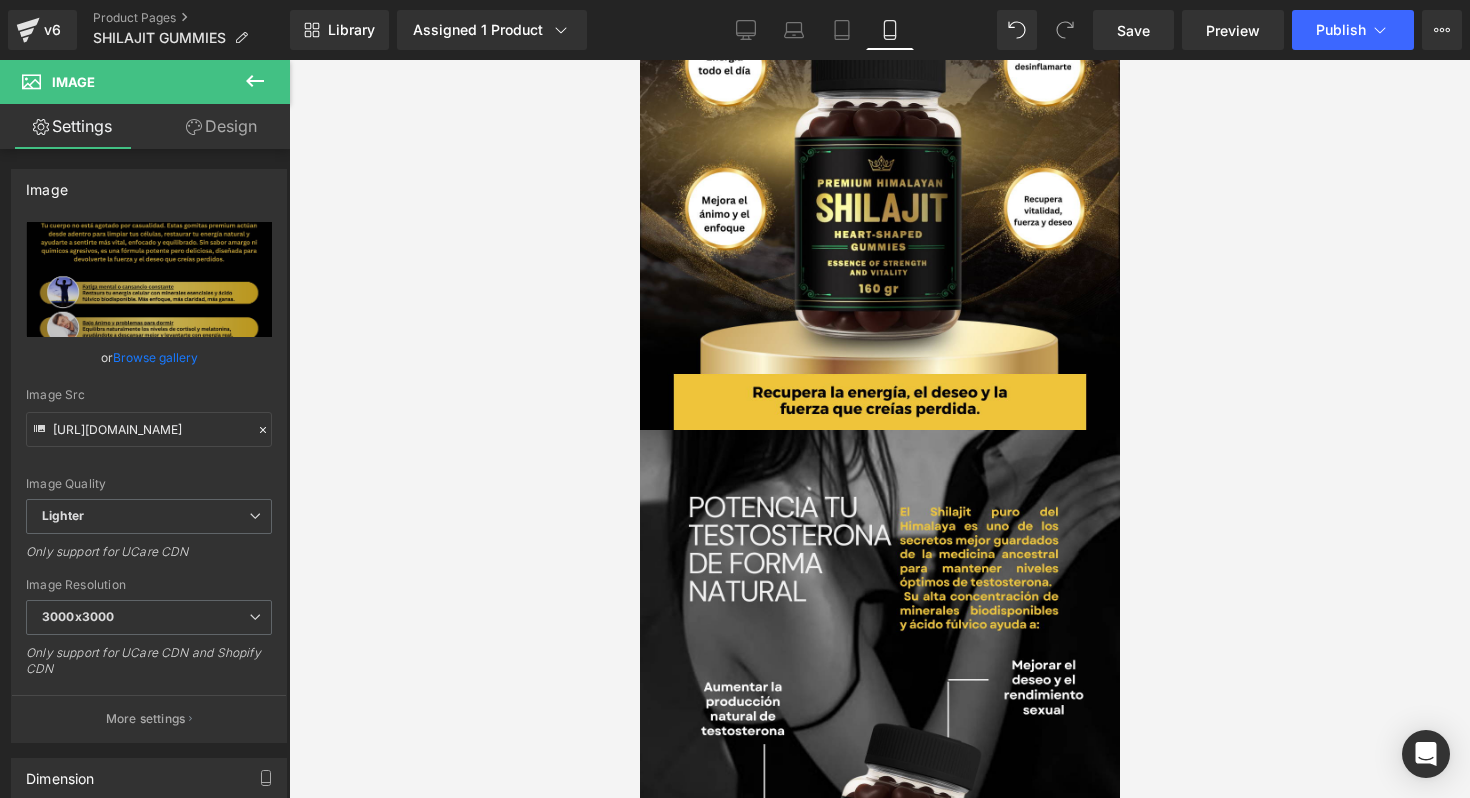 click at bounding box center [879, 429] 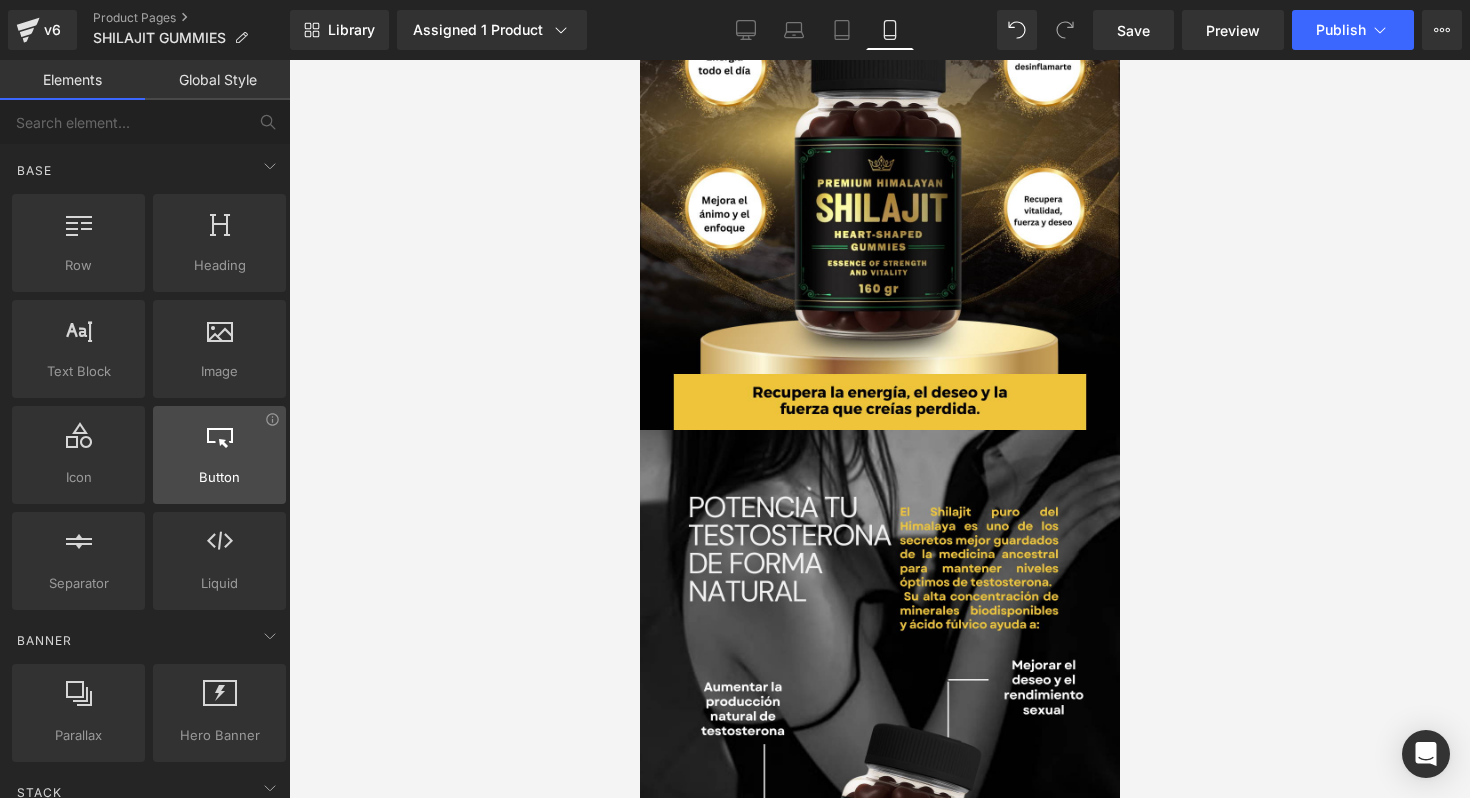 click at bounding box center [219, 444] 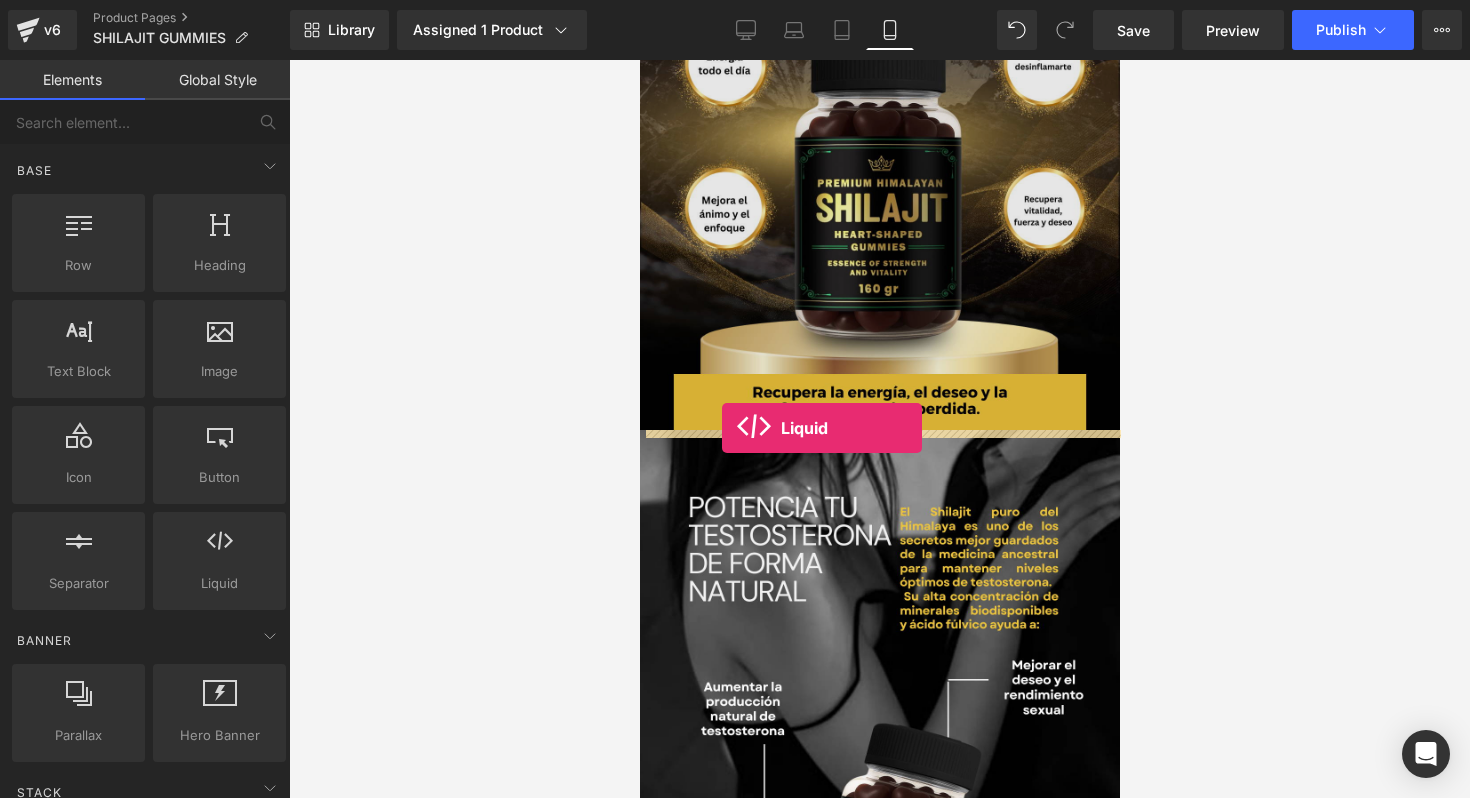 drag, startPoint x: 873, startPoint y: 615, endPoint x: 719, endPoint y: 427, distance: 243.02263 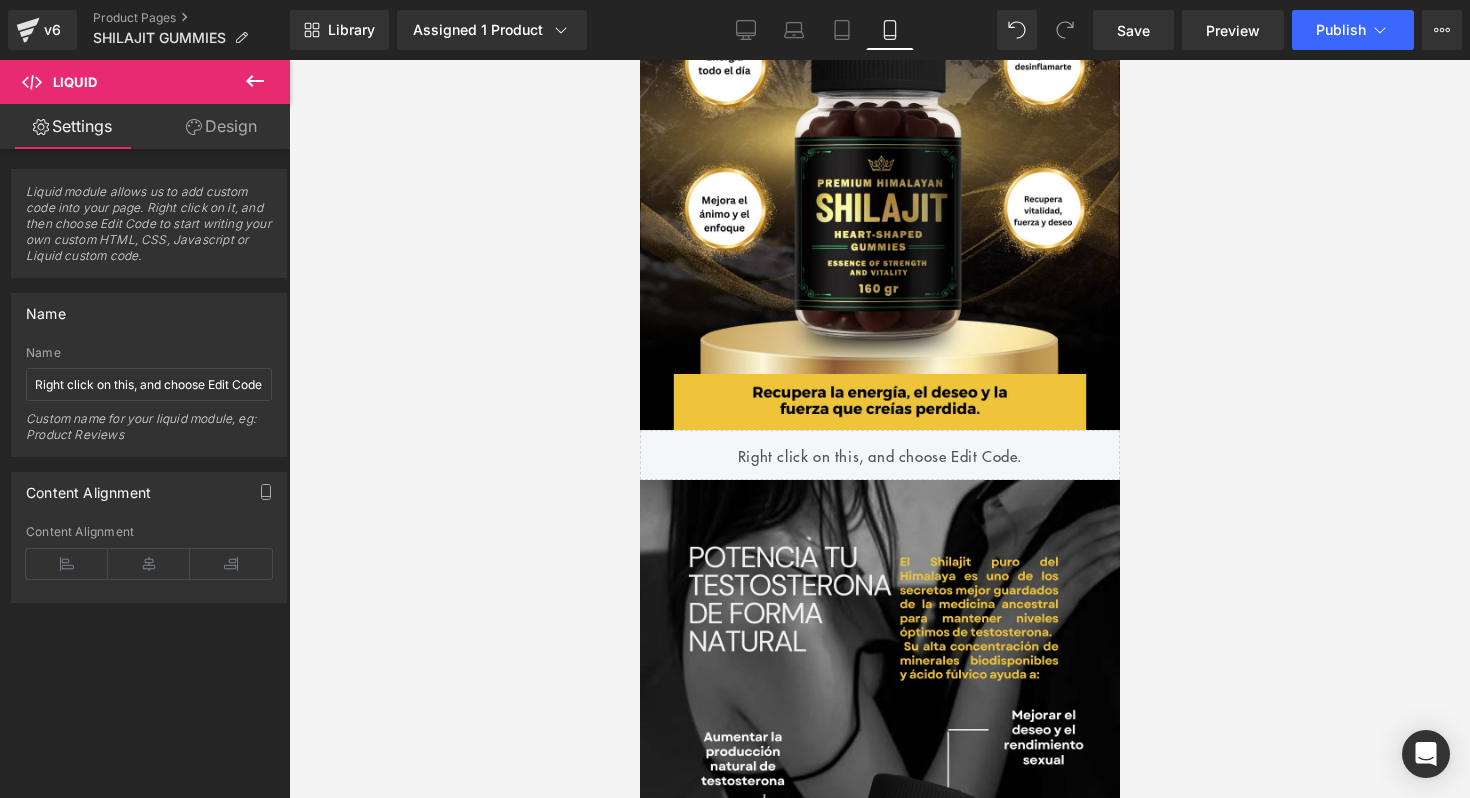 click on "Liquid" at bounding box center (879, 455) 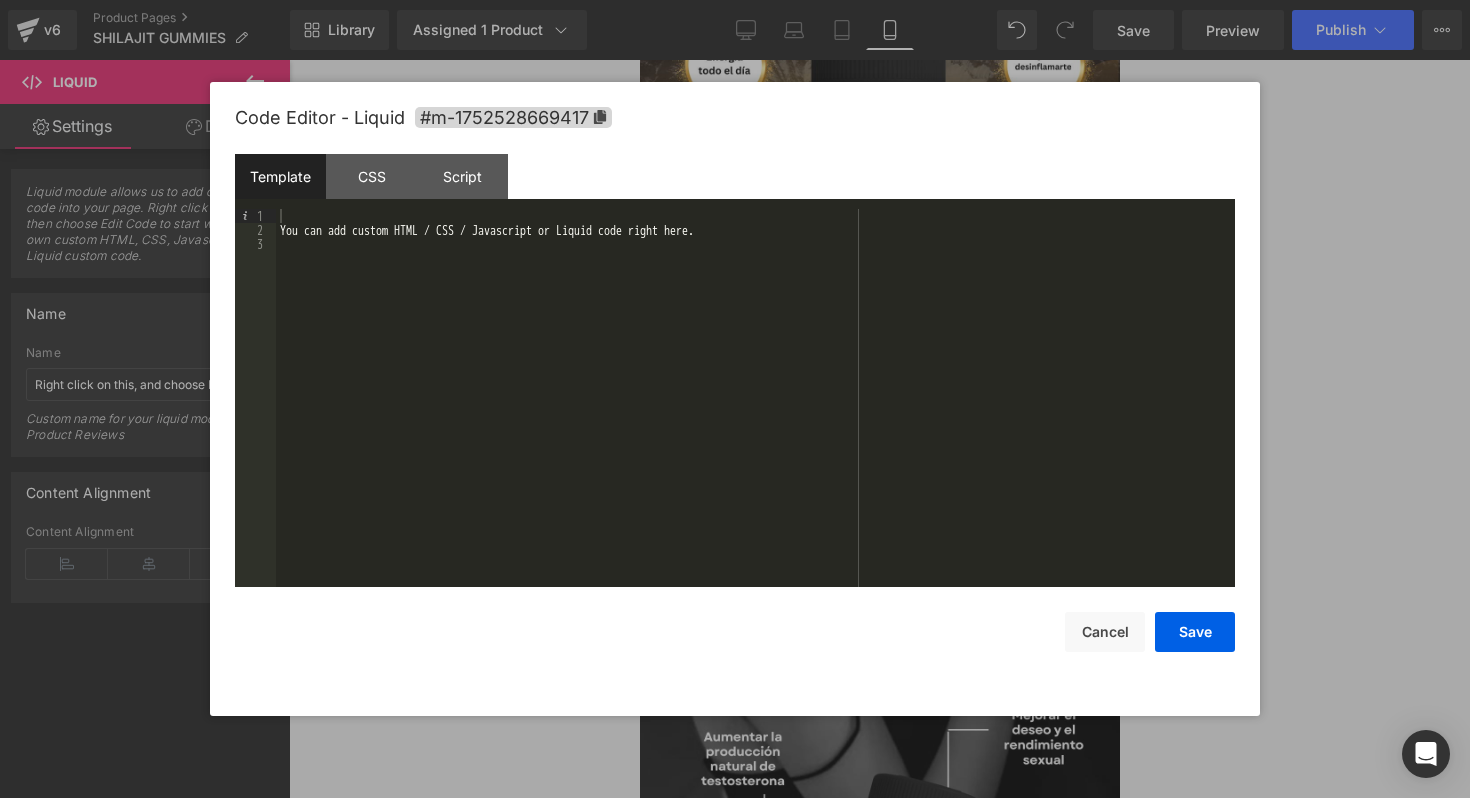 click on "You can add custom HTML / CSS / Javascript or Liquid code right here." at bounding box center (755, 412) 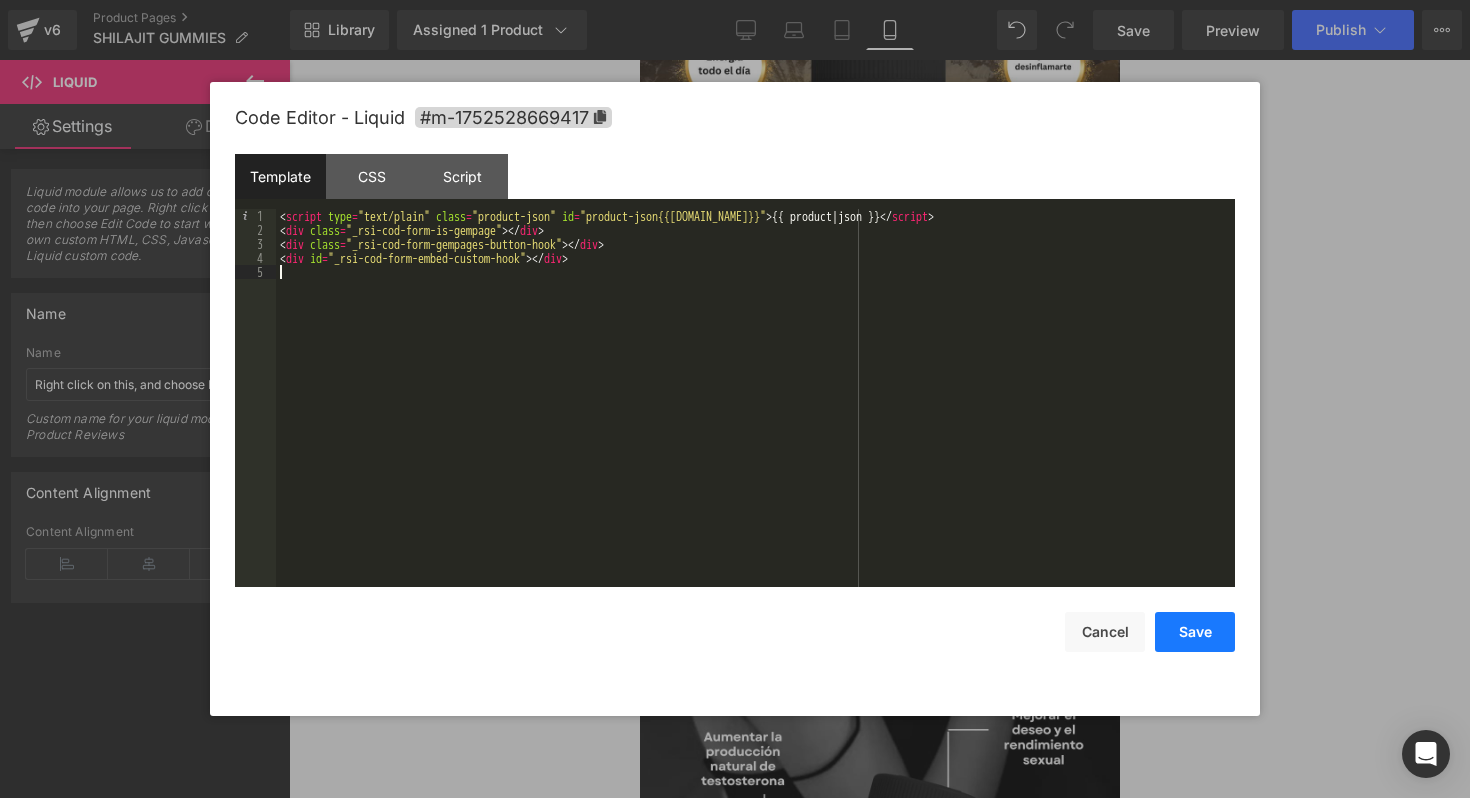 click on "Save" at bounding box center [1195, 632] 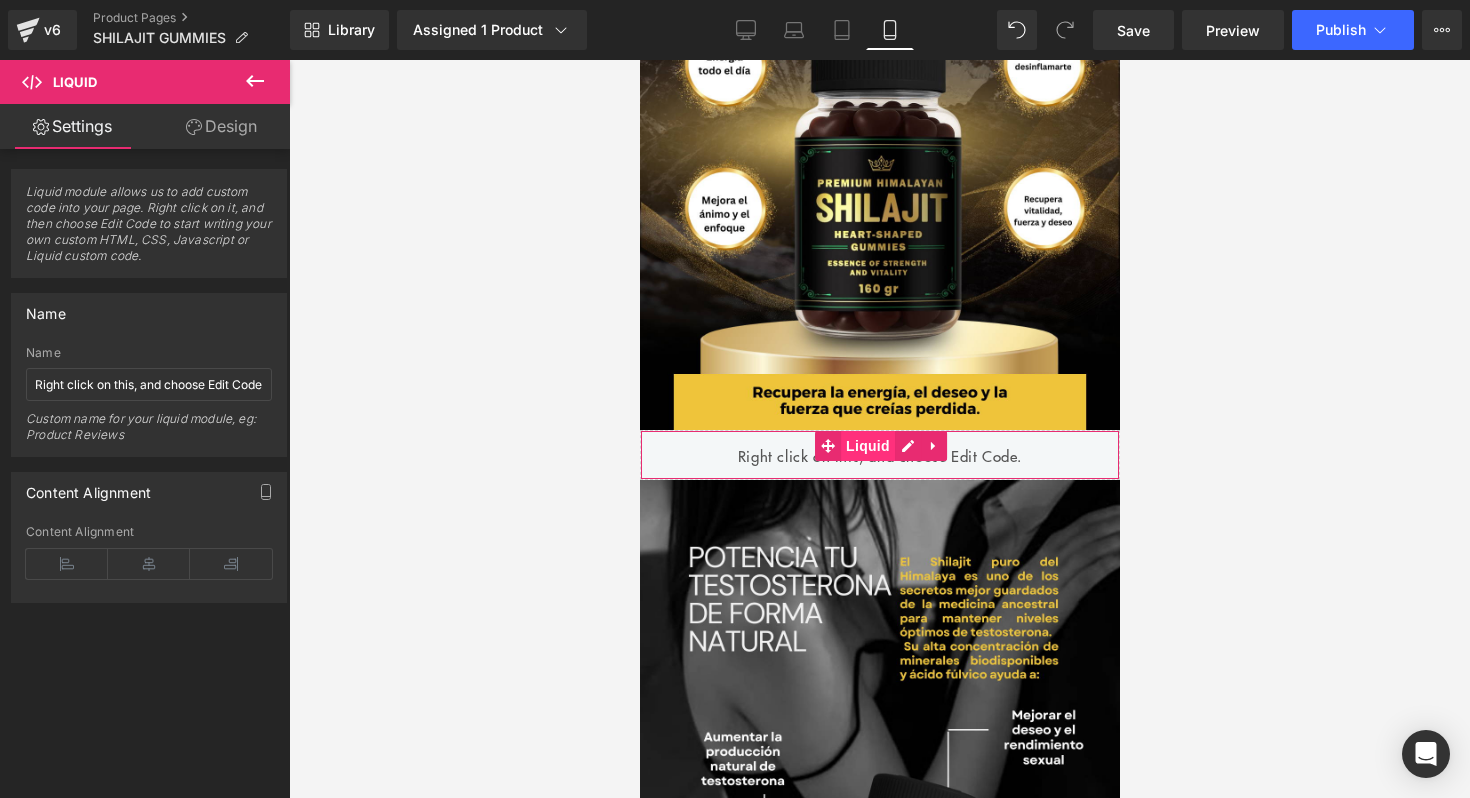 click on "Liquid" at bounding box center (867, 446) 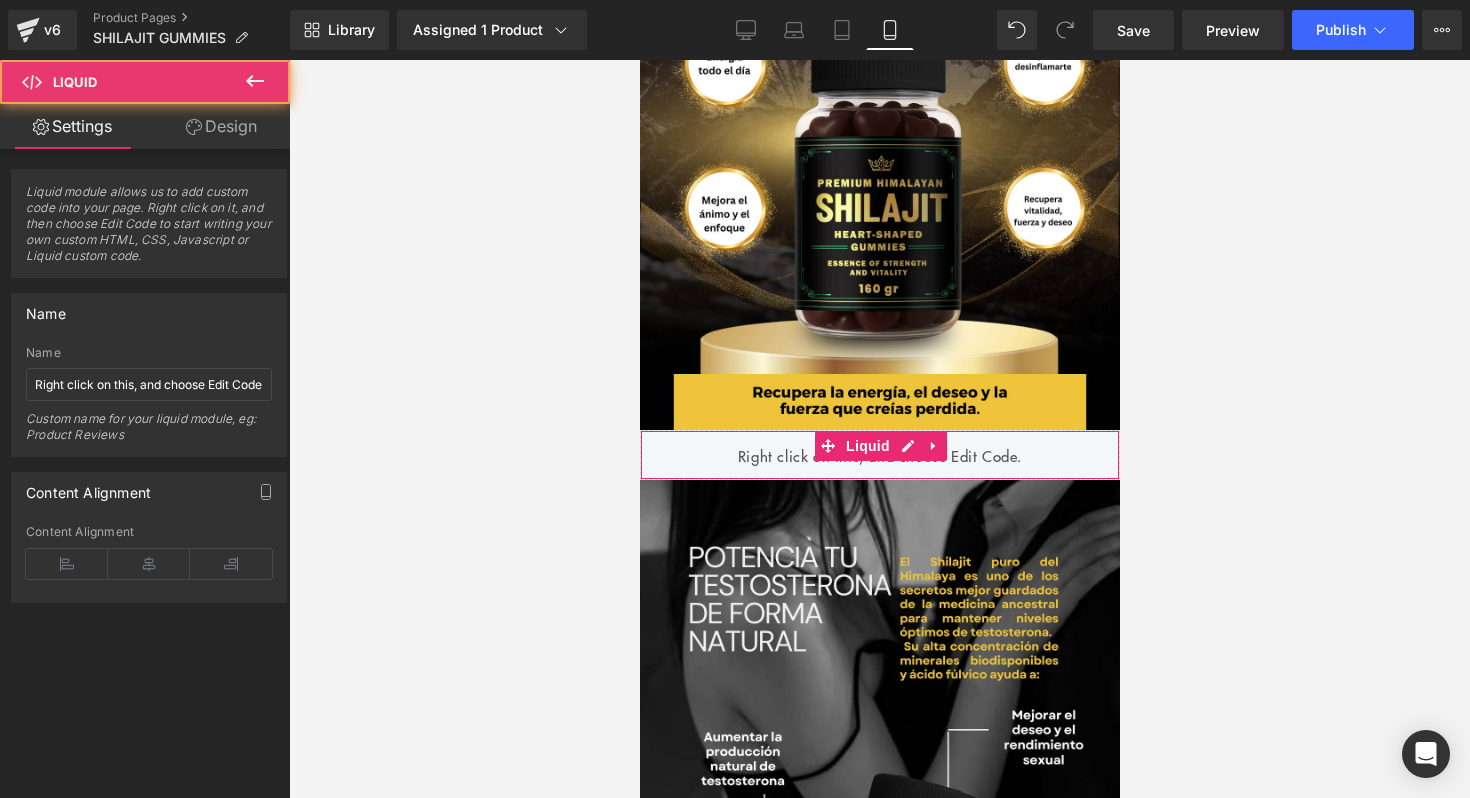 click on "Design" at bounding box center [221, 126] 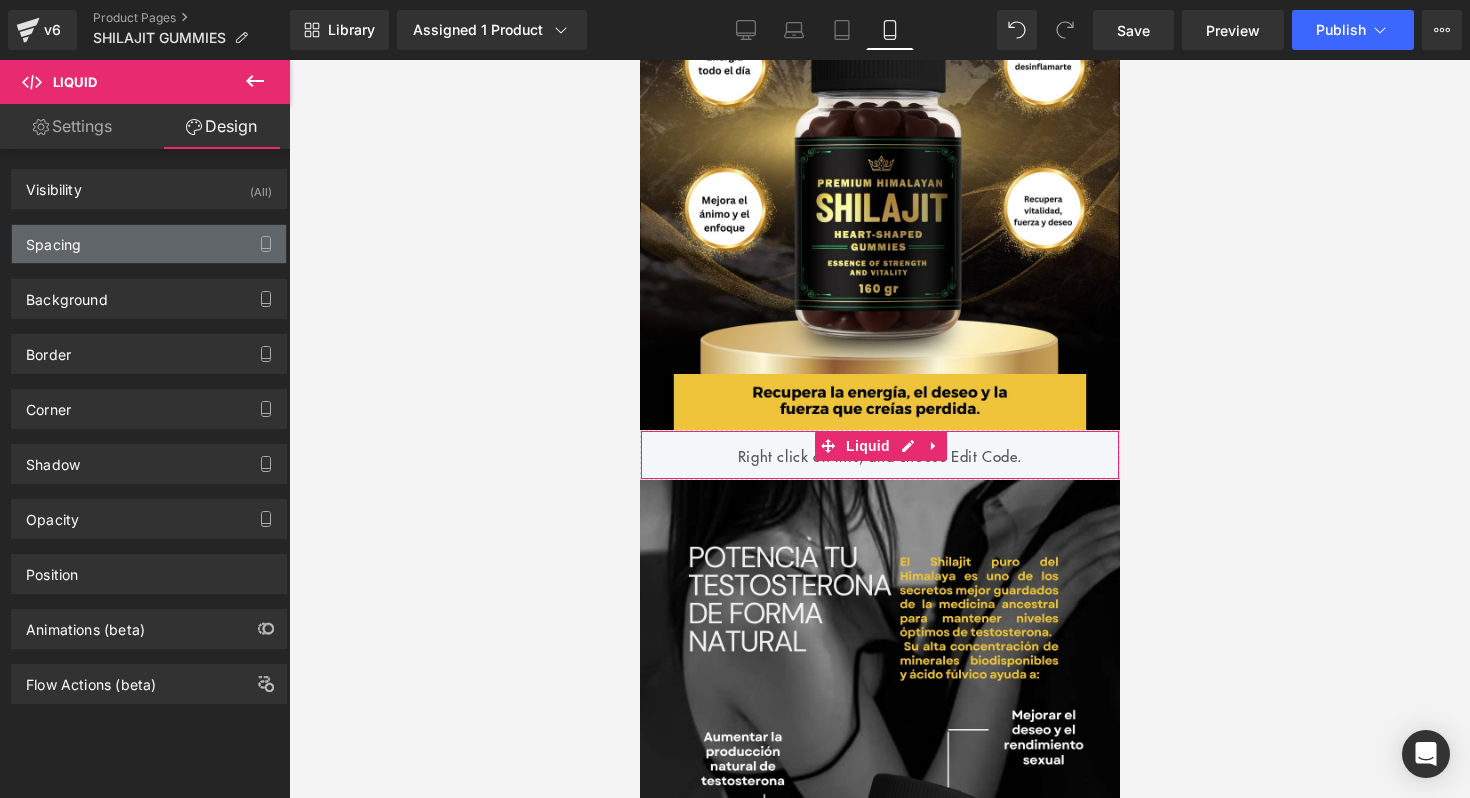 click on "Spacing" at bounding box center [149, 244] 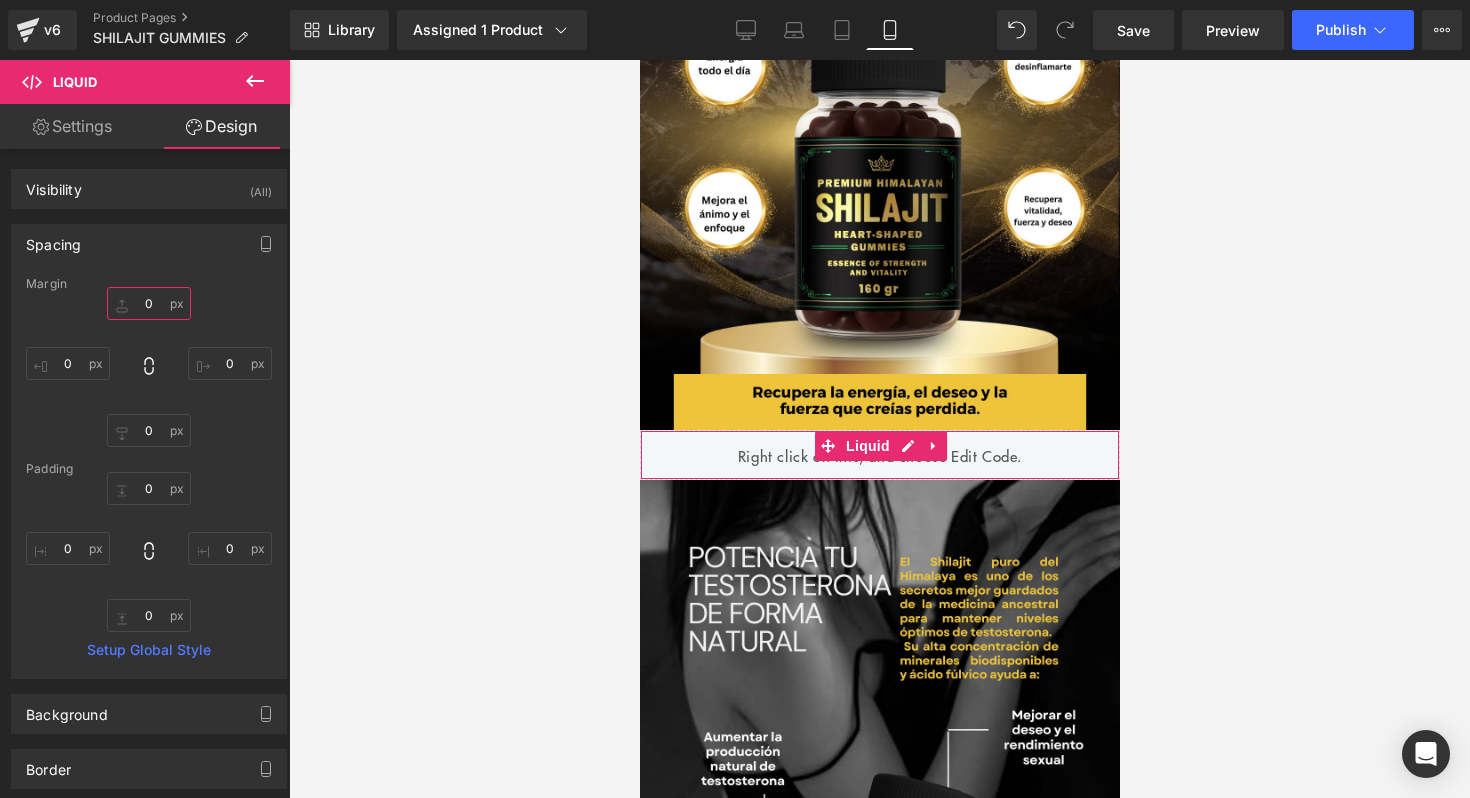 click on "0" at bounding box center [149, 303] 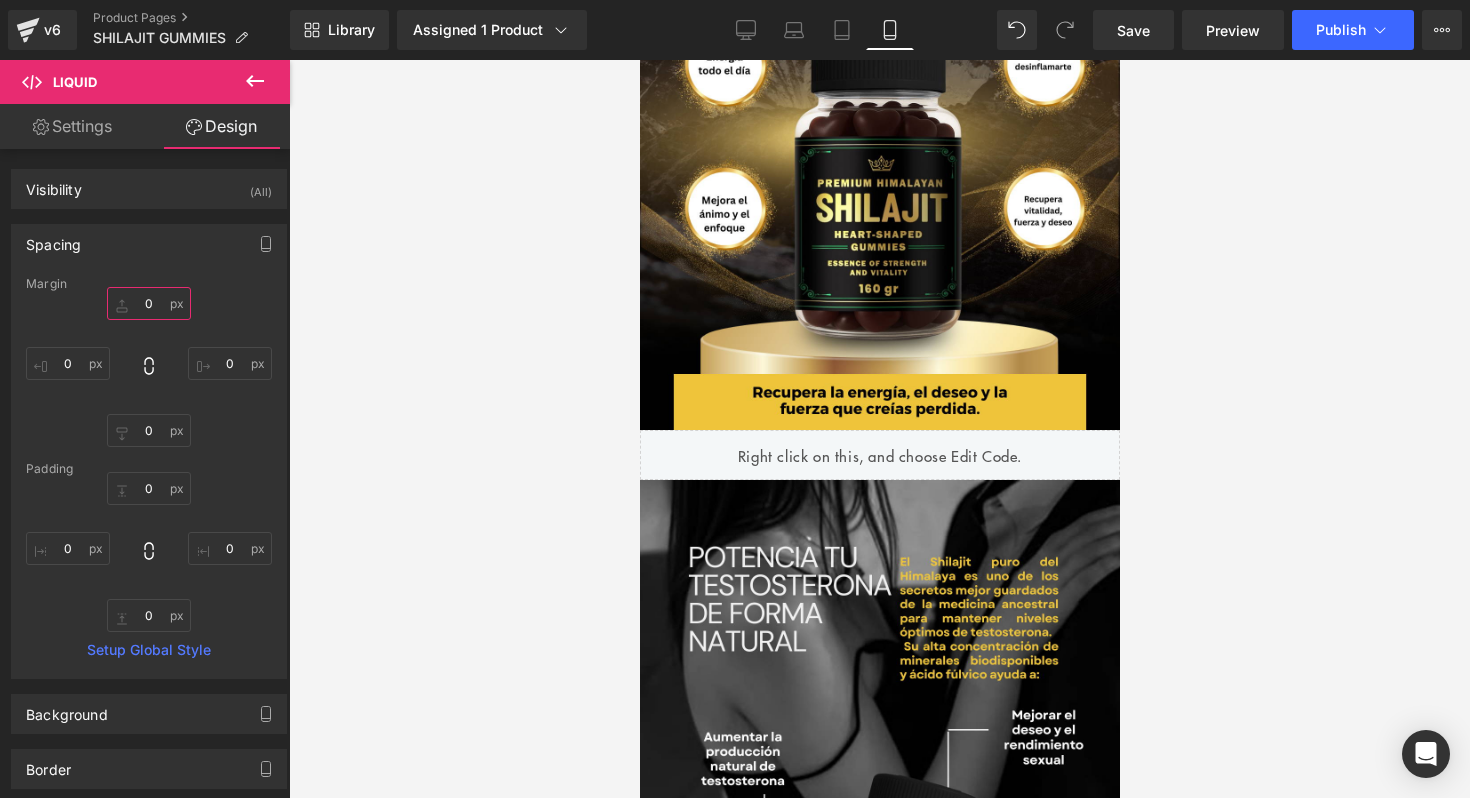 click on "0" at bounding box center (149, 303) 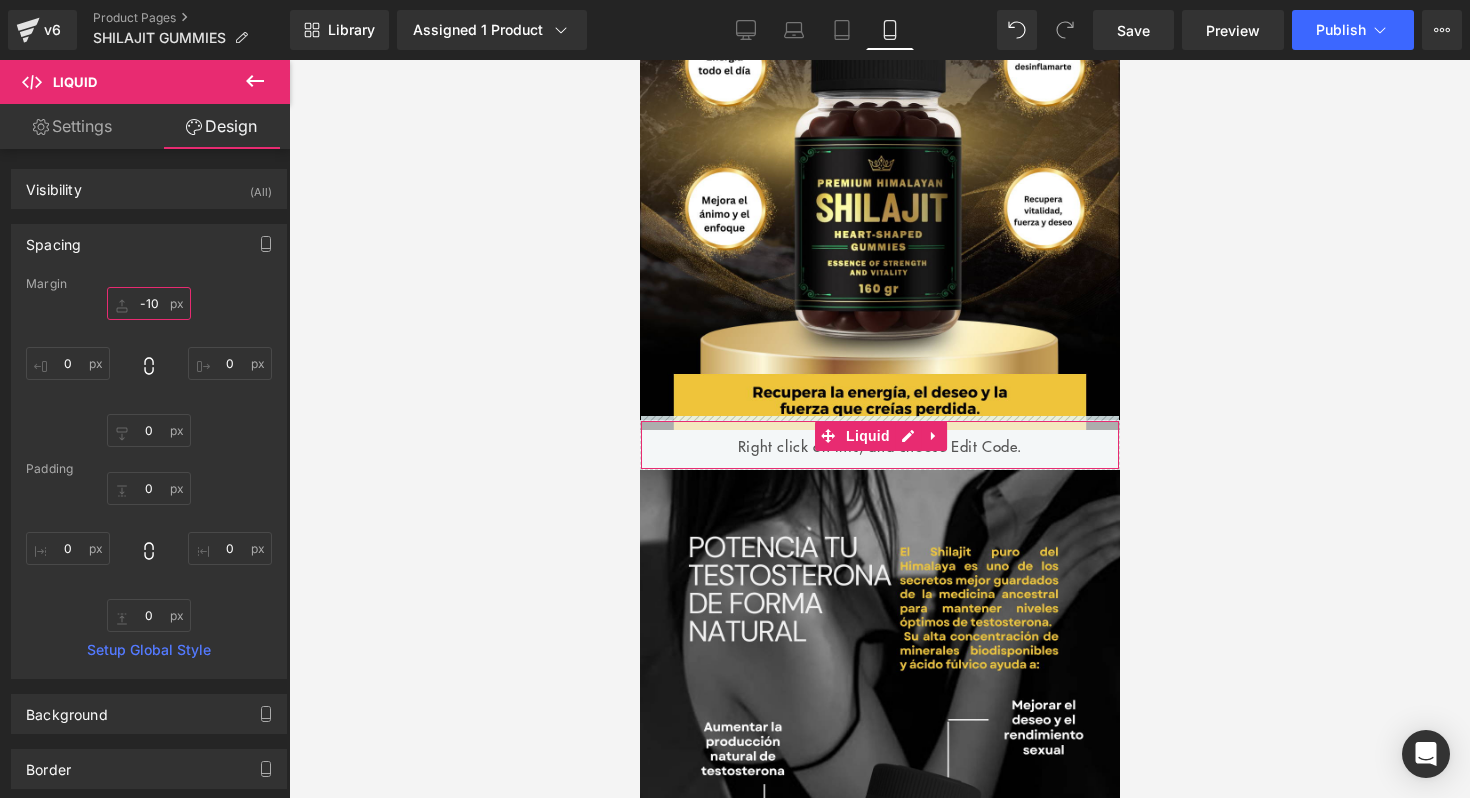 type on "-10" 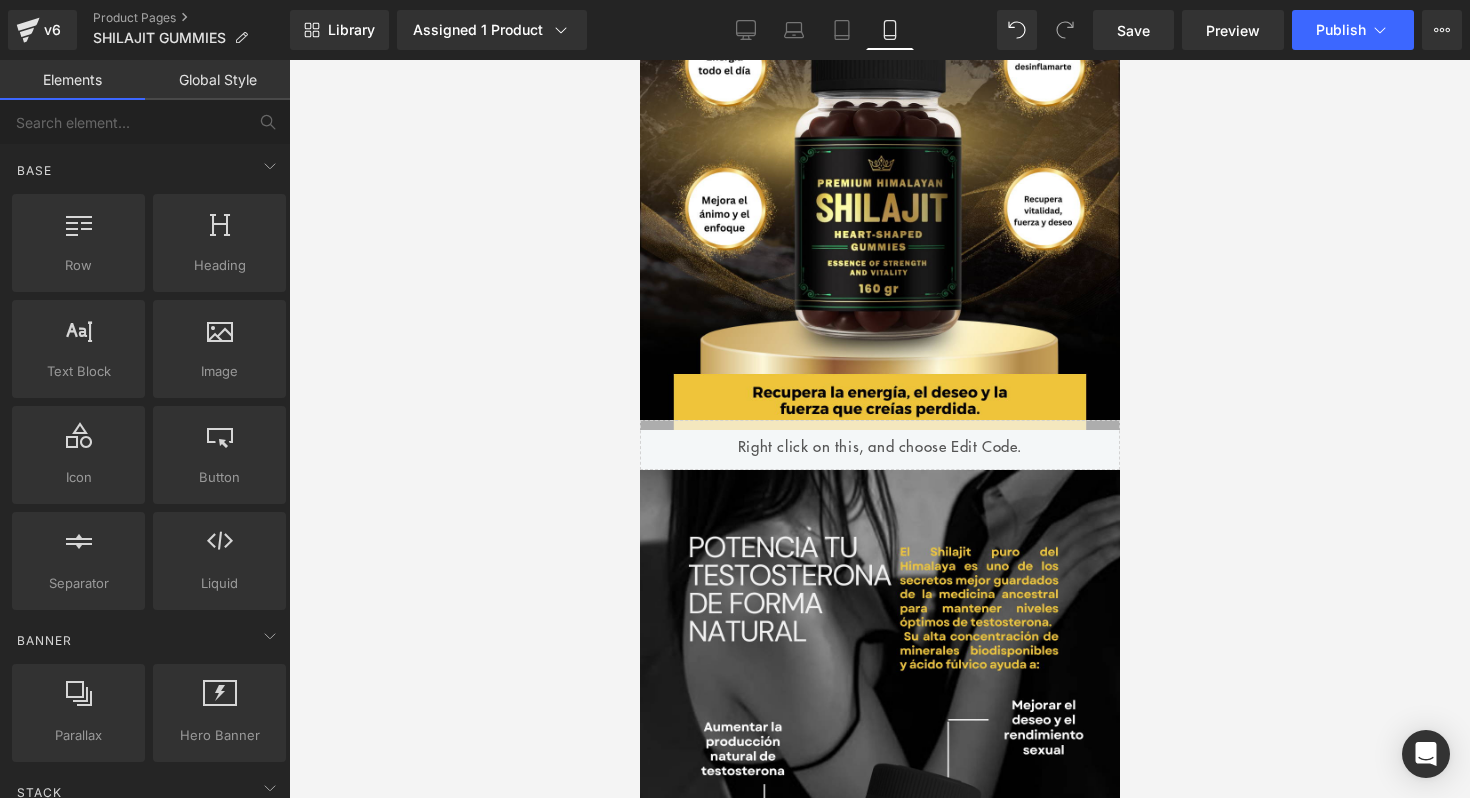 click at bounding box center [879, 429] 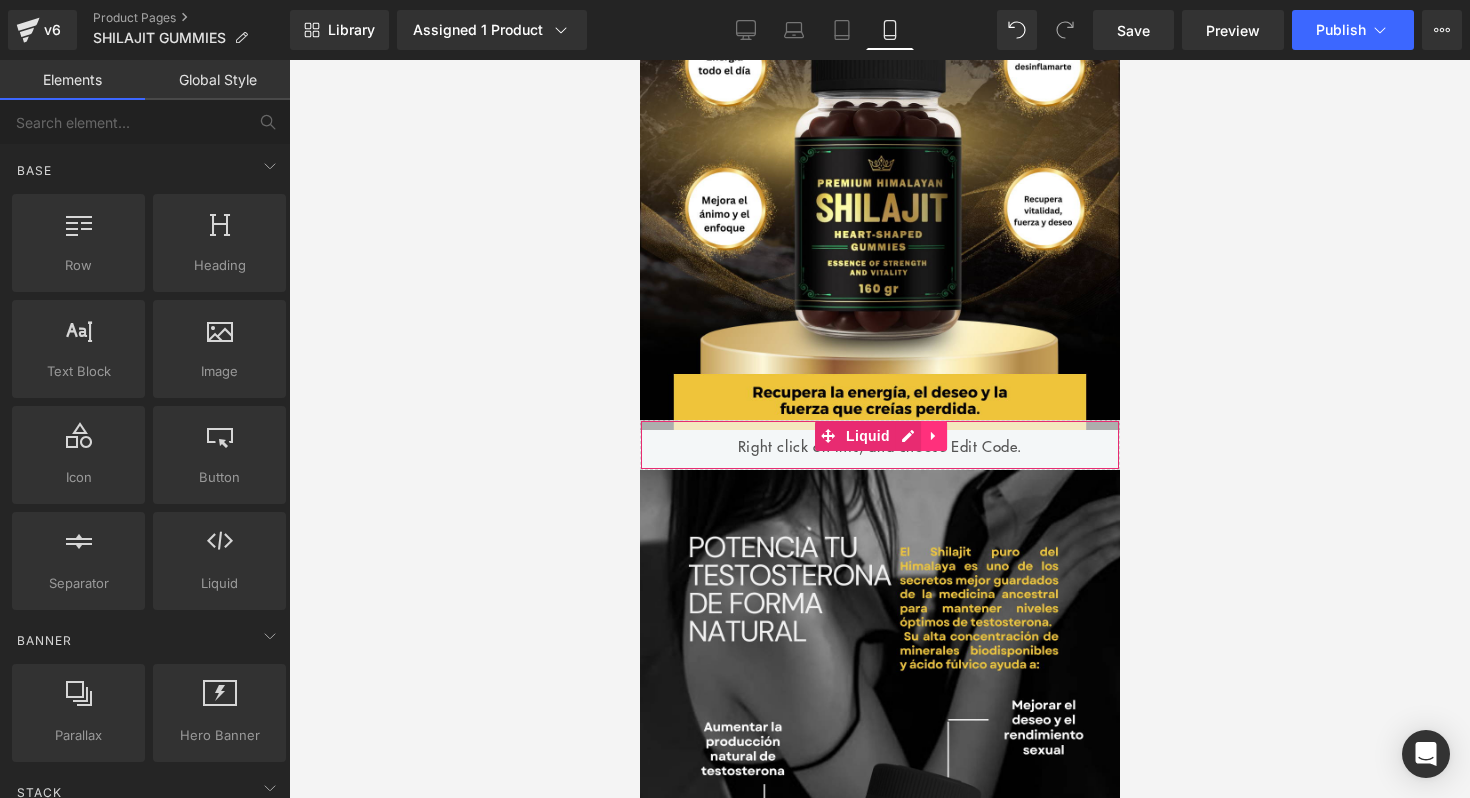 click 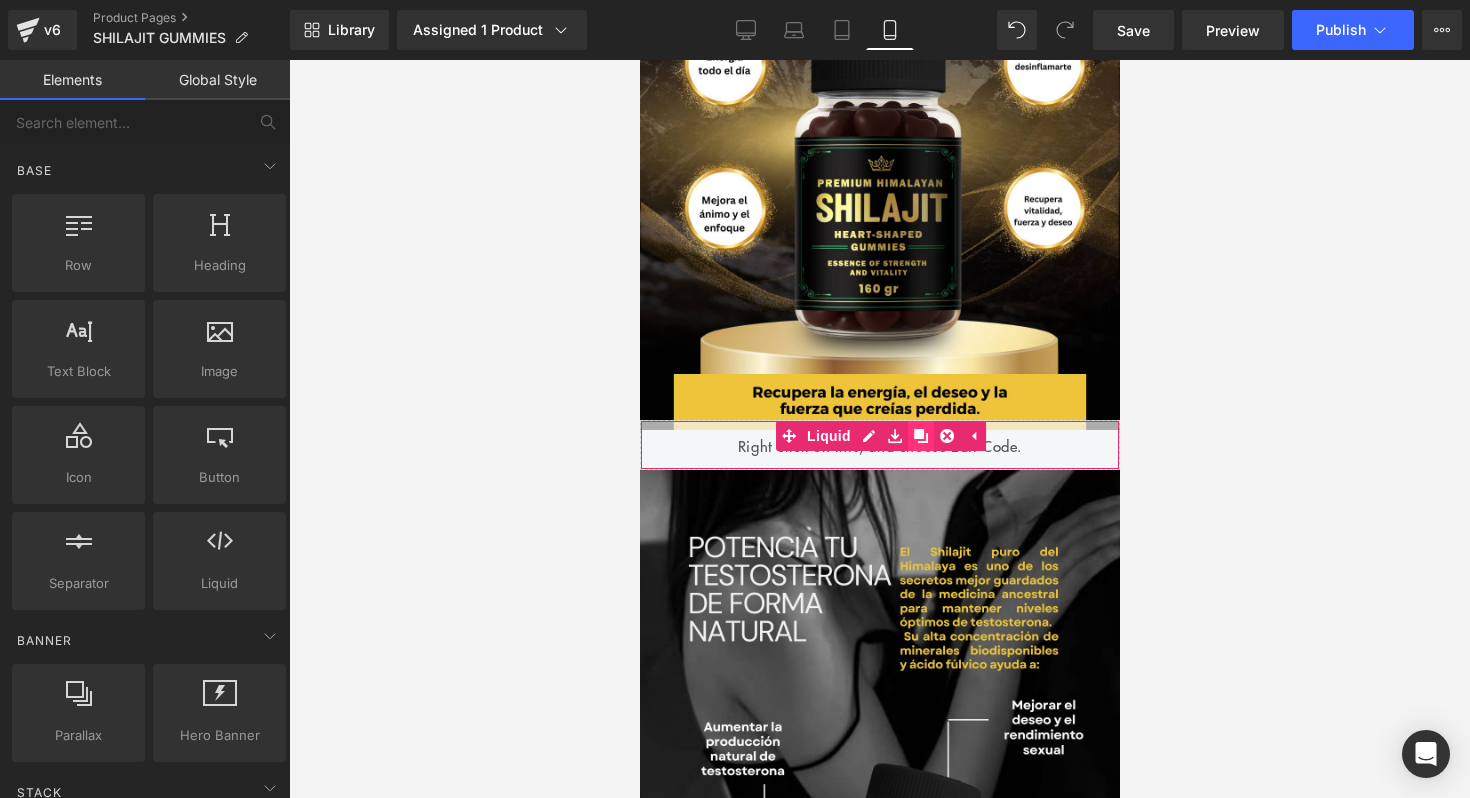 click 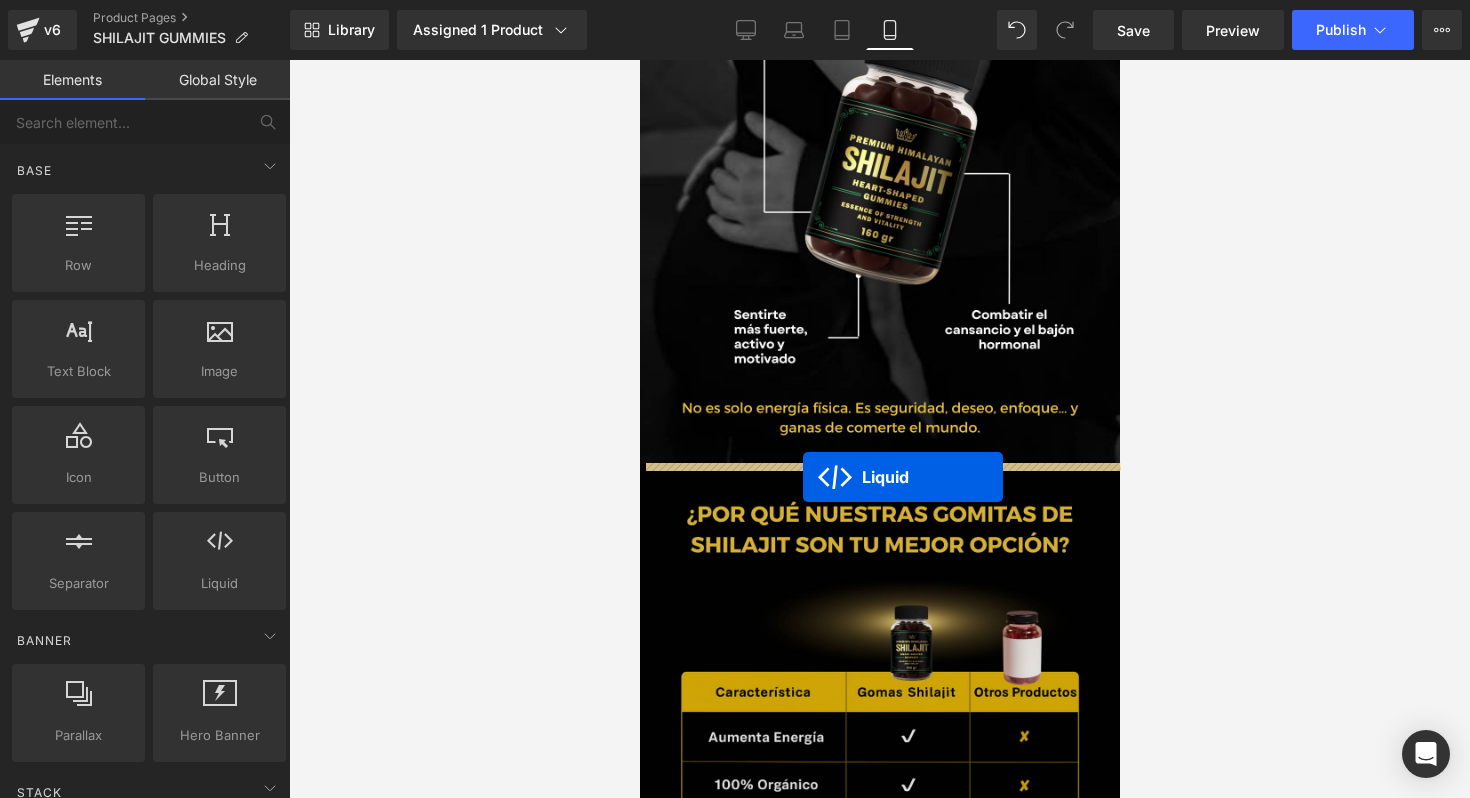 drag, startPoint x: 829, startPoint y: 474, endPoint x: 802, endPoint y: 477, distance: 27.166155 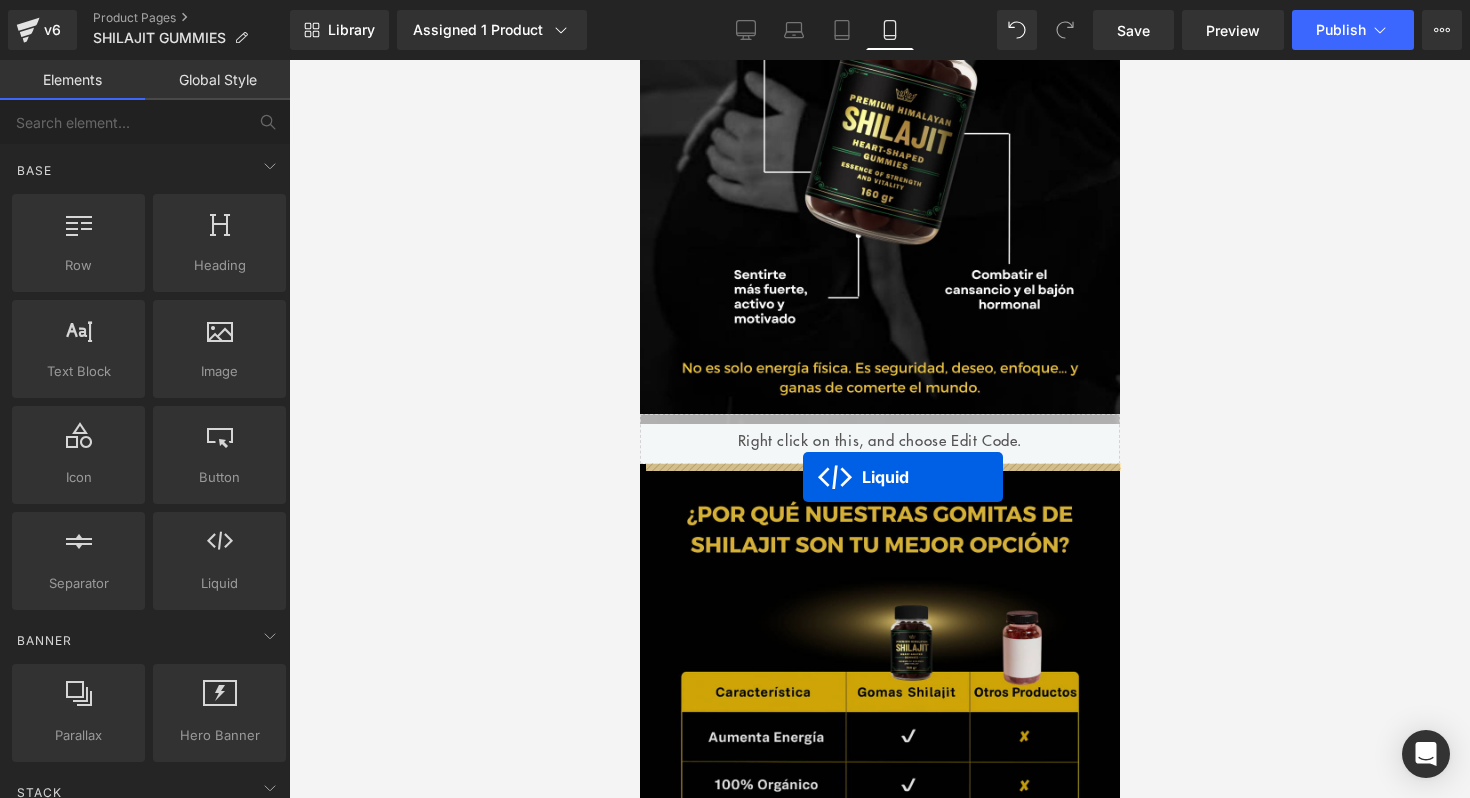 scroll, scrollTop: 1213, scrollLeft: 0, axis: vertical 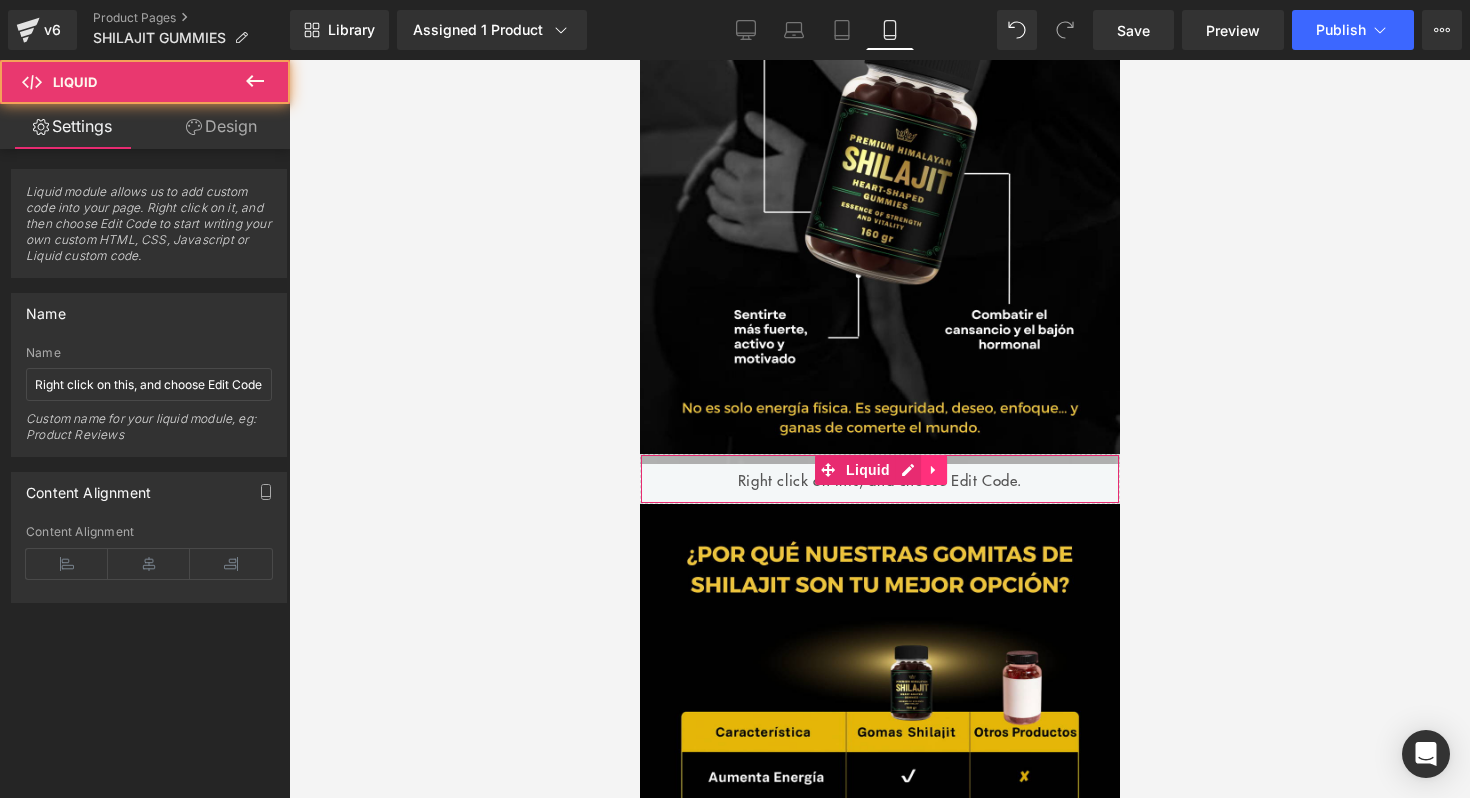 click on "Liquid" at bounding box center [879, 479] 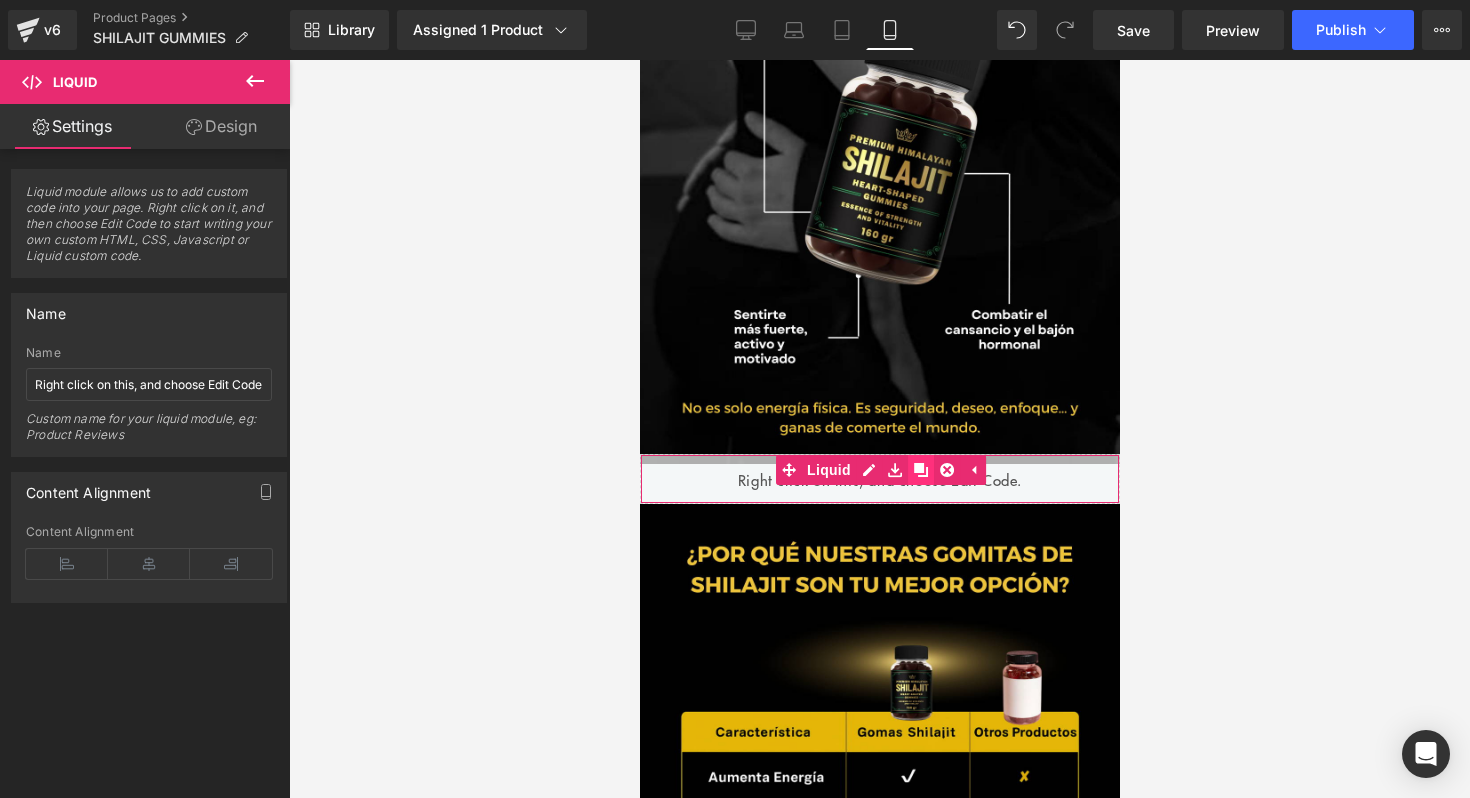 click 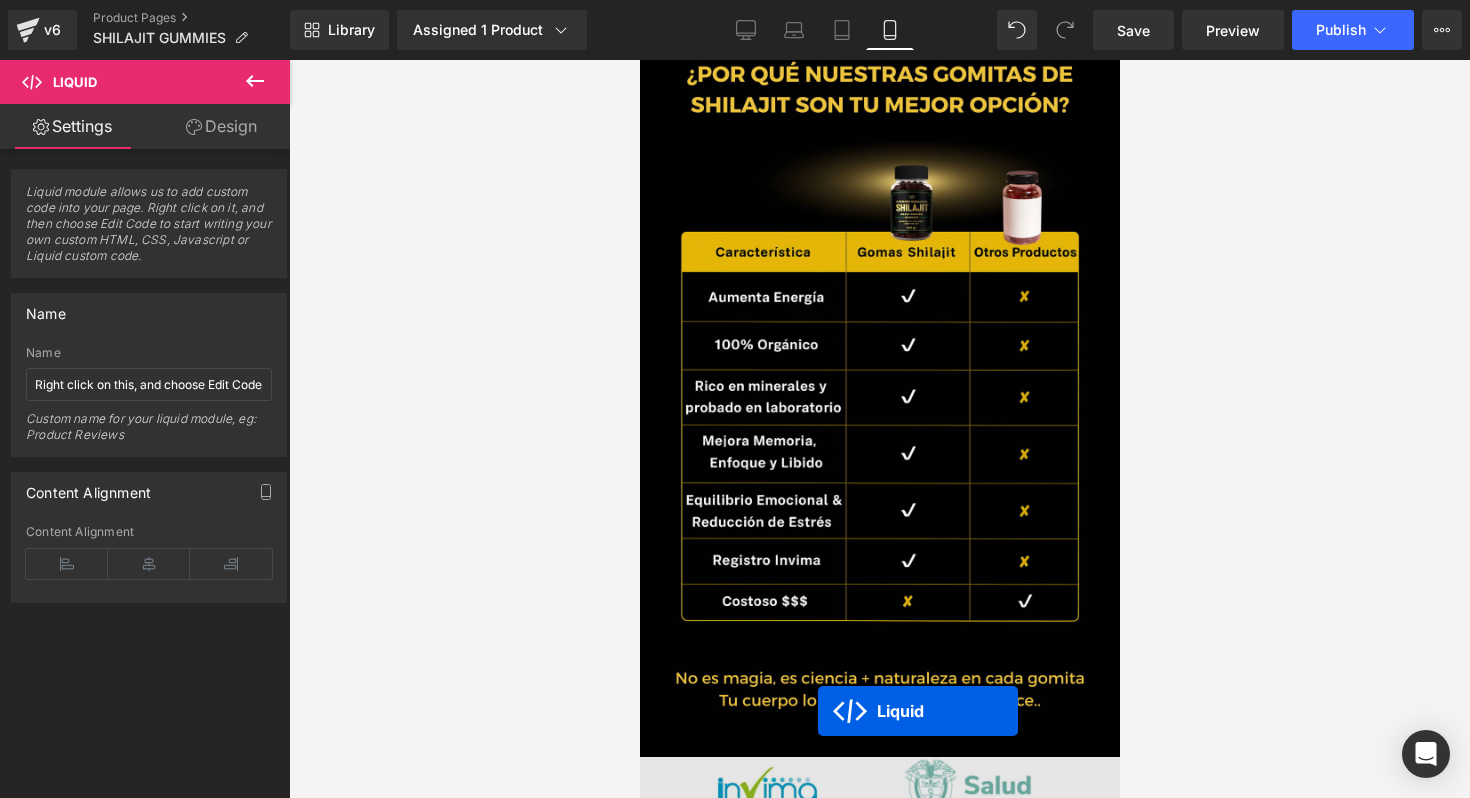 scroll, scrollTop: 1973, scrollLeft: 0, axis: vertical 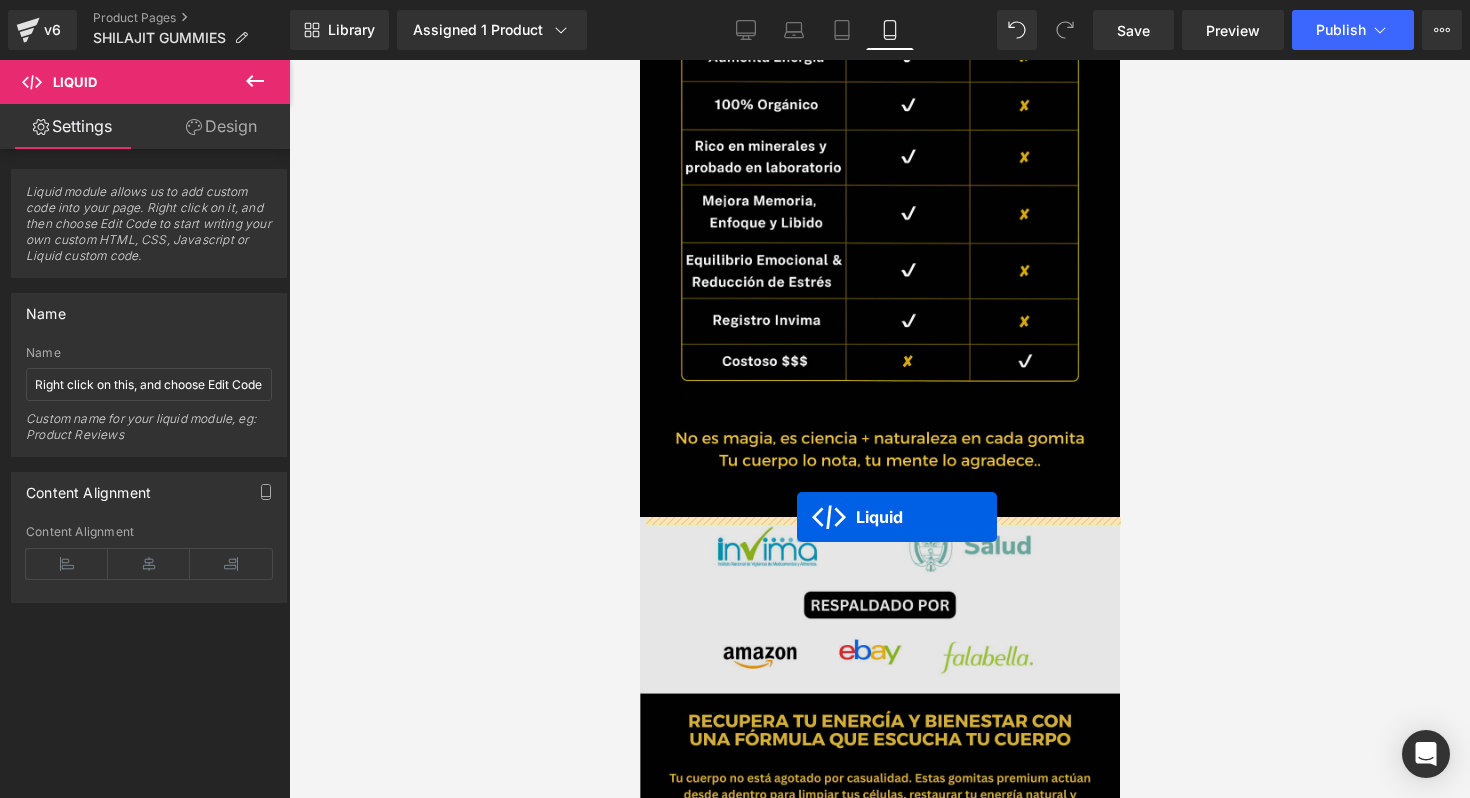 drag, startPoint x: 854, startPoint y: 507, endPoint x: 795, endPoint y: 518, distance: 60.016663 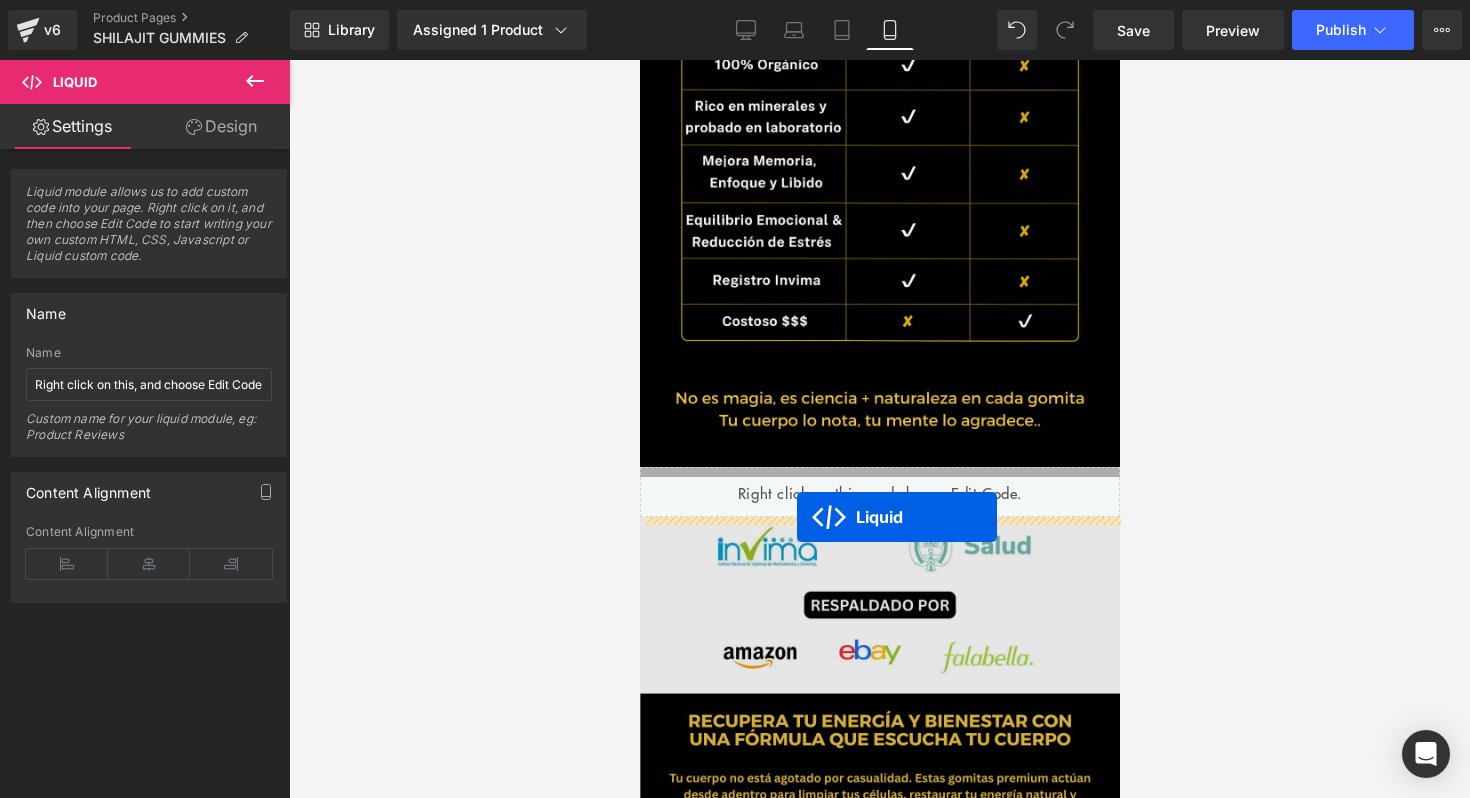 scroll, scrollTop: 1933, scrollLeft: 0, axis: vertical 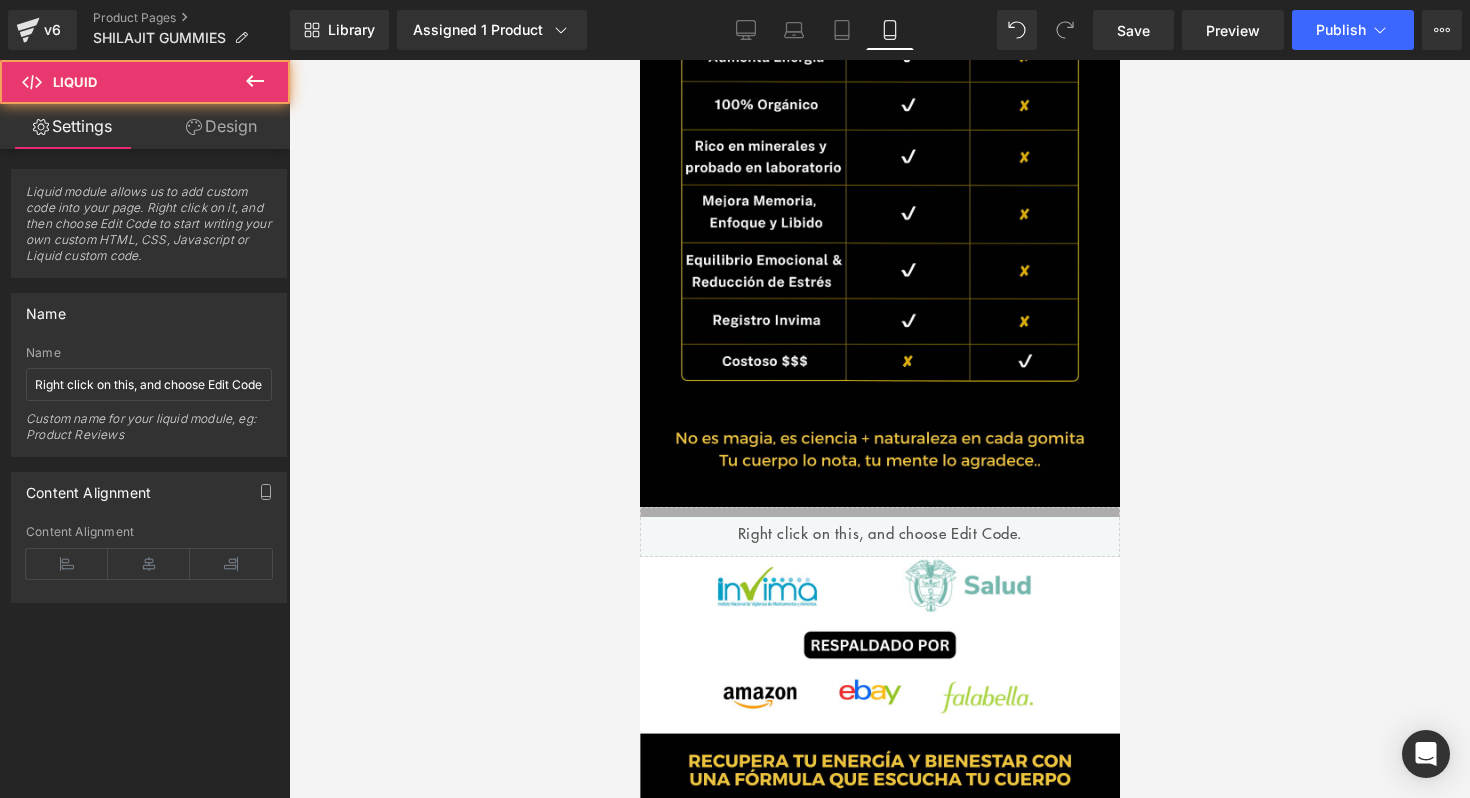click at bounding box center (879, 429) 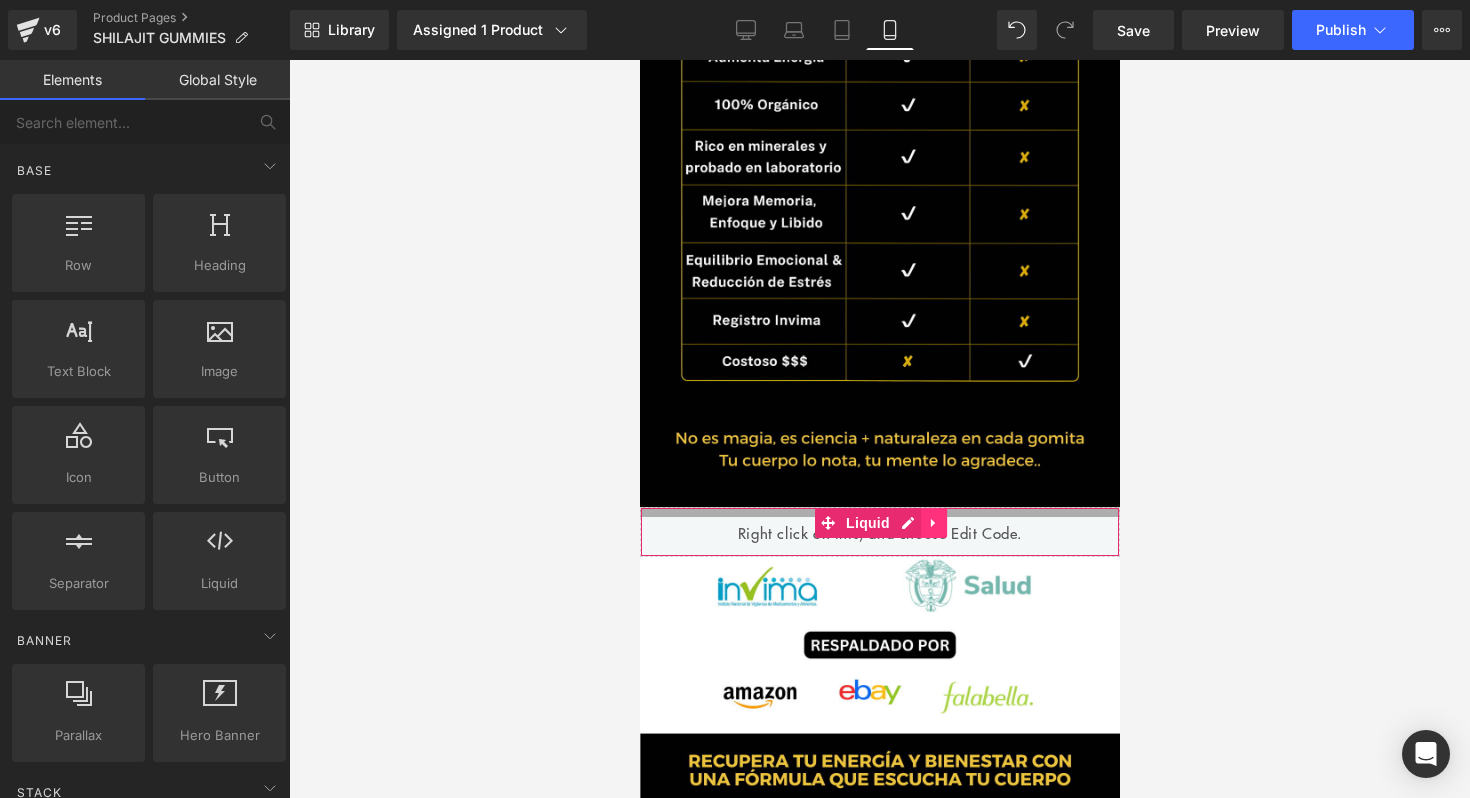 click 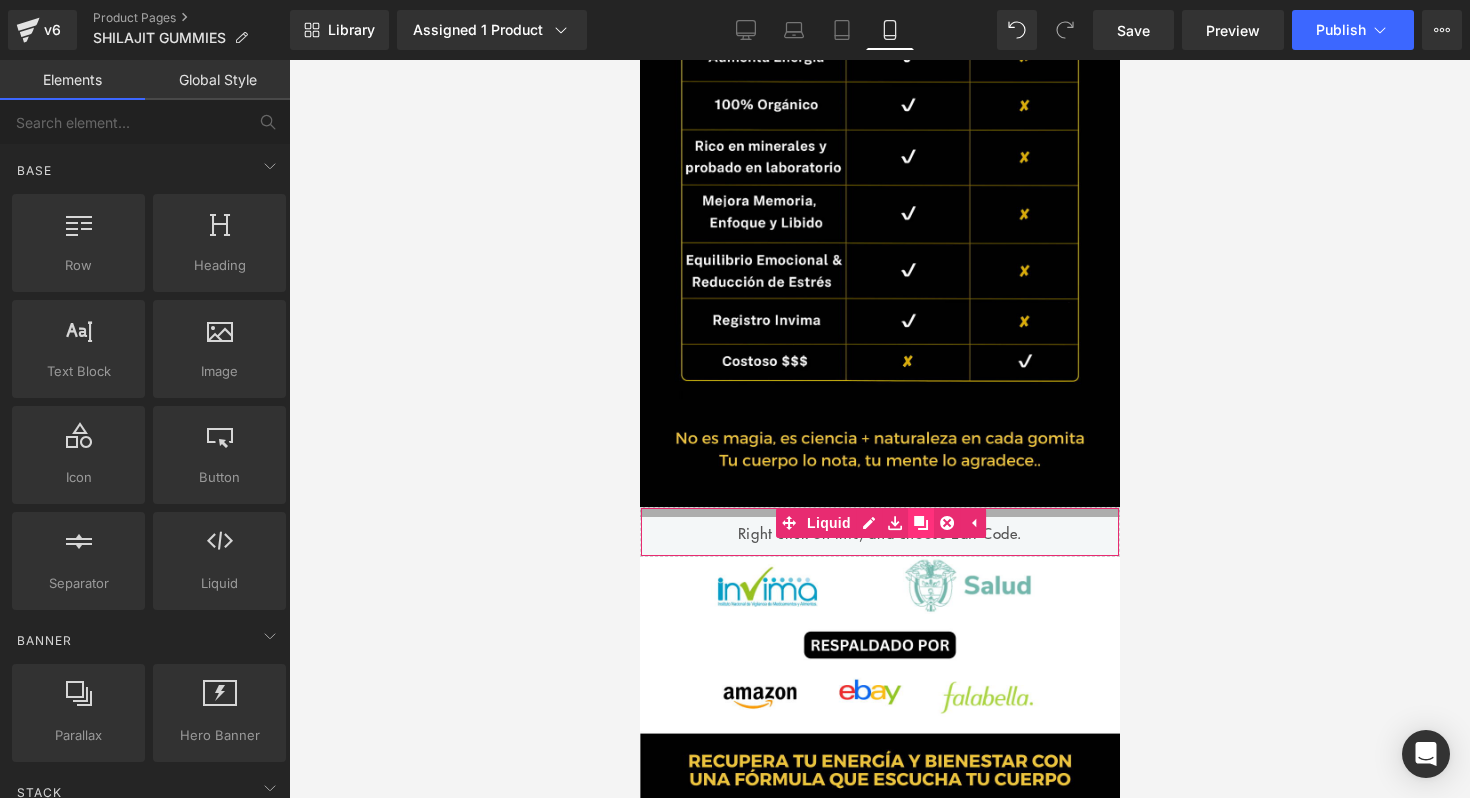 click 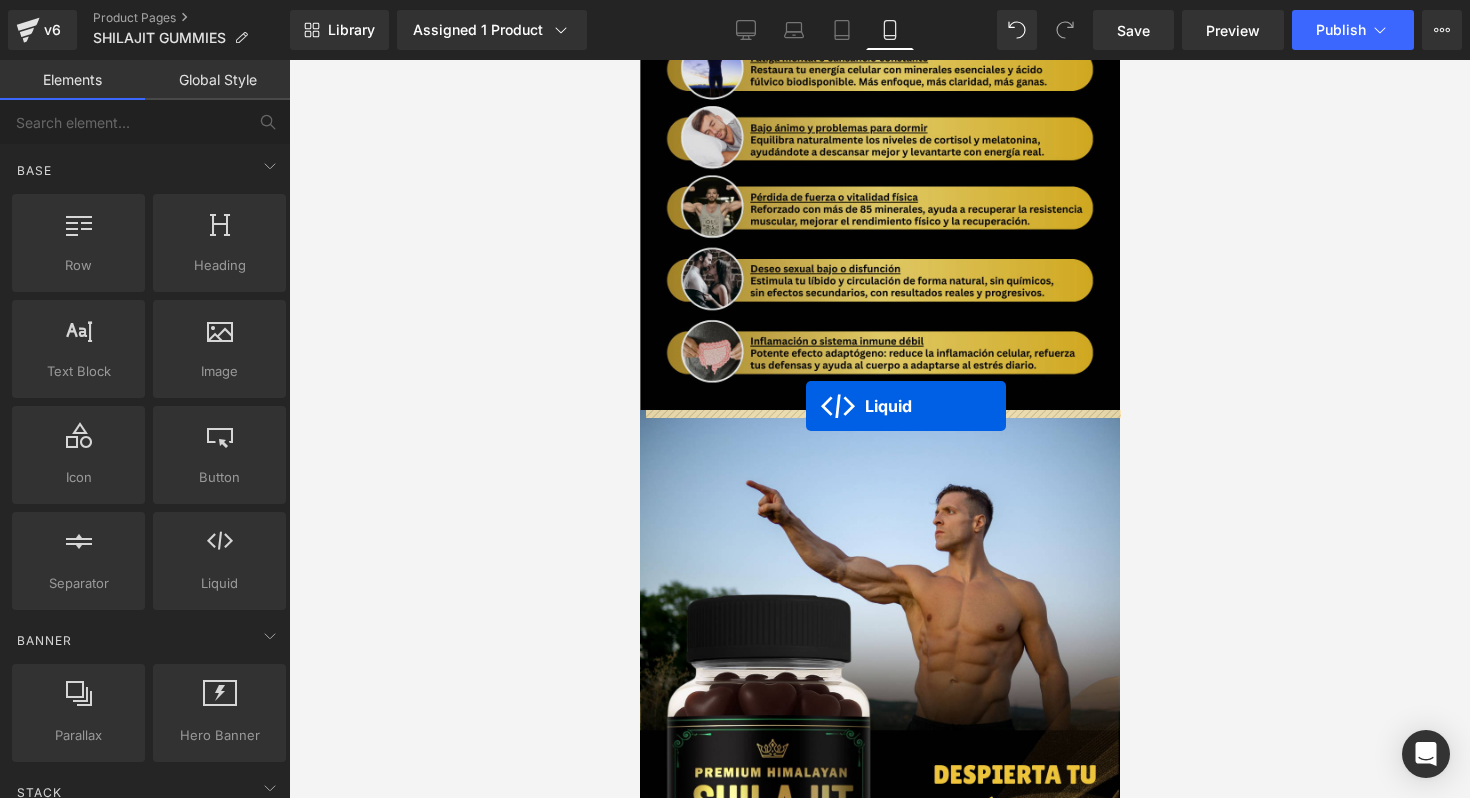 drag, startPoint x: 829, startPoint y: 561, endPoint x: 803, endPoint y: 405, distance: 158.15182 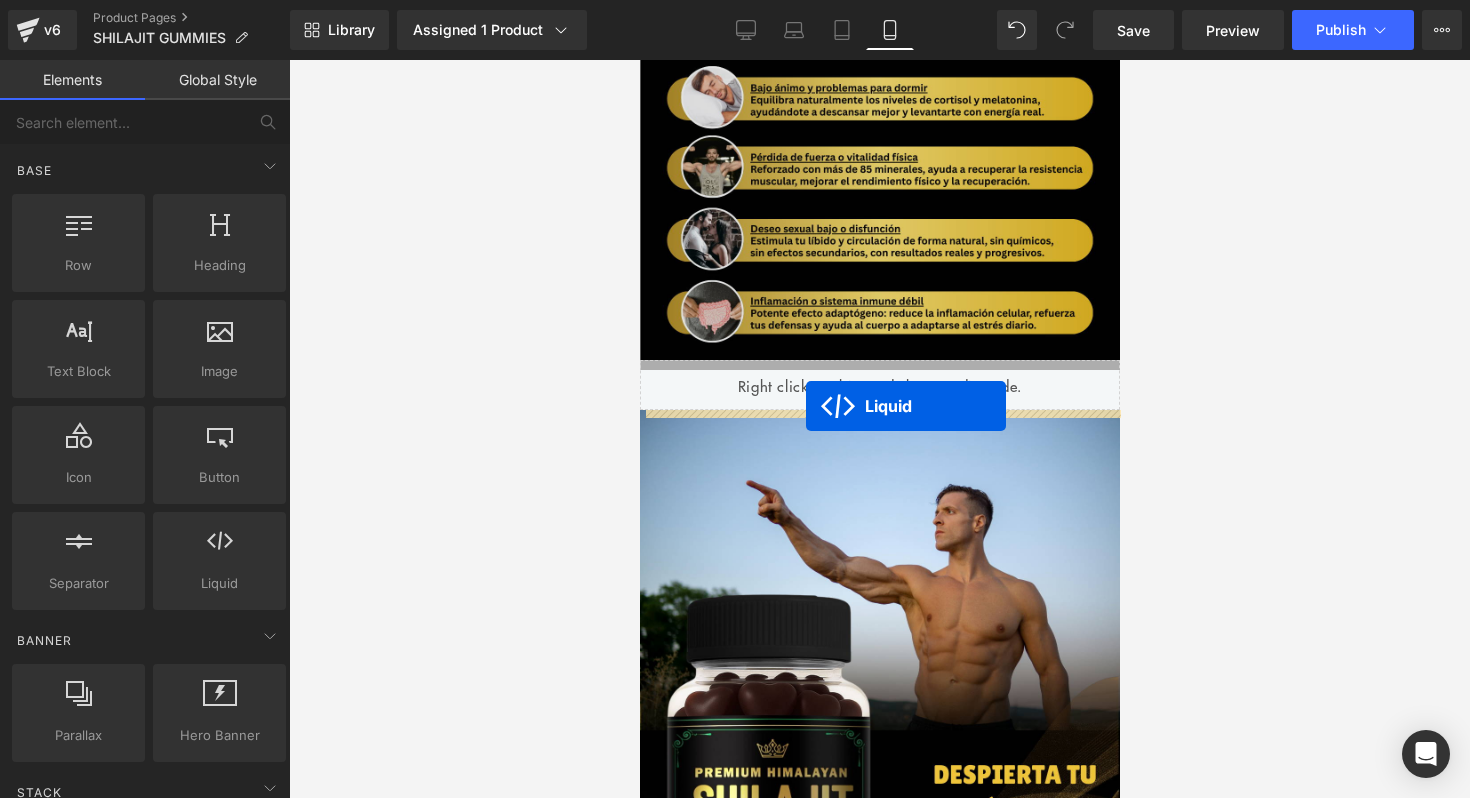 scroll, scrollTop: 2813, scrollLeft: 0, axis: vertical 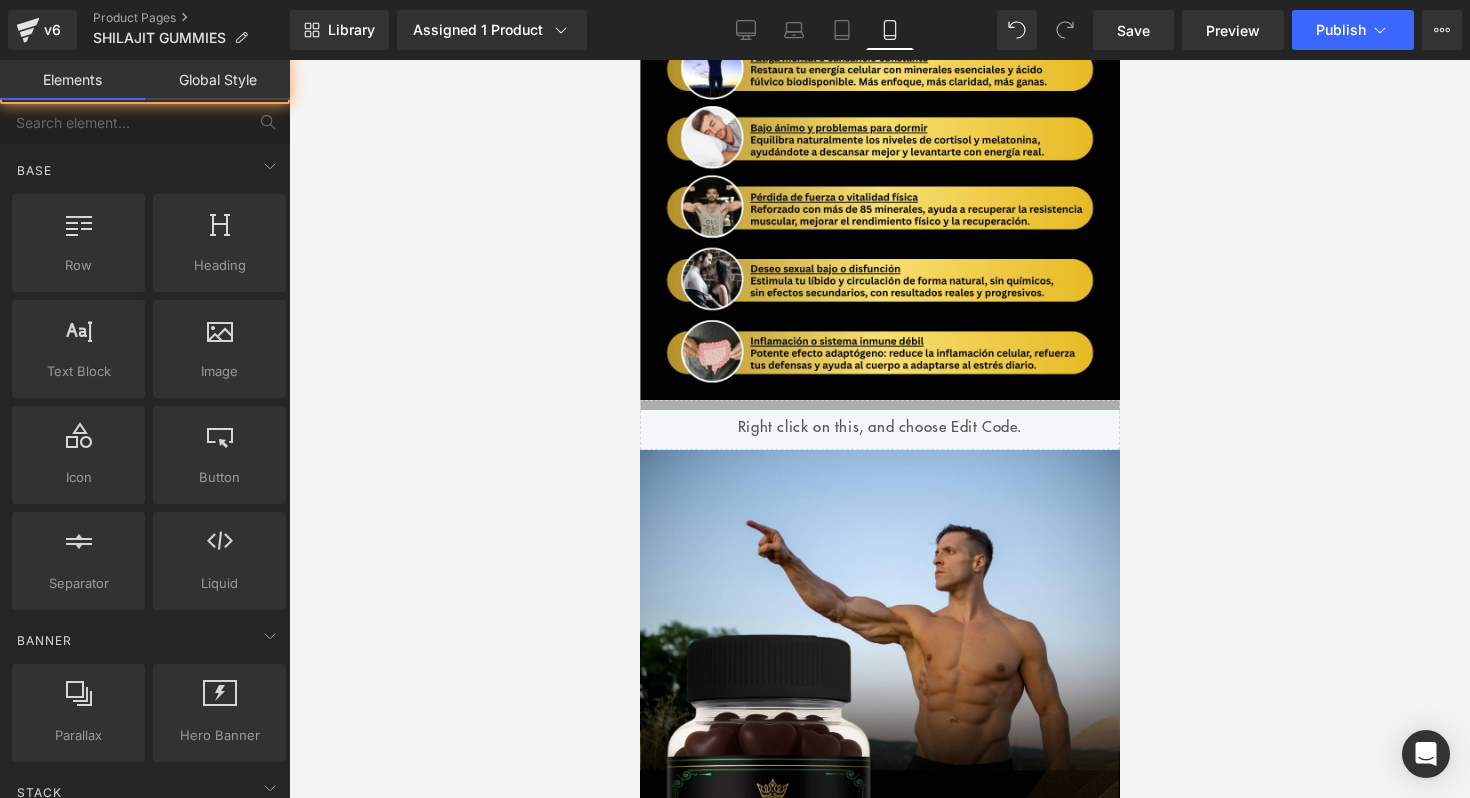 click at bounding box center (879, 429) 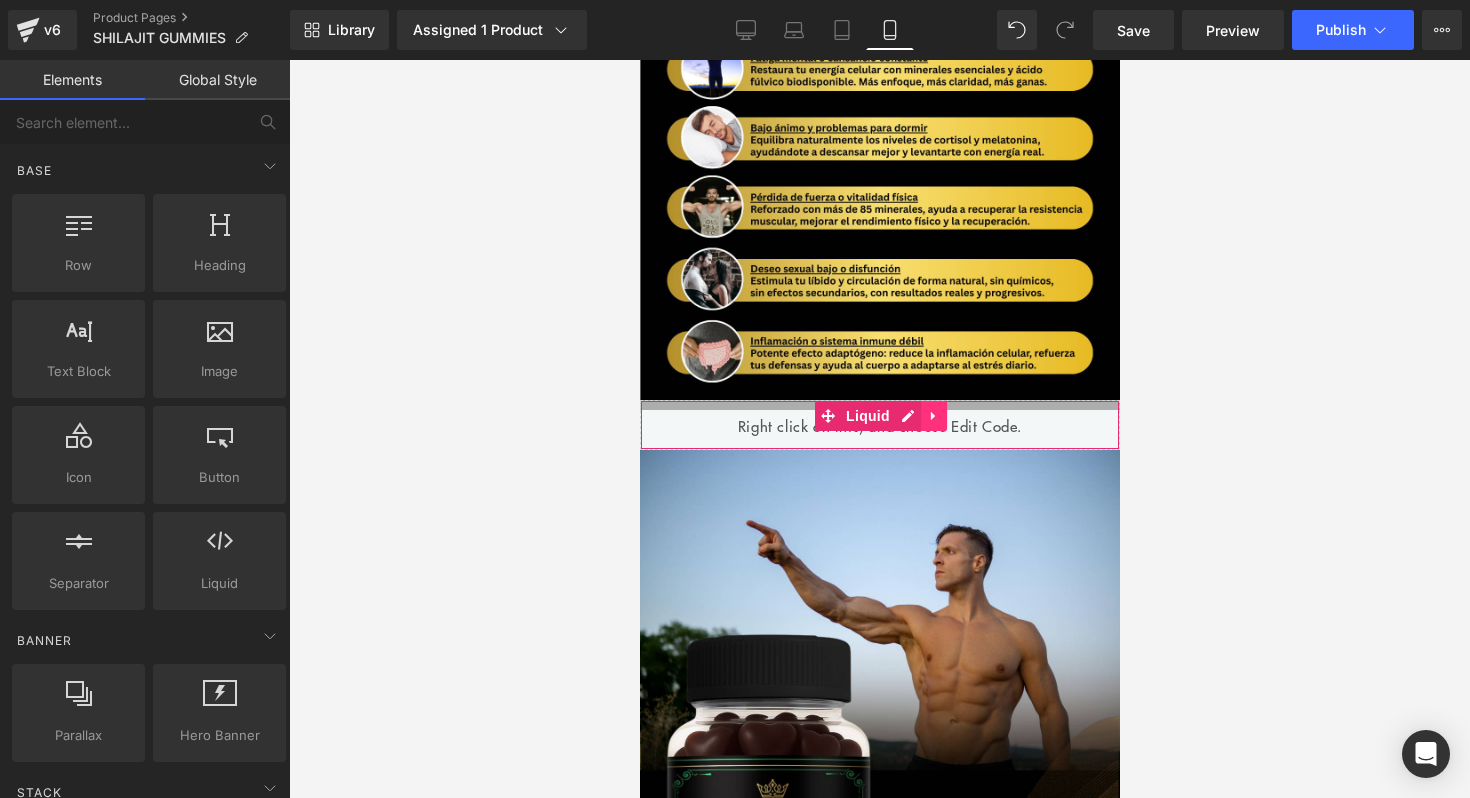 click 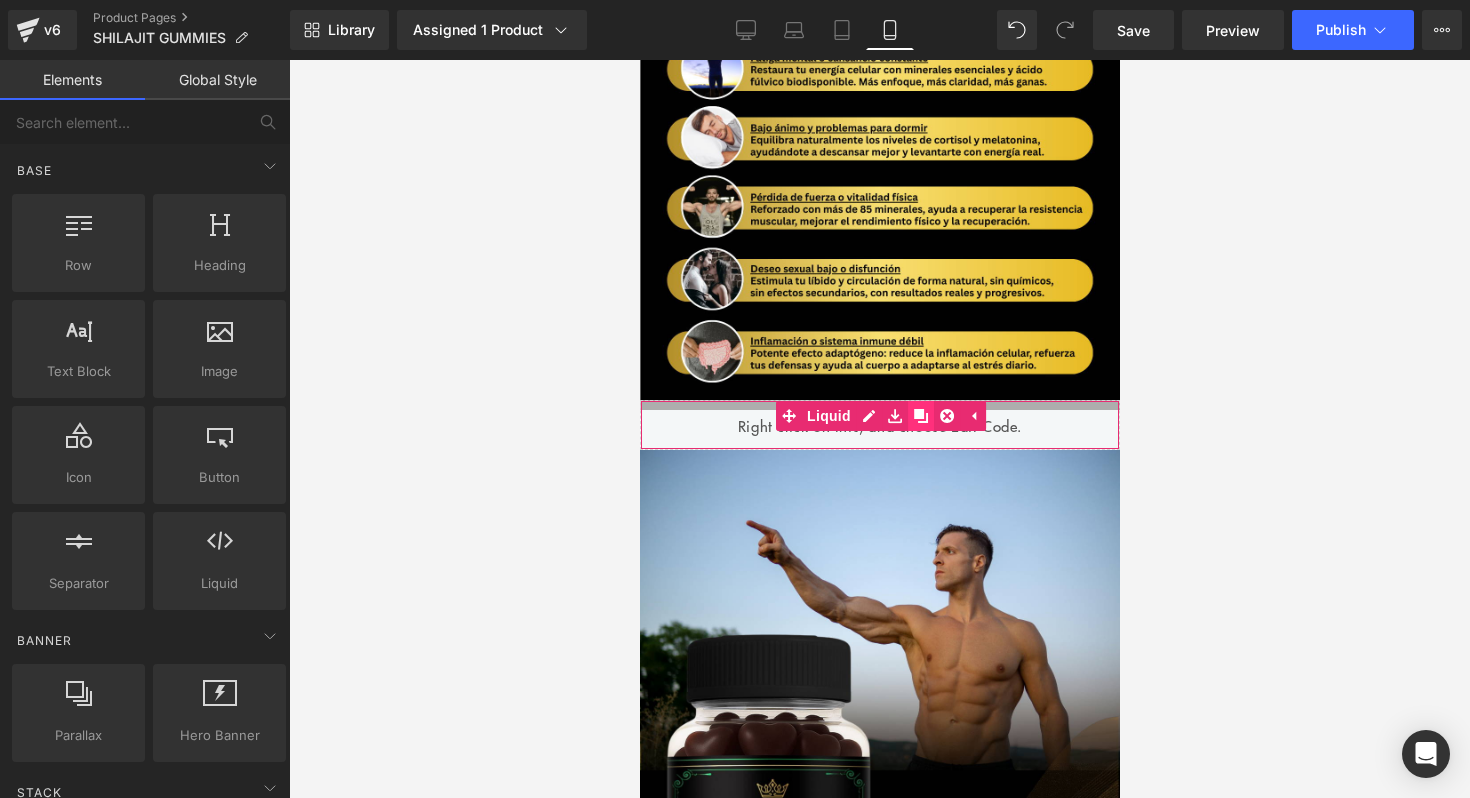 click 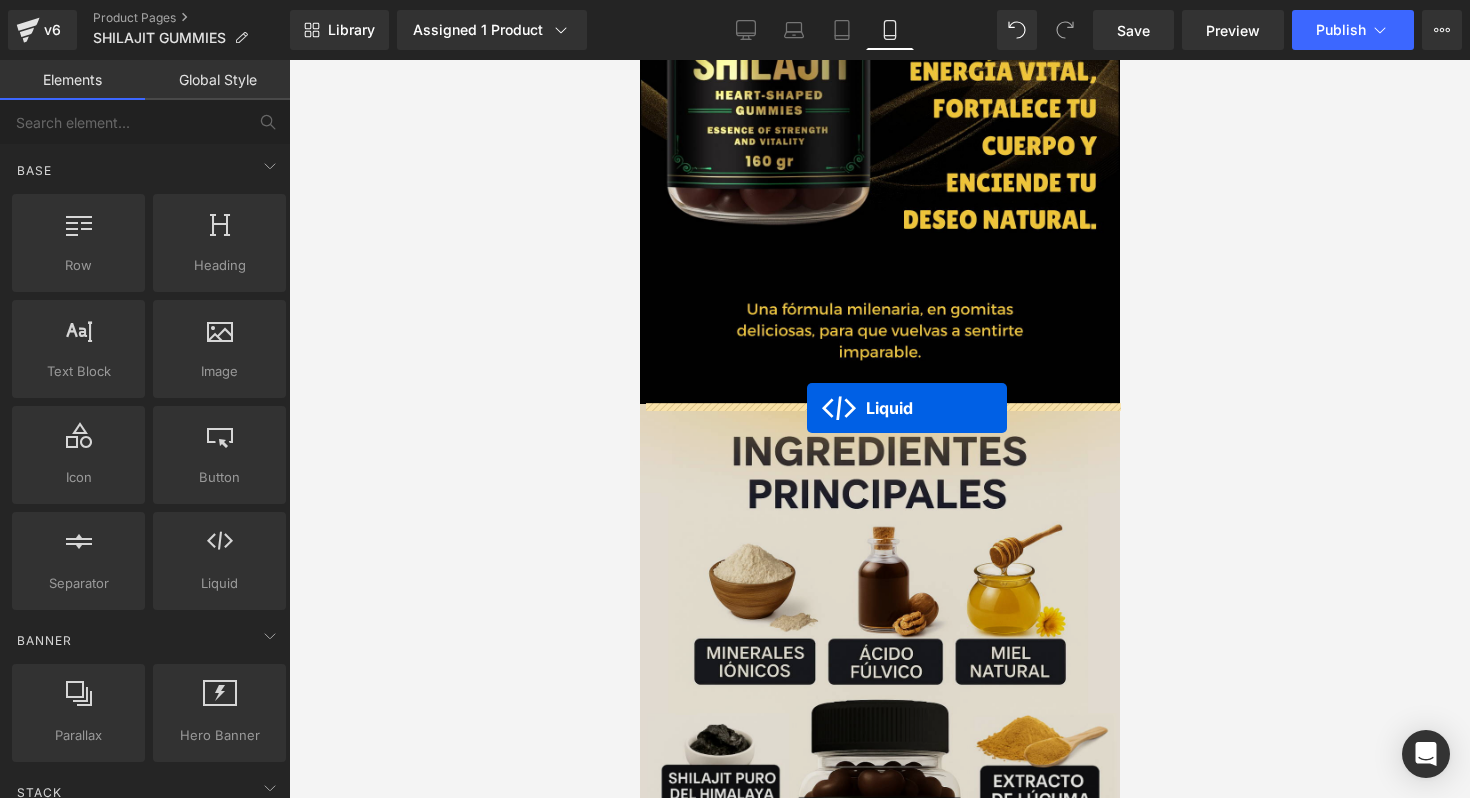 drag, startPoint x: 828, startPoint y: 456, endPoint x: 806, endPoint y: 408, distance: 52.801514 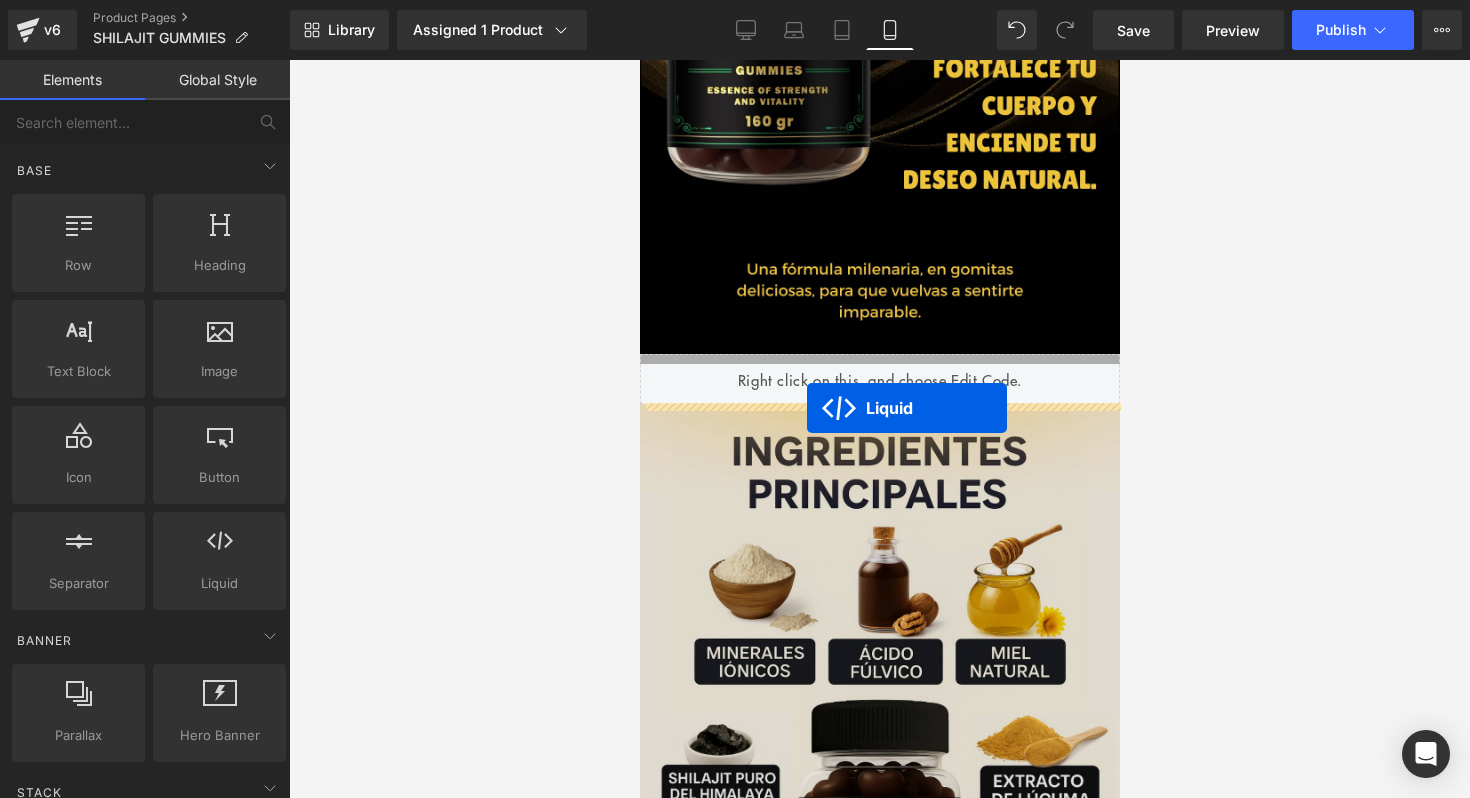 scroll, scrollTop: 3593, scrollLeft: 0, axis: vertical 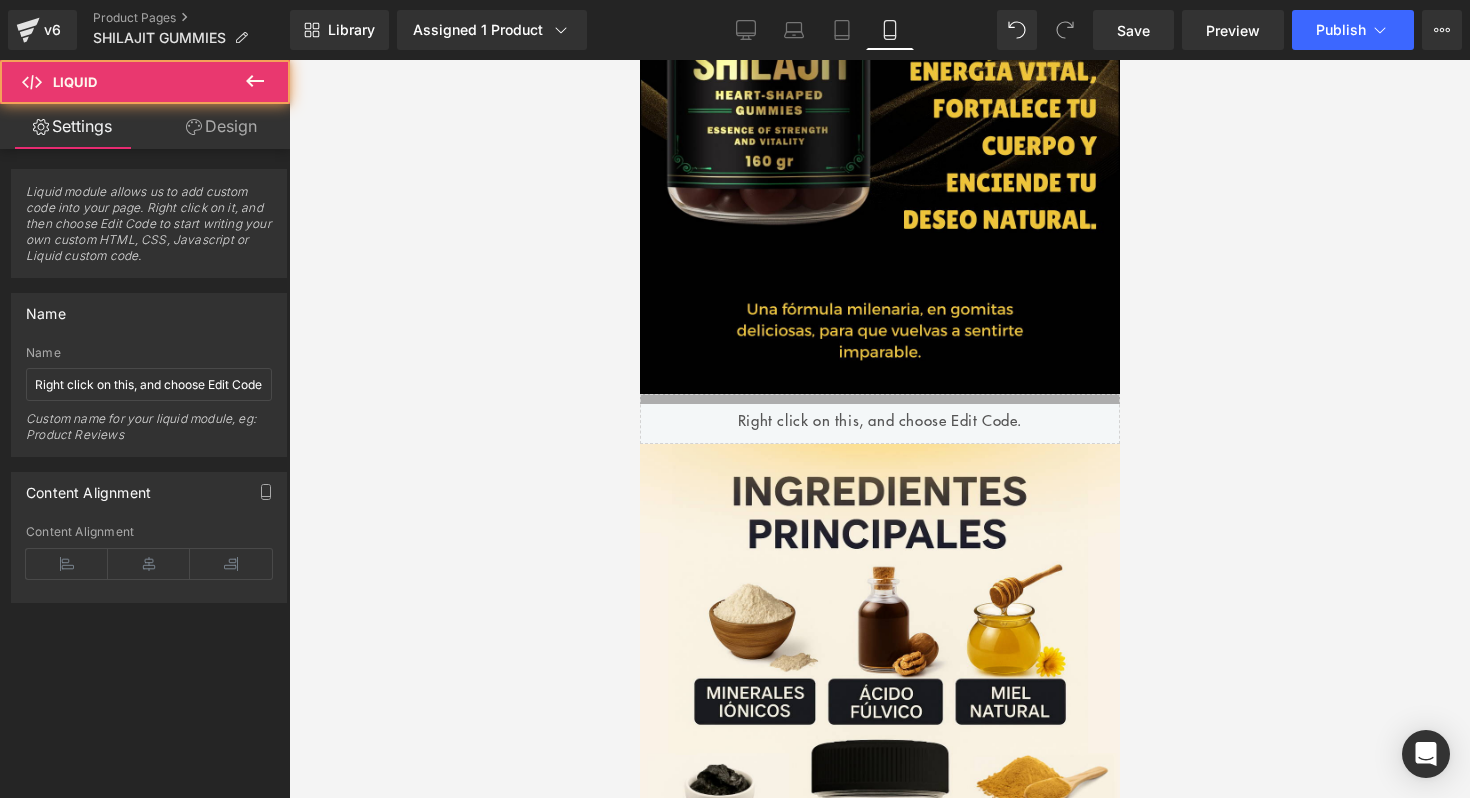 click at bounding box center (879, 429) 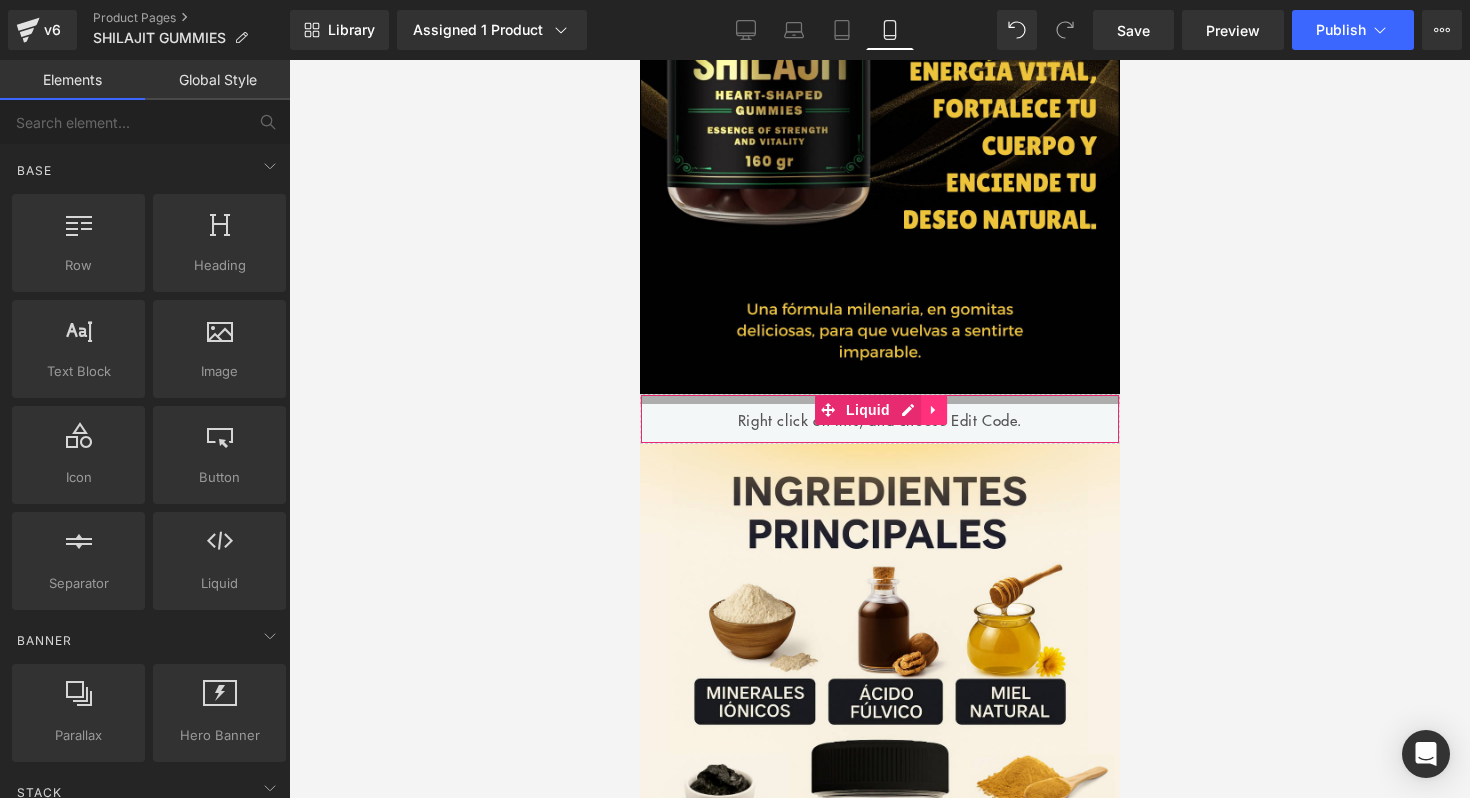 click 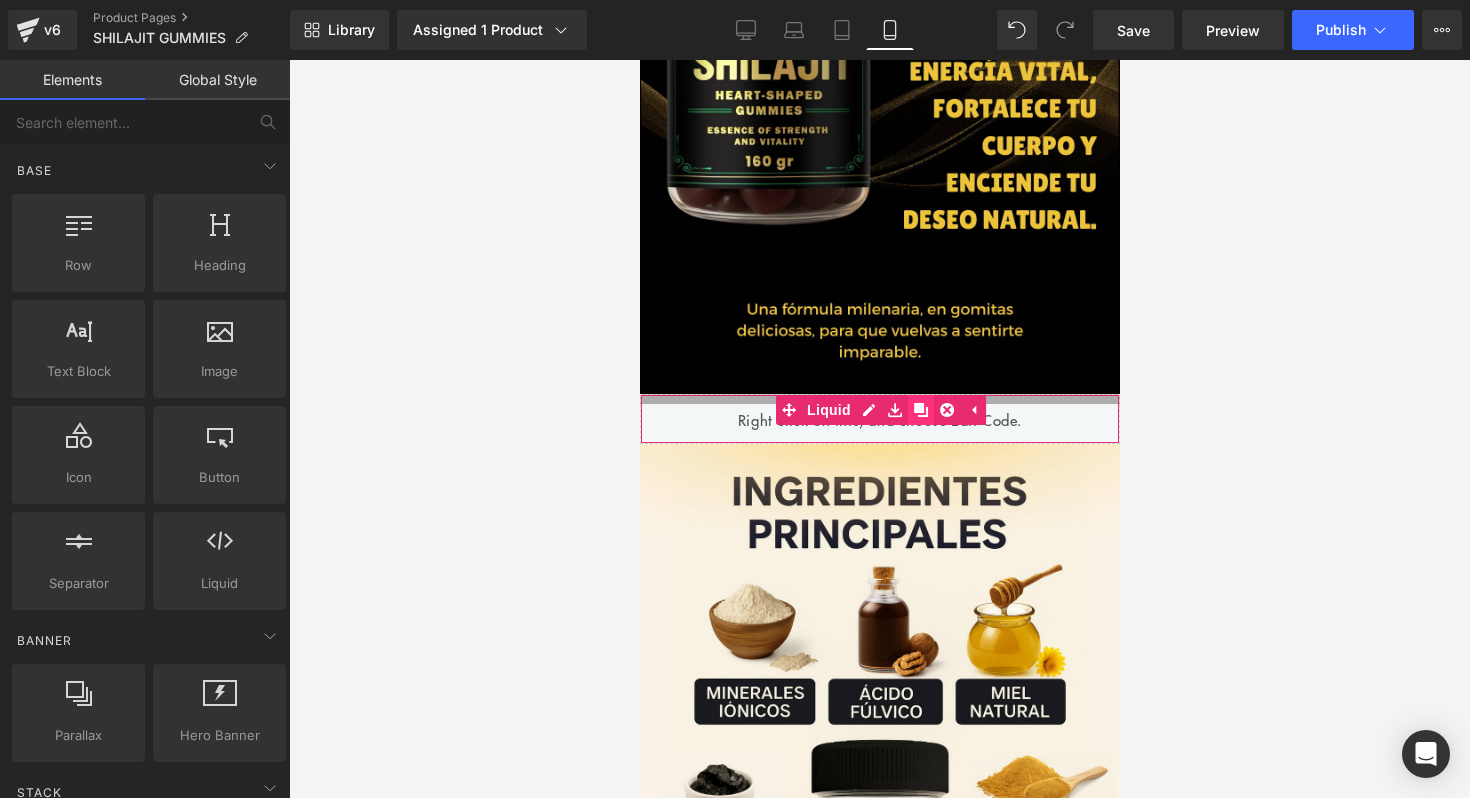 click 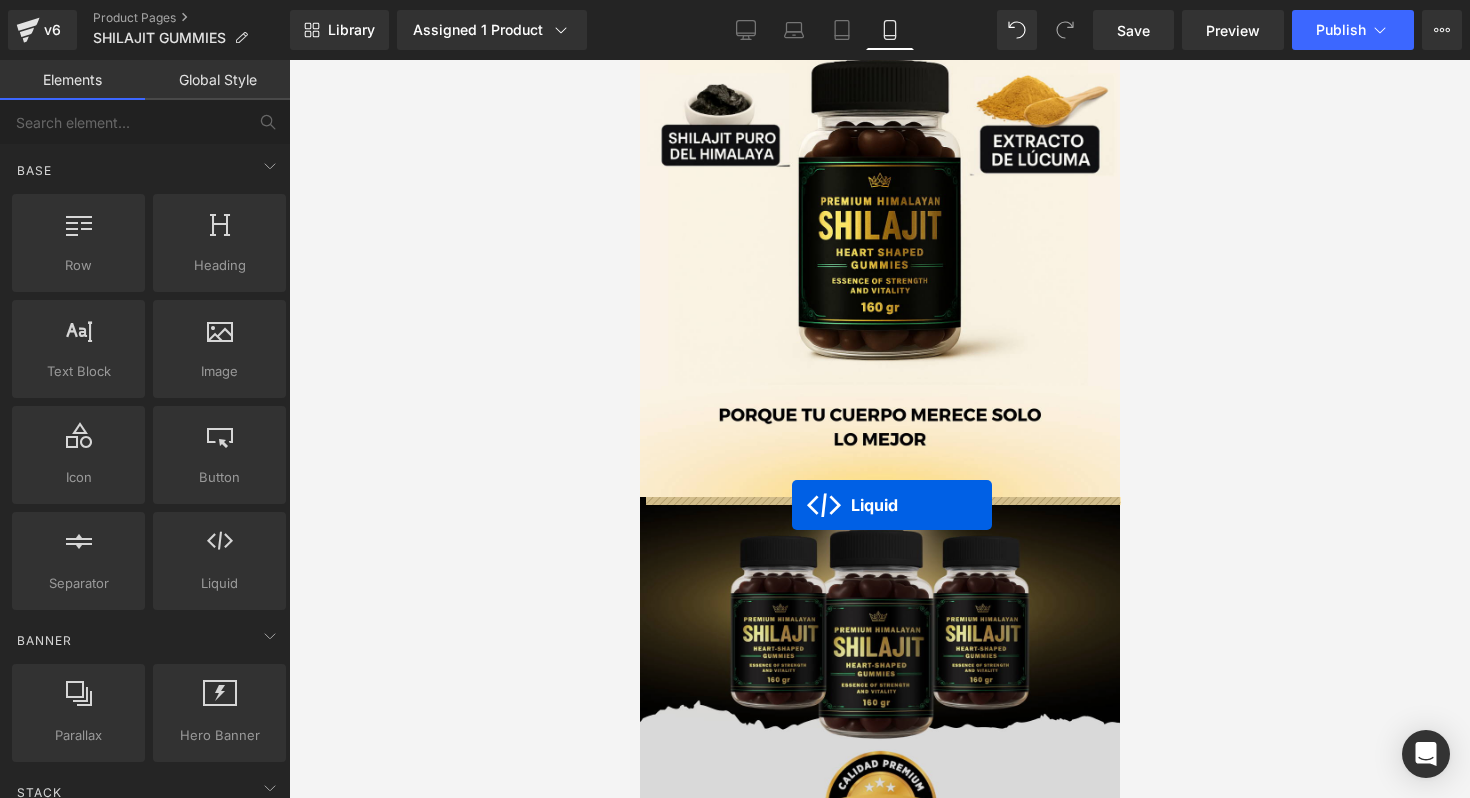 drag, startPoint x: 832, startPoint y: 445, endPoint x: 792, endPoint y: 504, distance: 71.281136 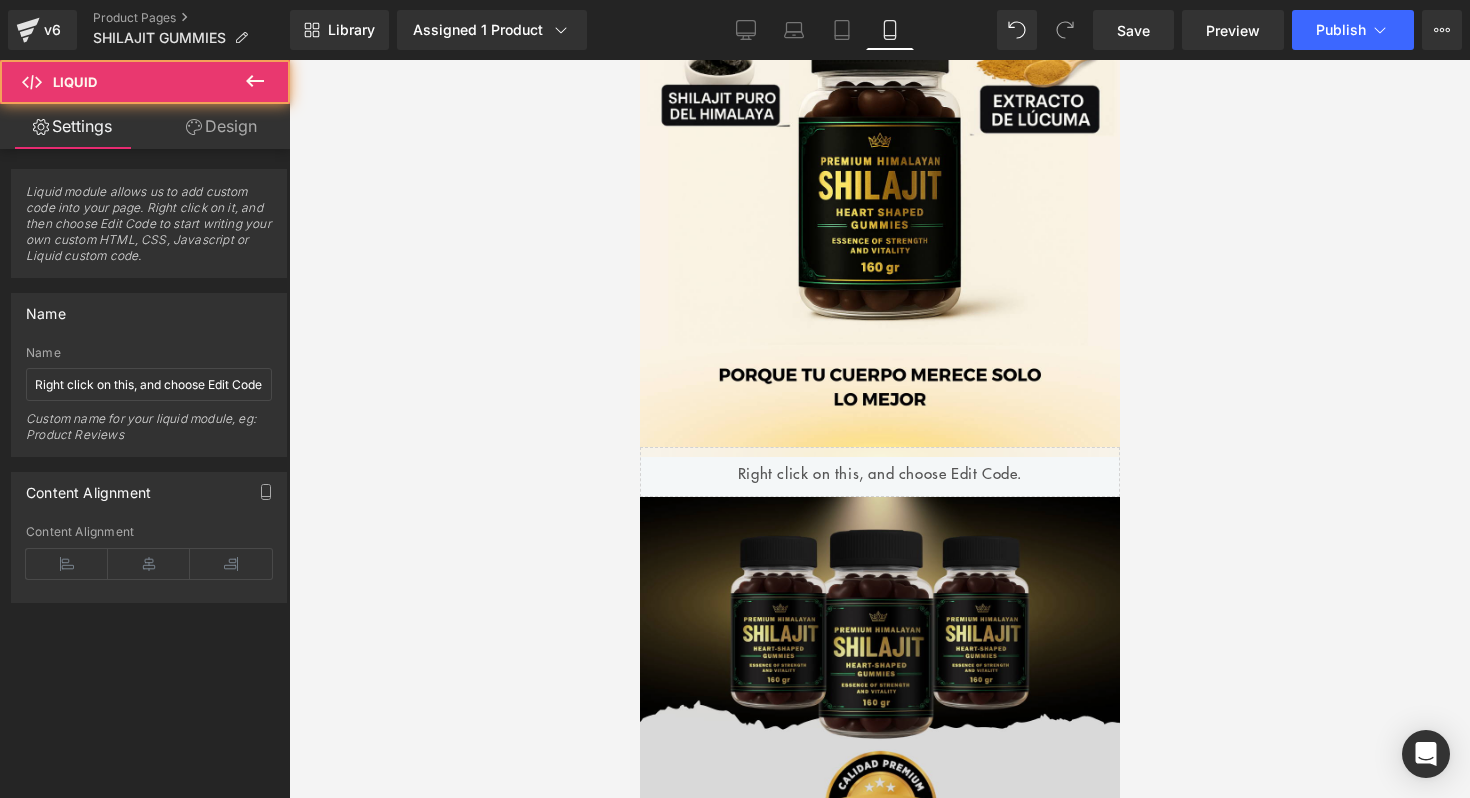 scroll, scrollTop: 4273, scrollLeft: 0, axis: vertical 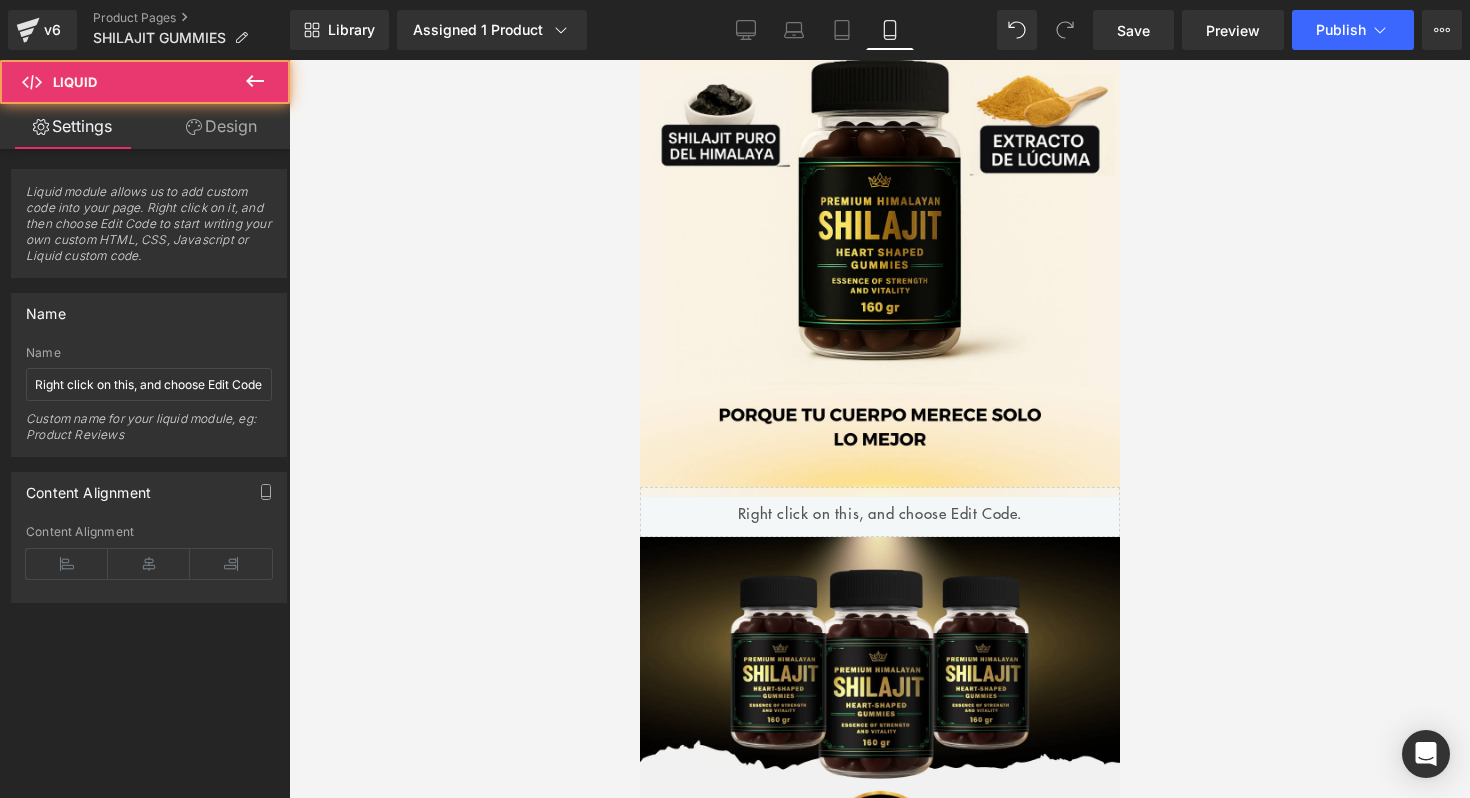 click at bounding box center [879, 429] 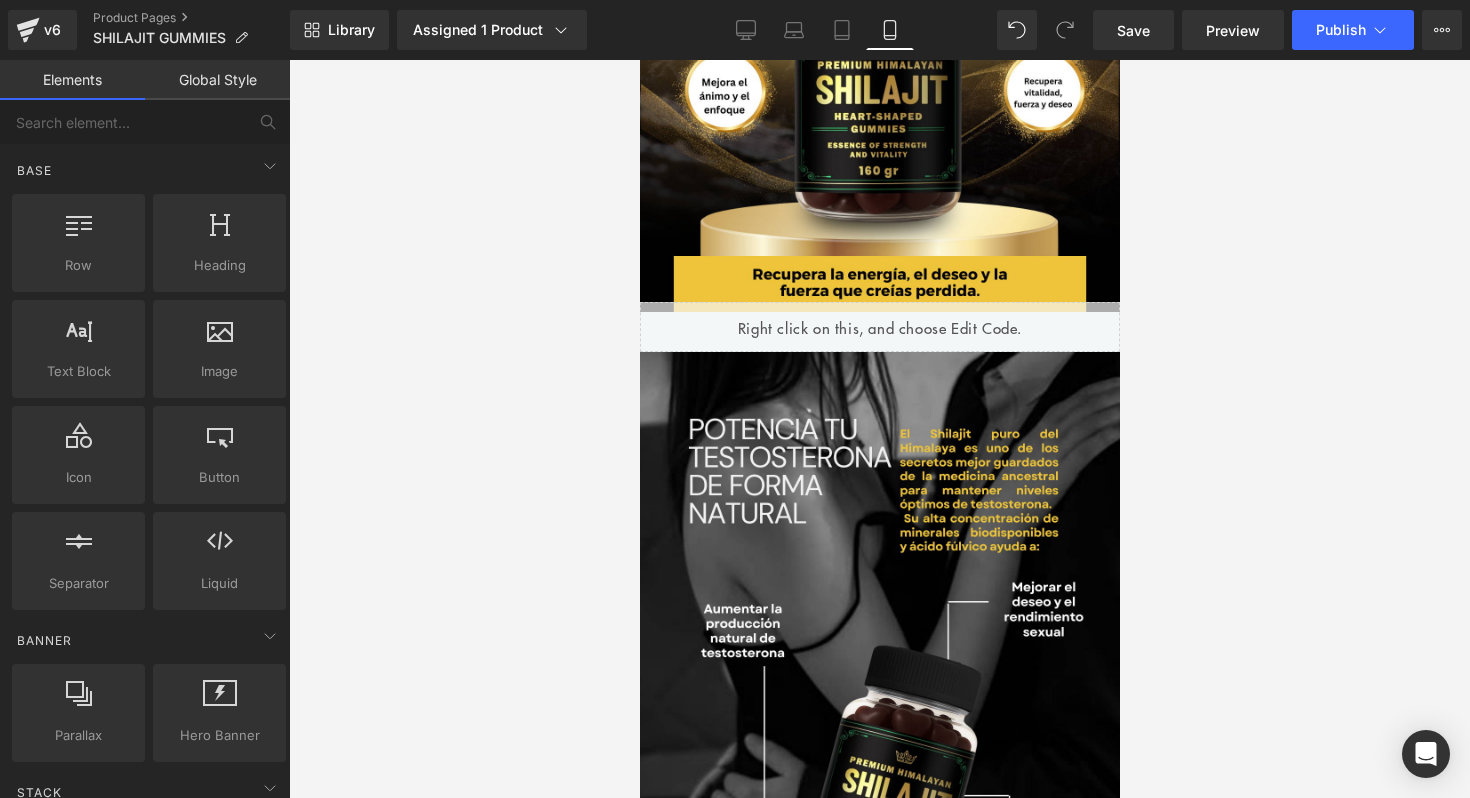 scroll, scrollTop: 0, scrollLeft: 0, axis: both 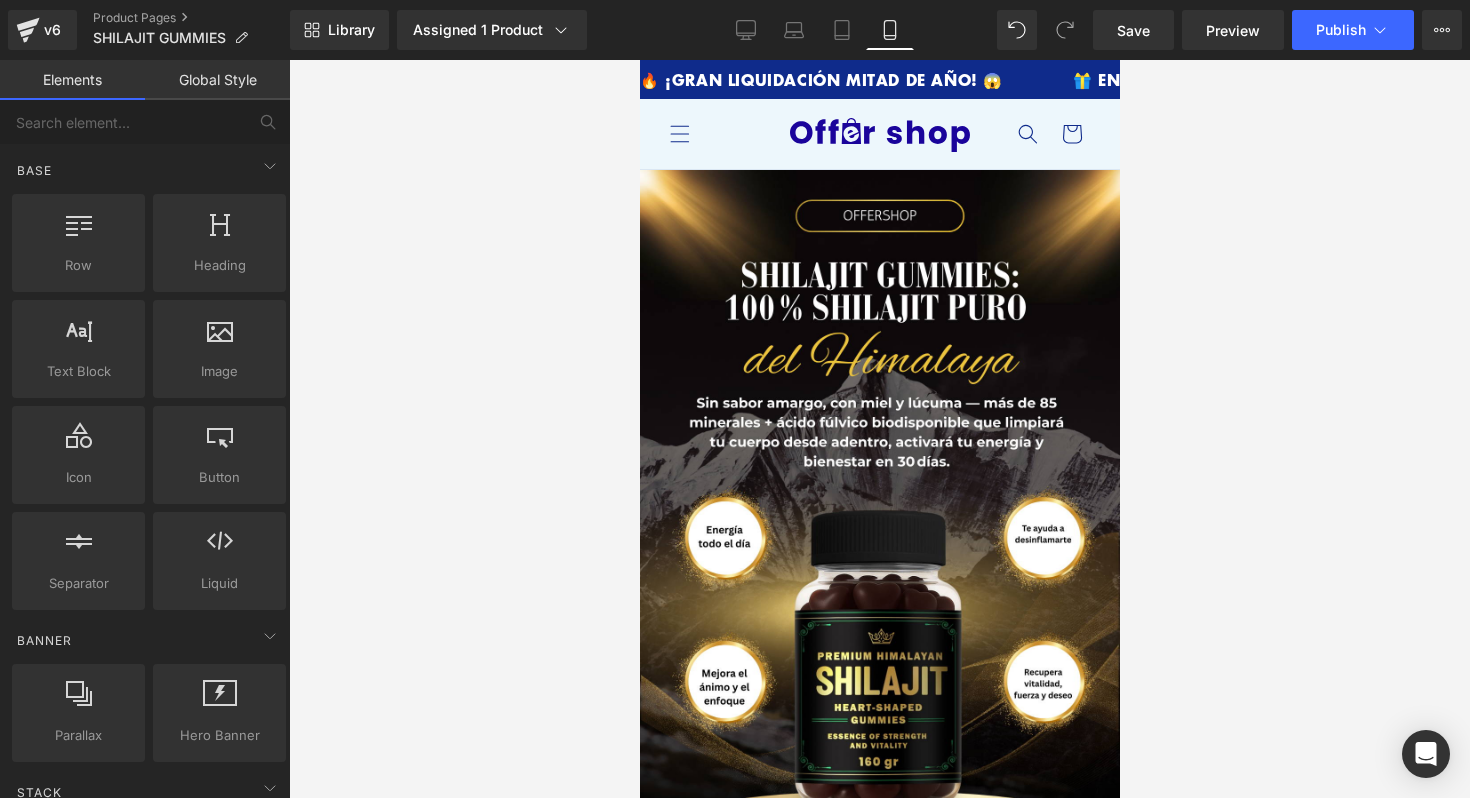 click on "Save Preview Publish Scheduled View Live Page View with current Template Save Template to Library Schedule Publish  Optimize  Publish Settings Shortcuts  Your page can’t be published   You've reached the maximum number of published pages on your plan  (40/999999).  You need to upgrade your plan or unpublish all your pages to get 1 publish slot.   Unpublish pages   Upgrade plan" at bounding box center (1277, 30) 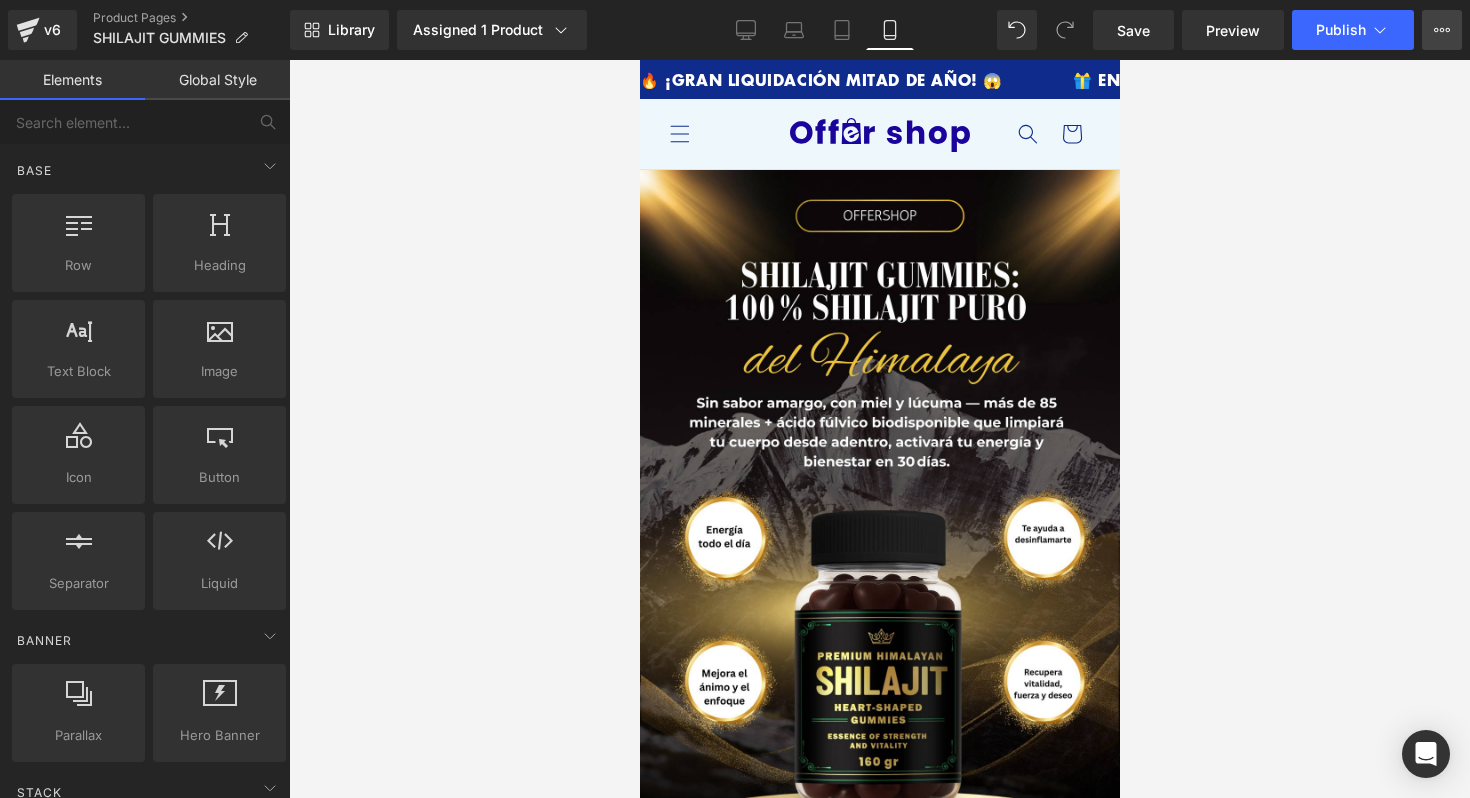 click 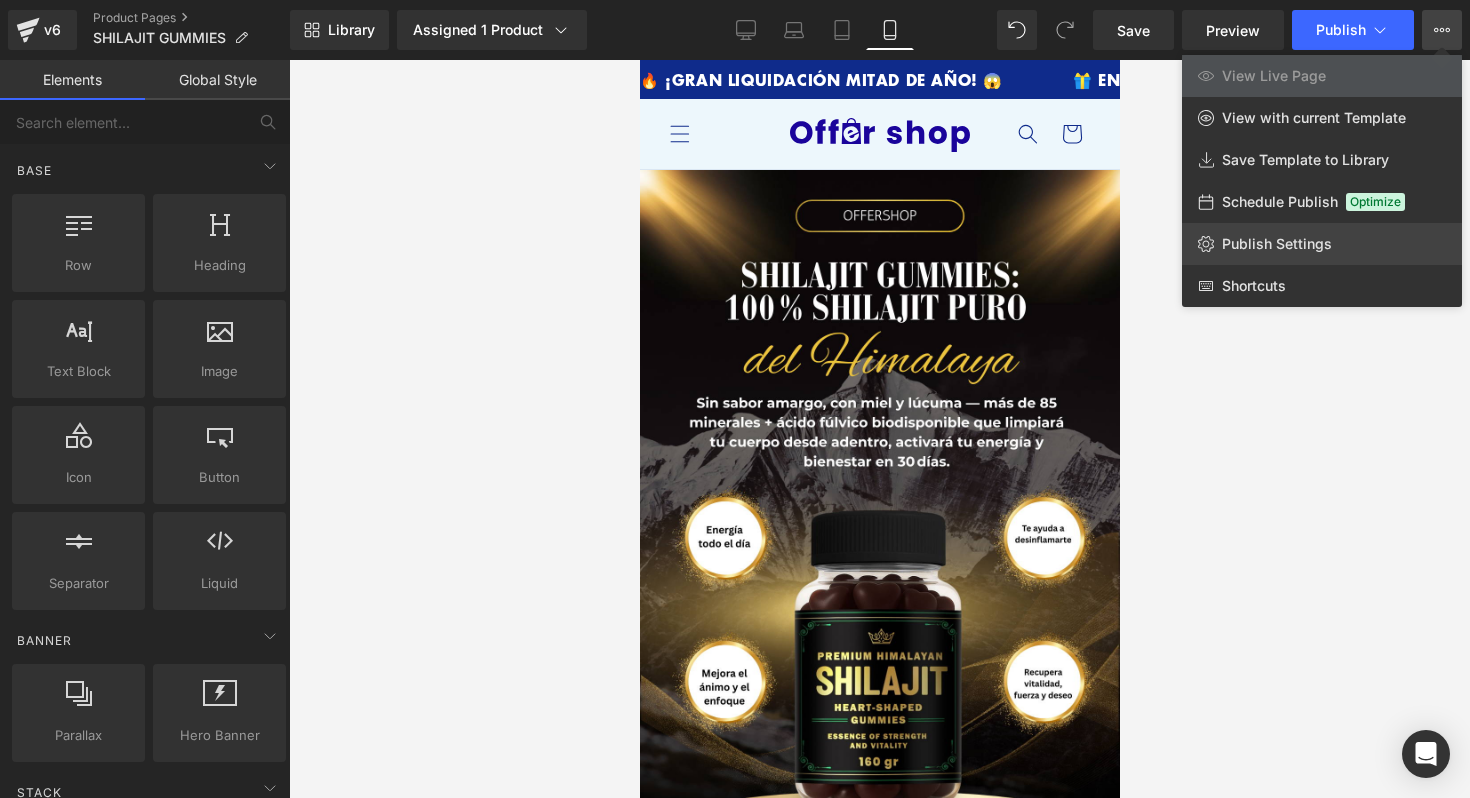 click on "Publish Settings" at bounding box center [1277, 244] 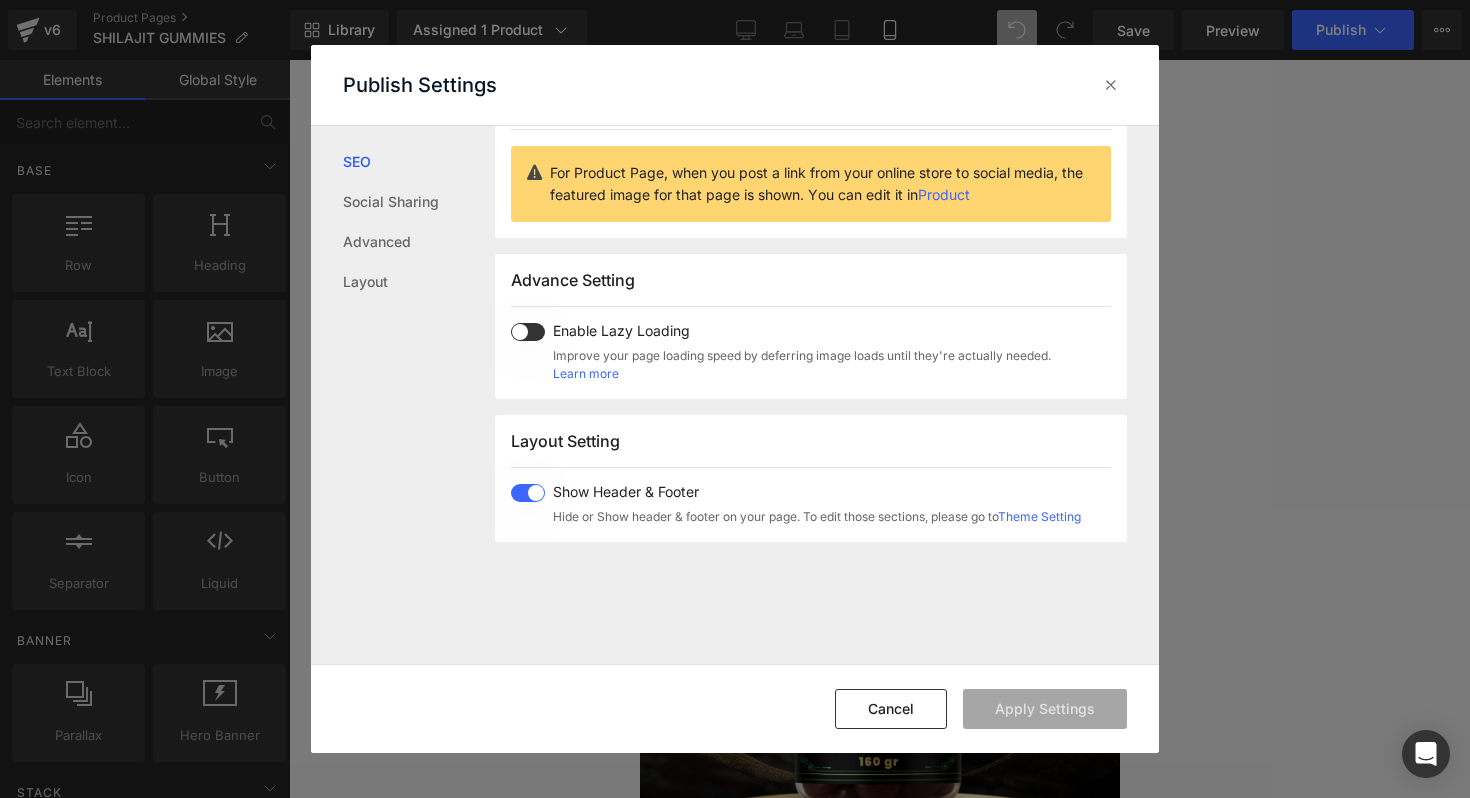 scroll, scrollTop: 495, scrollLeft: 0, axis: vertical 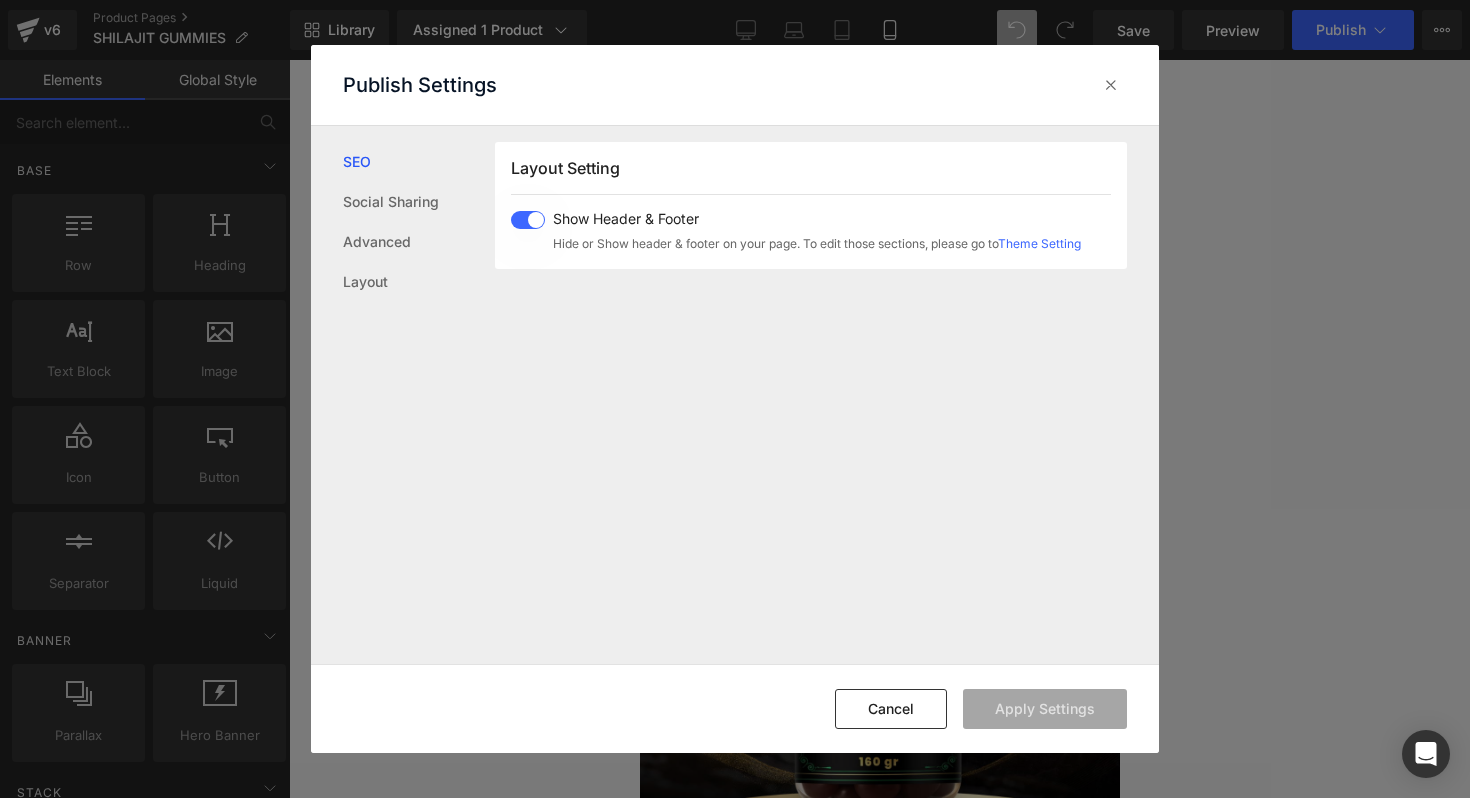 click at bounding box center [528, 220] 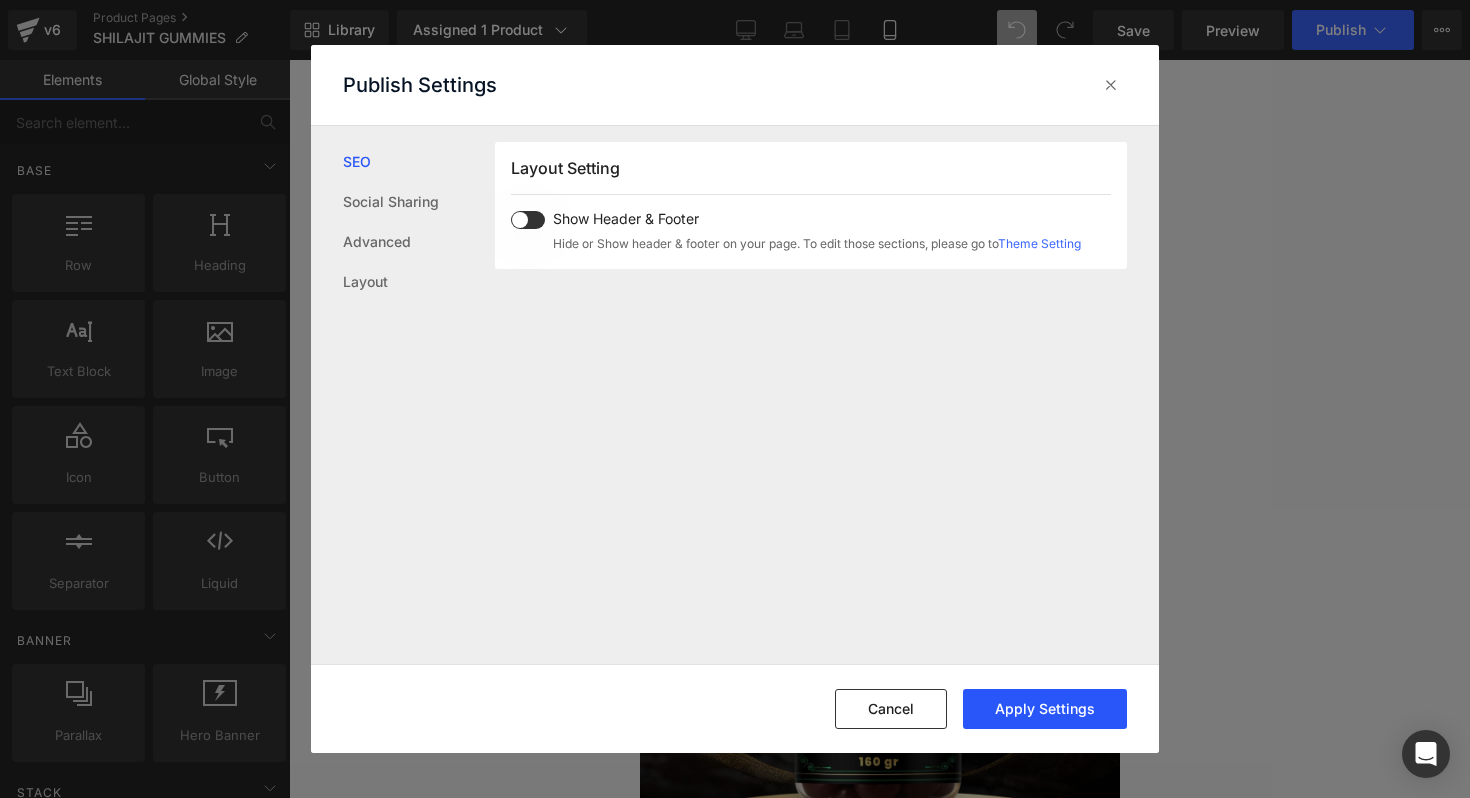 click on "Apply Settings" at bounding box center [1045, 709] 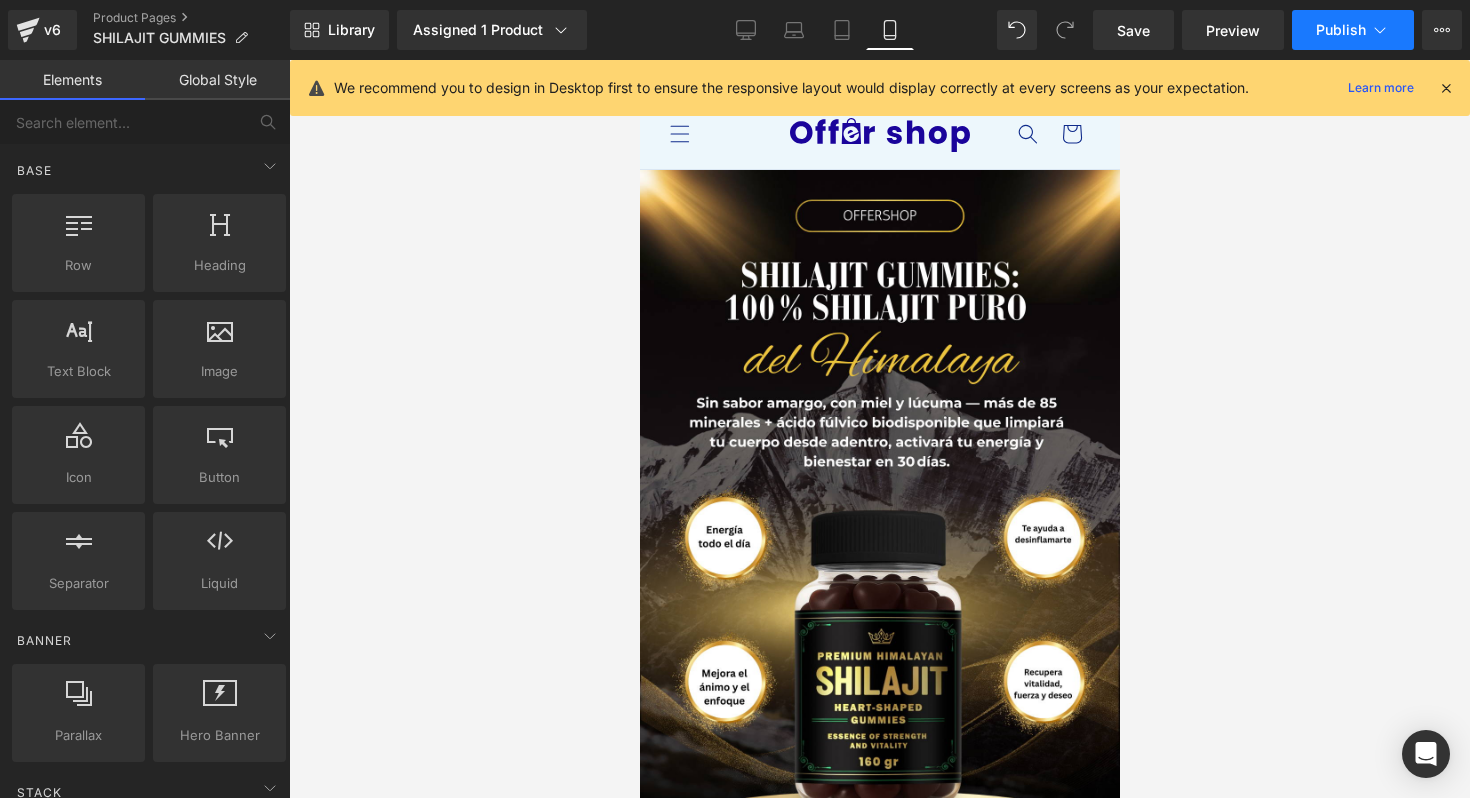 click on "Publish" at bounding box center [1353, 30] 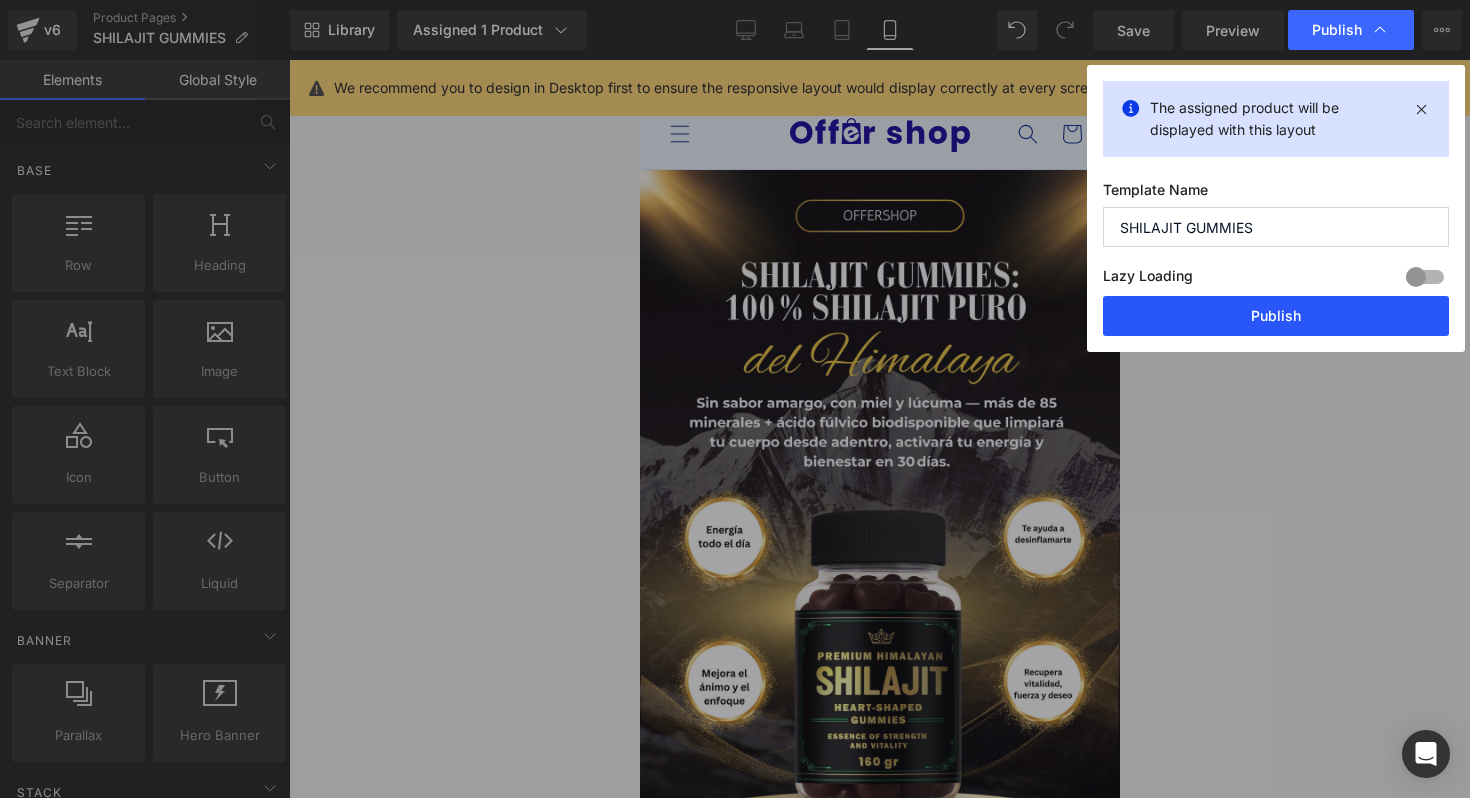 click on "Publish" at bounding box center [1276, 316] 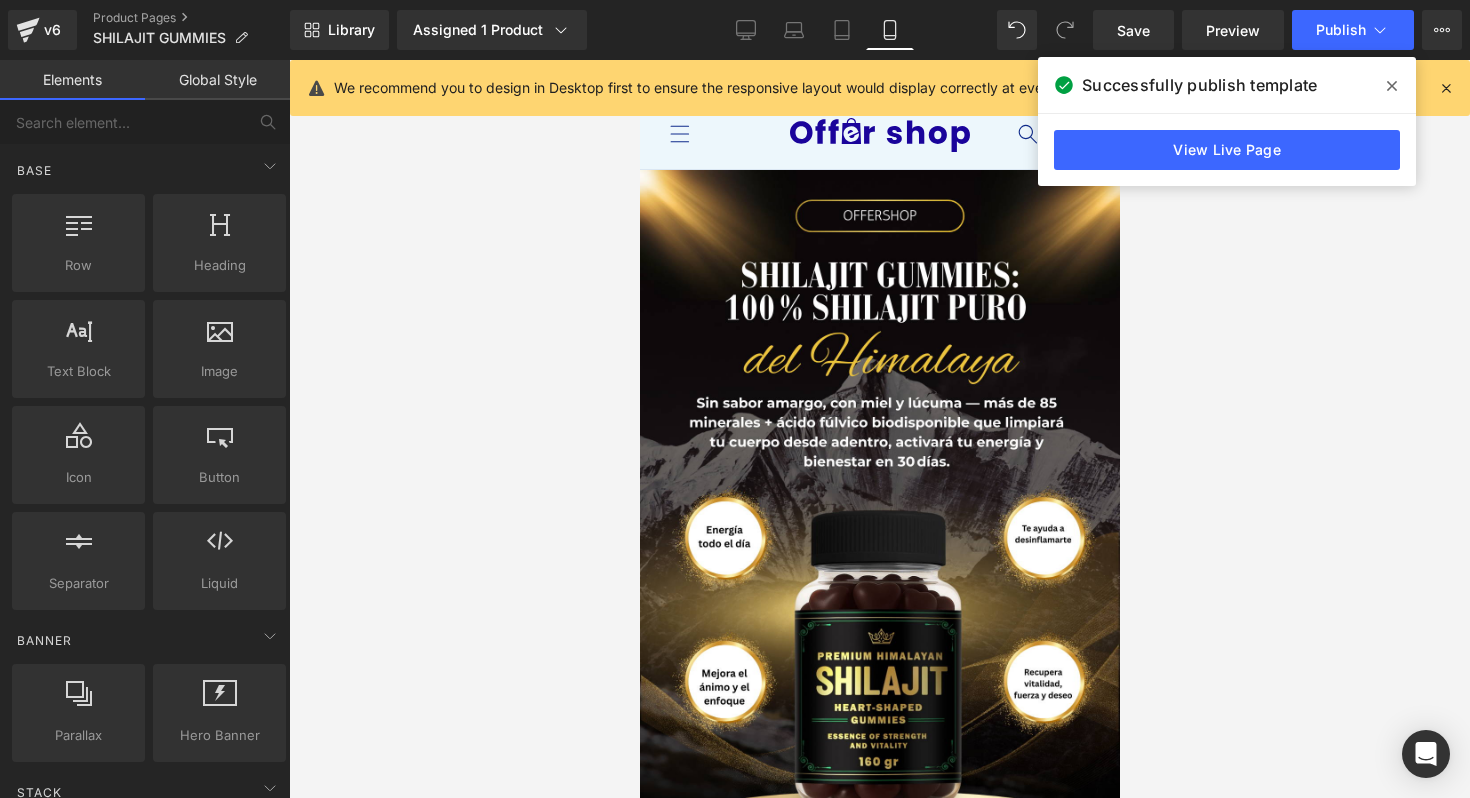click at bounding box center (879, 429) 